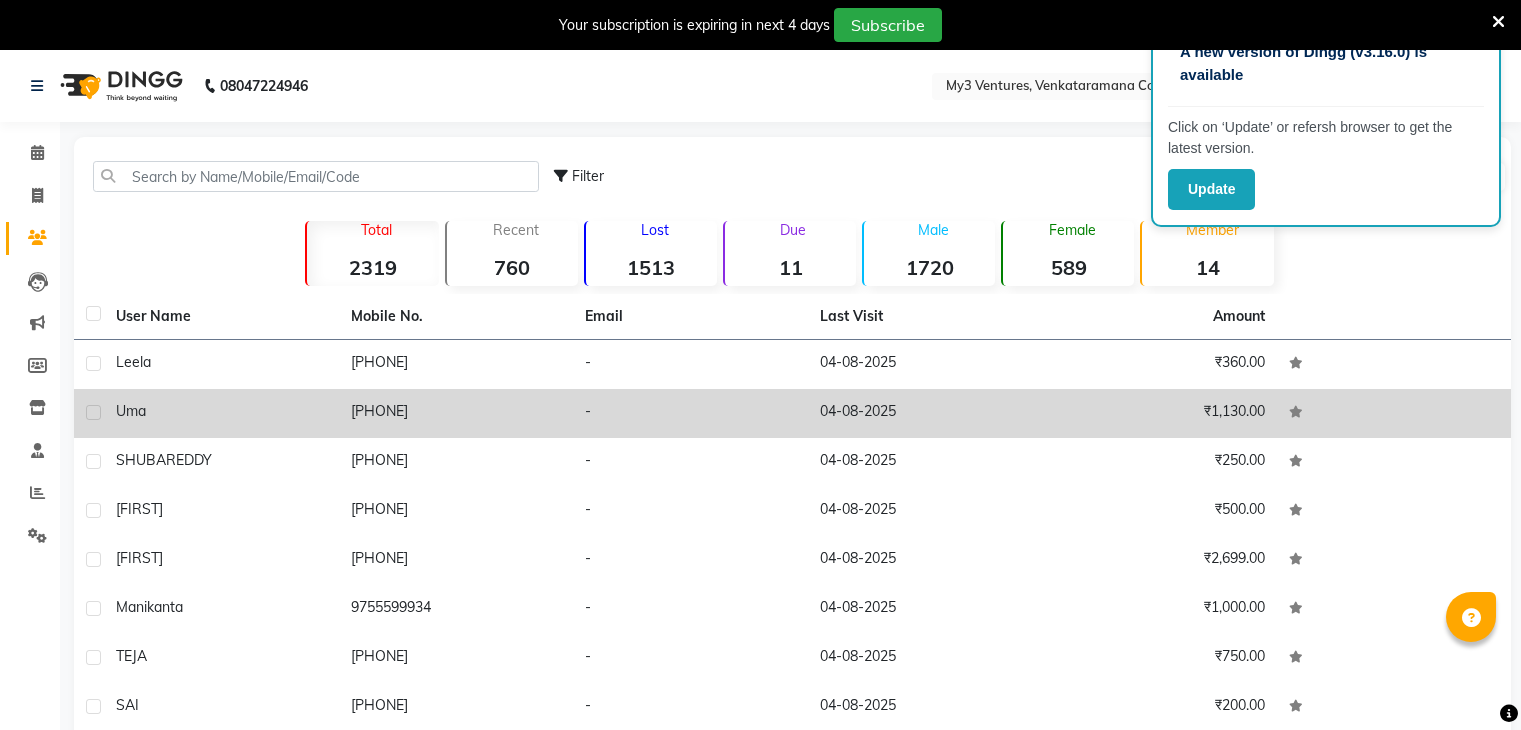 scroll, scrollTop: 50, scrollLeft: 0, axis: vertical 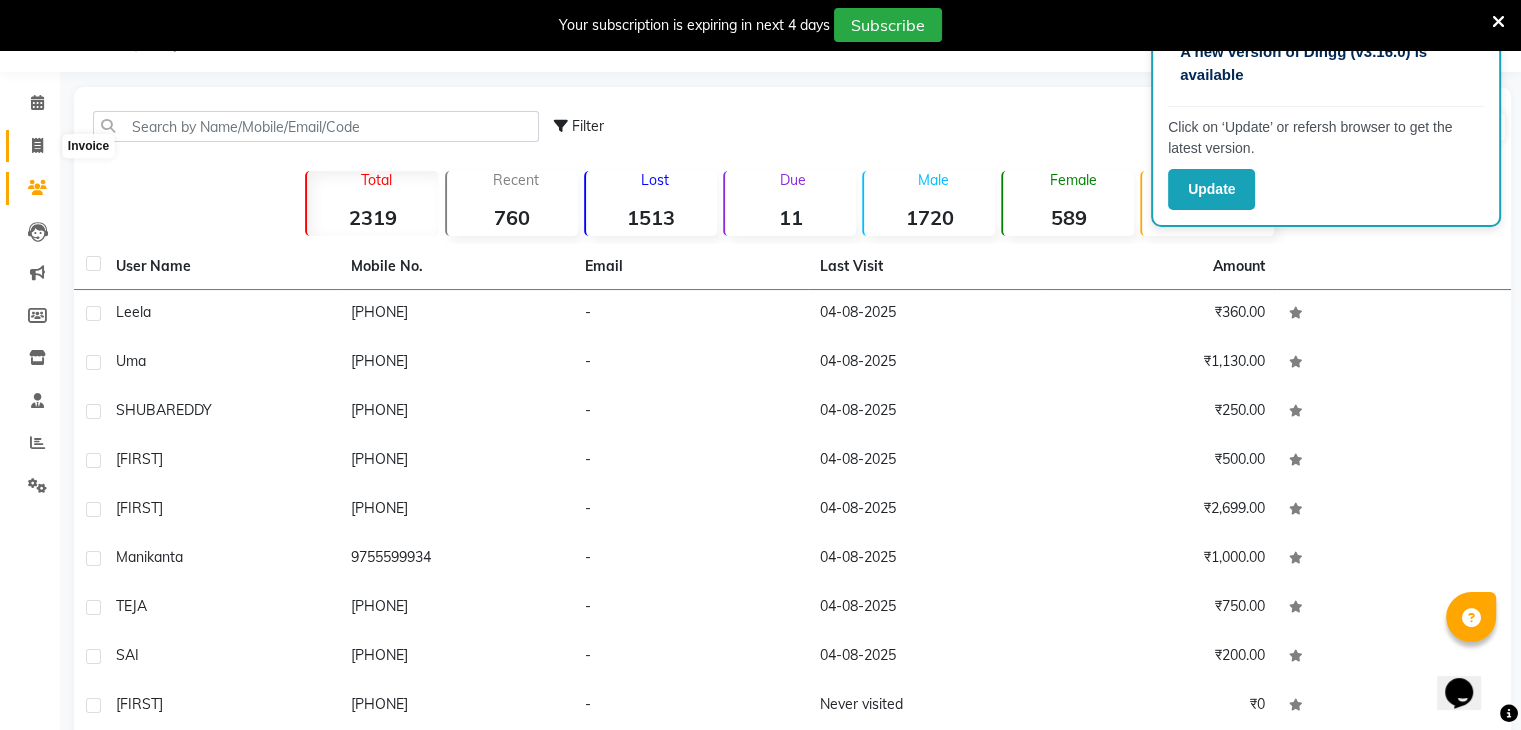 click 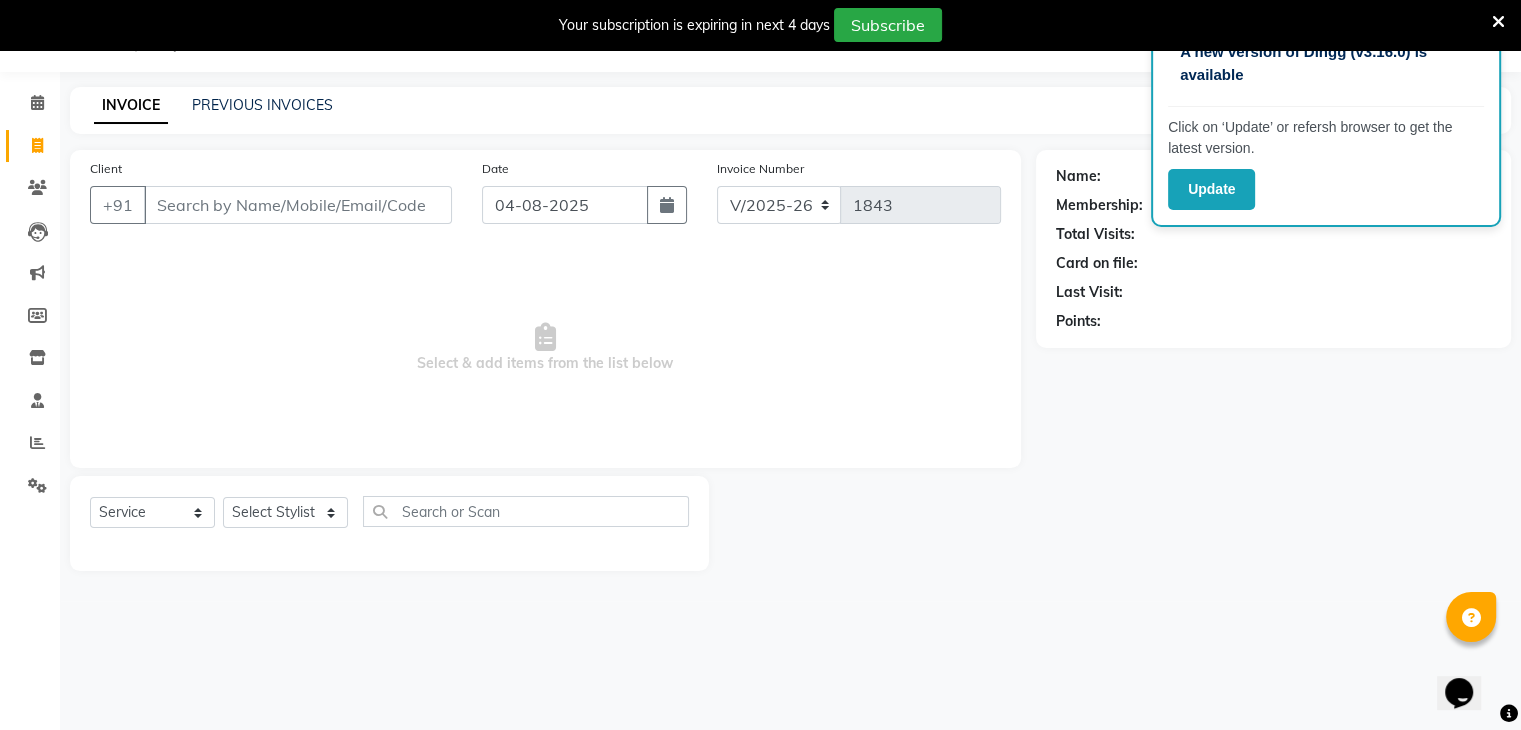 click on "Client" at bounding box center (298, 205) 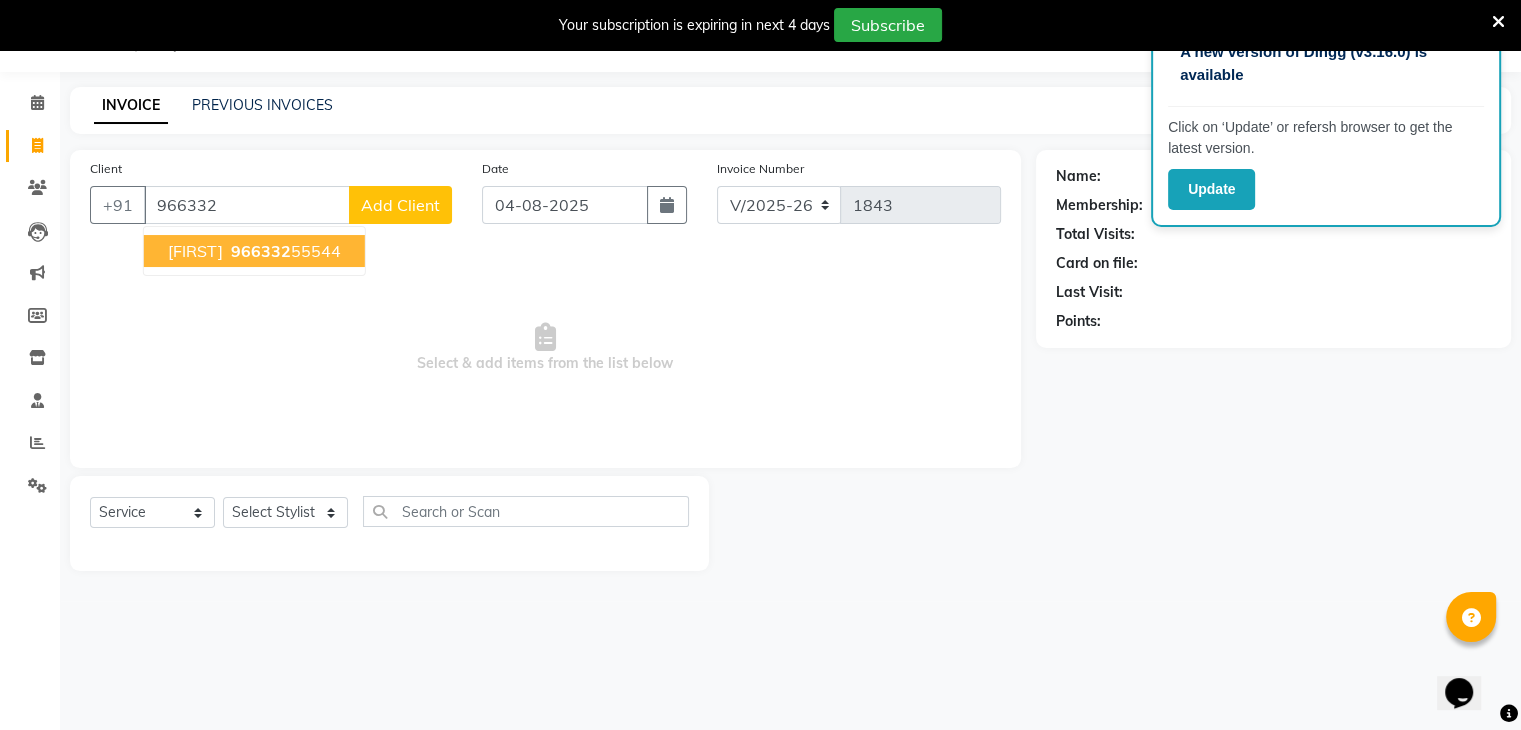 click on "966332" at bounding box center [261, 251] 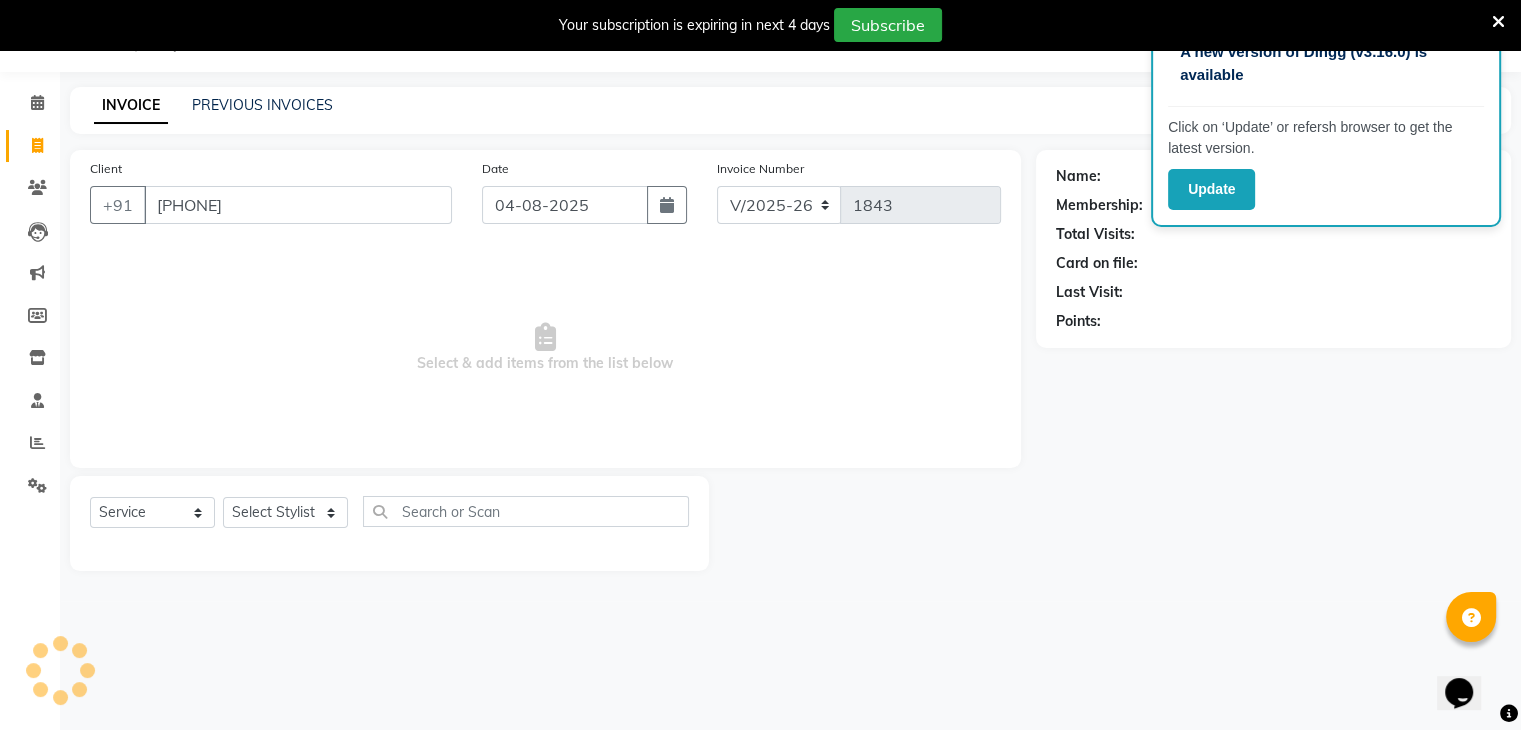 type on "[PHONE]" 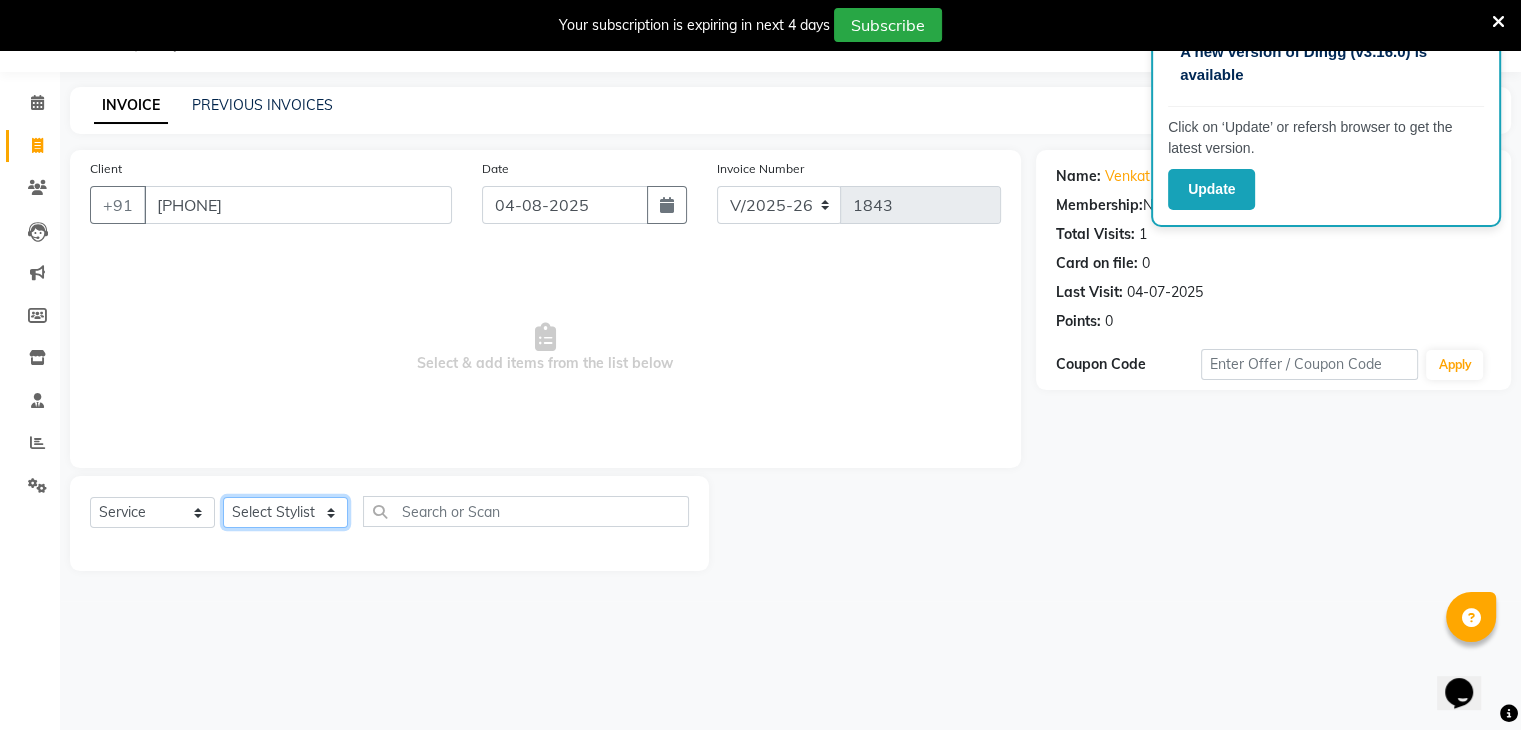 click on "Select Stylist ajju azam divya rihan Sahzad sowjanya srilatha Swapna Zeeshan" 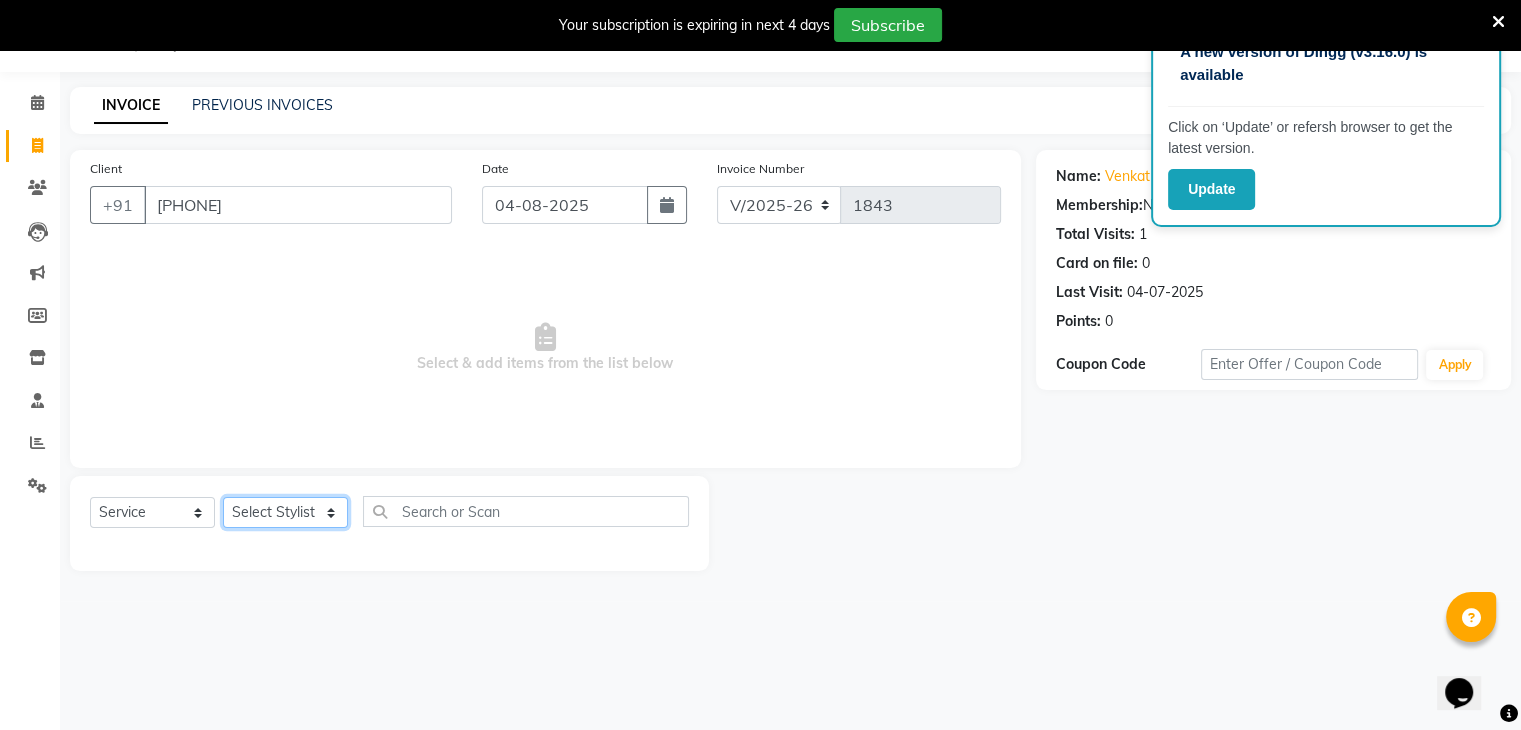 select on "79754" 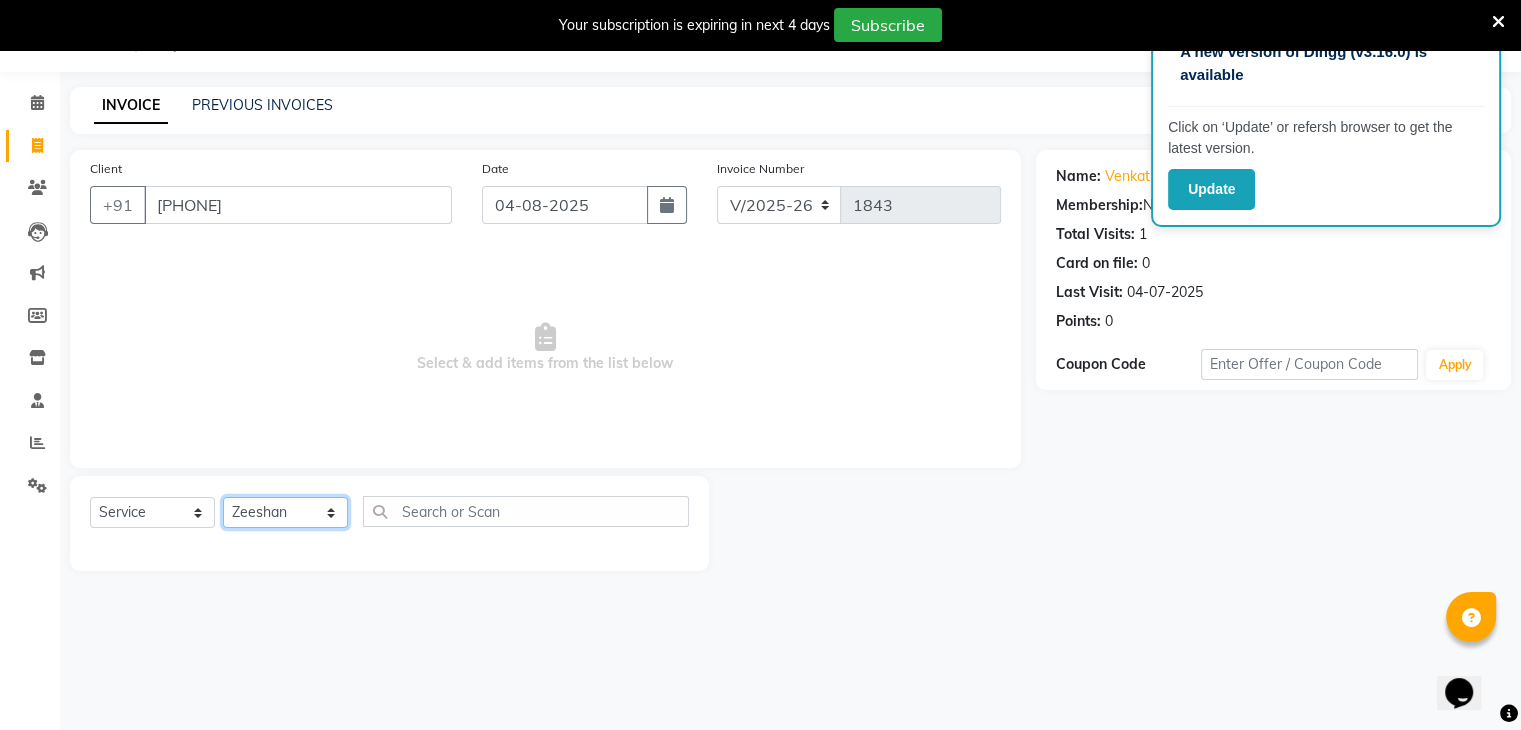 click on "Select Stylist ajju azam divya rihan Sahzad sowjanya srilatha Swapna Zeeshan" 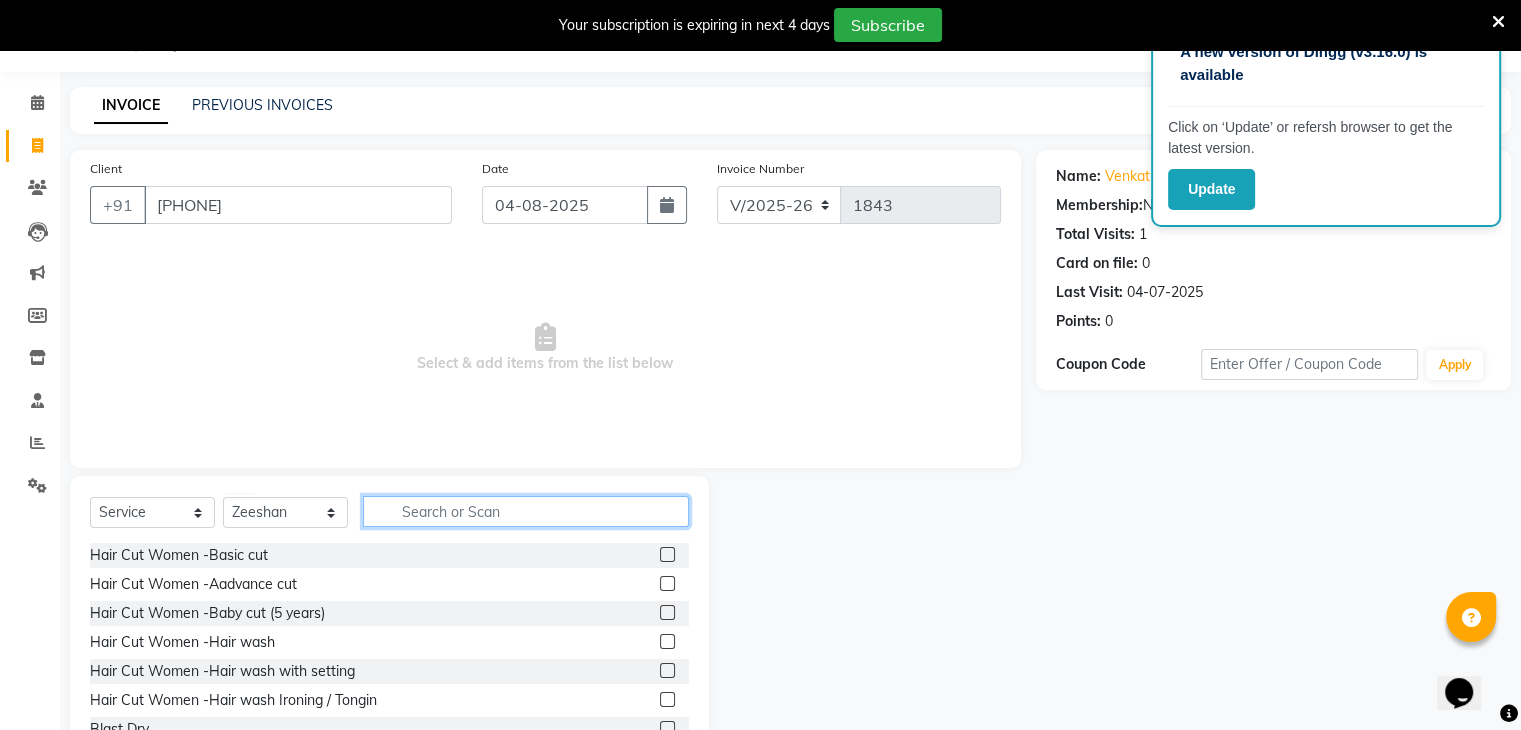click 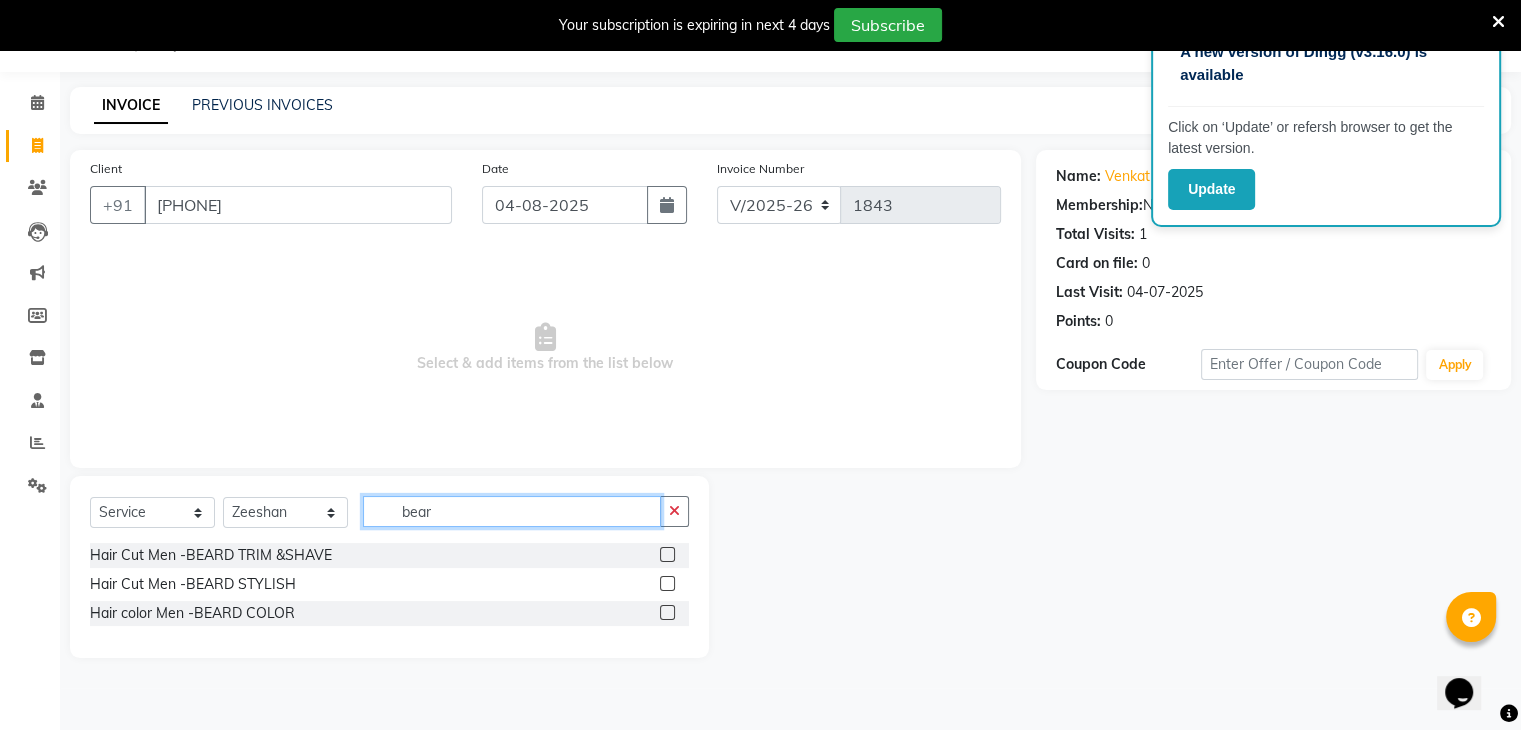 type on "bear" 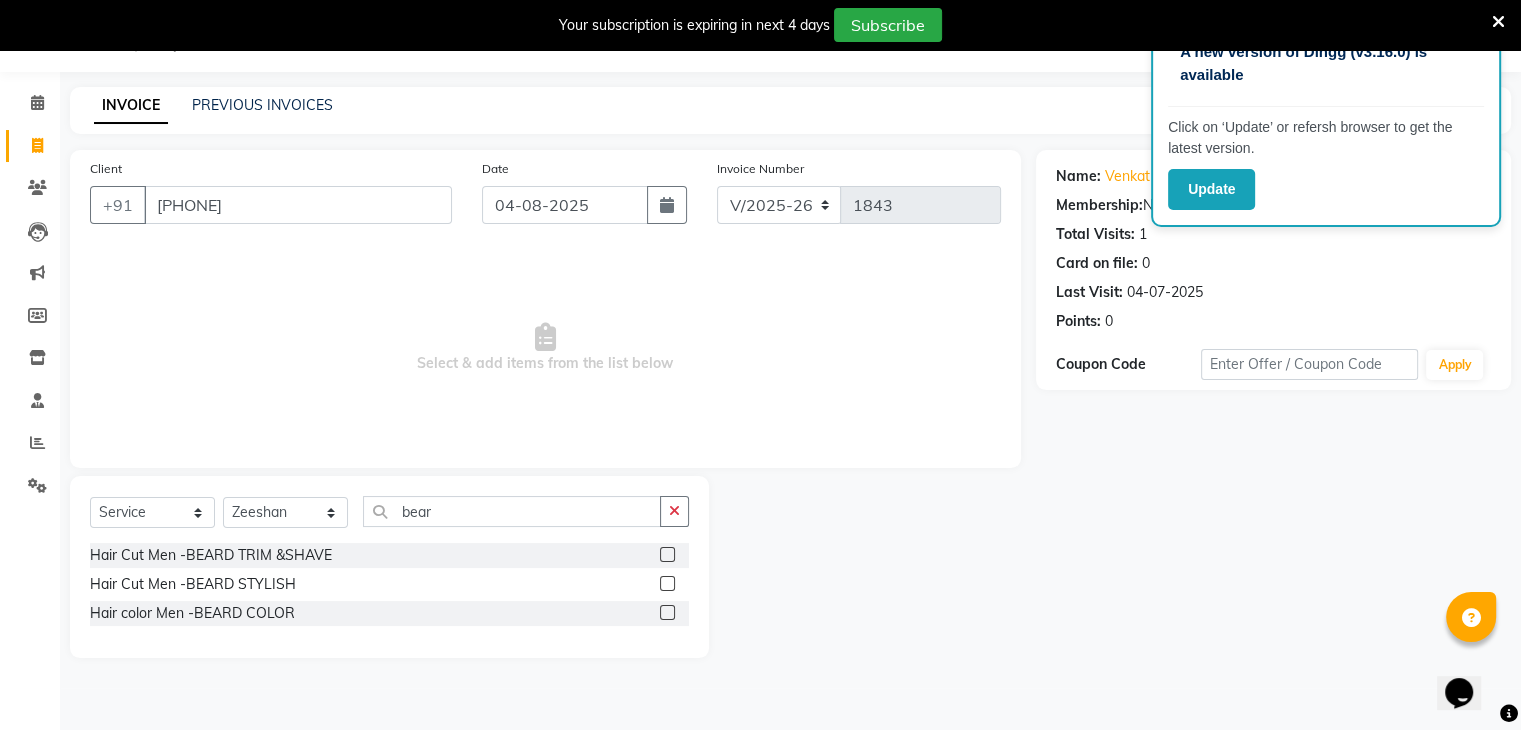 click 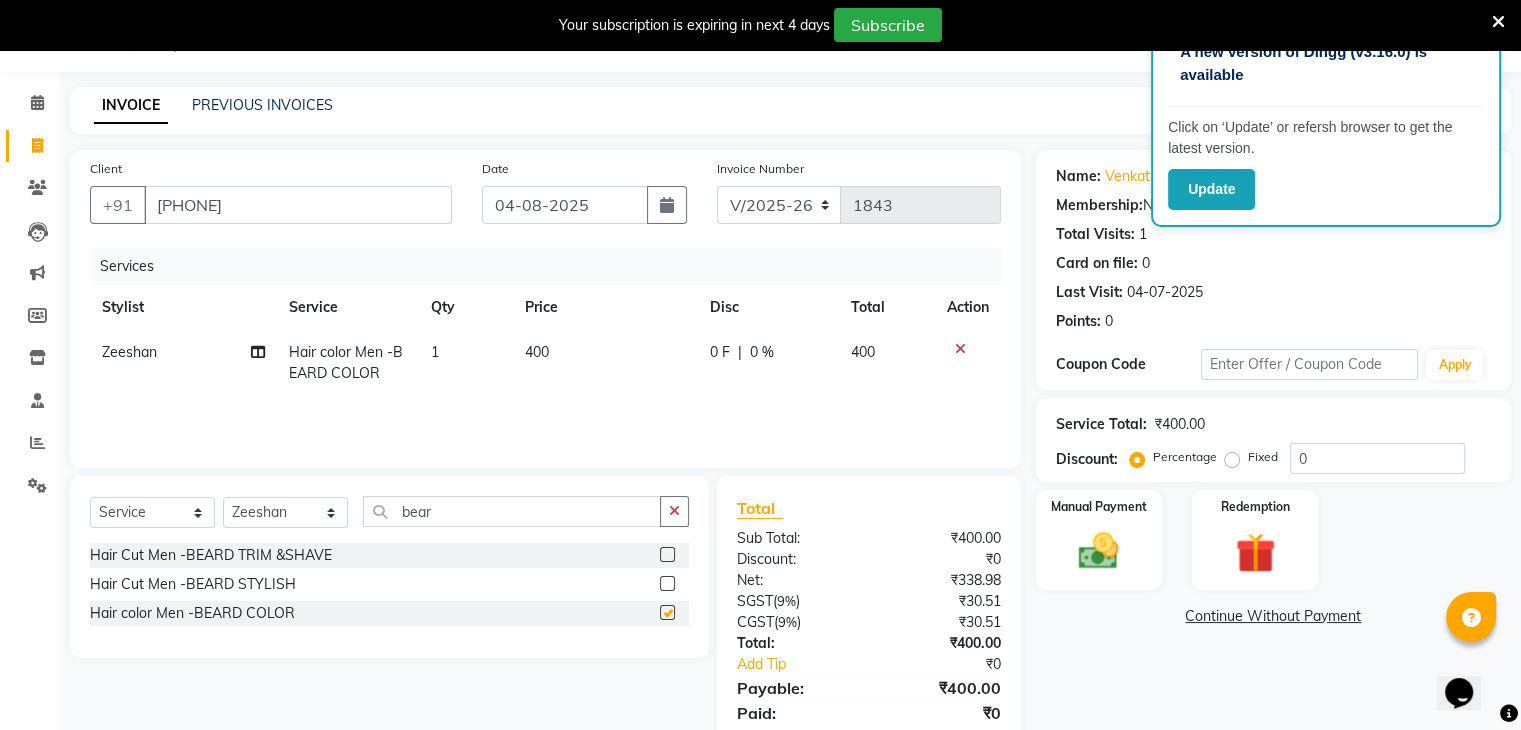 checkbox on "false" 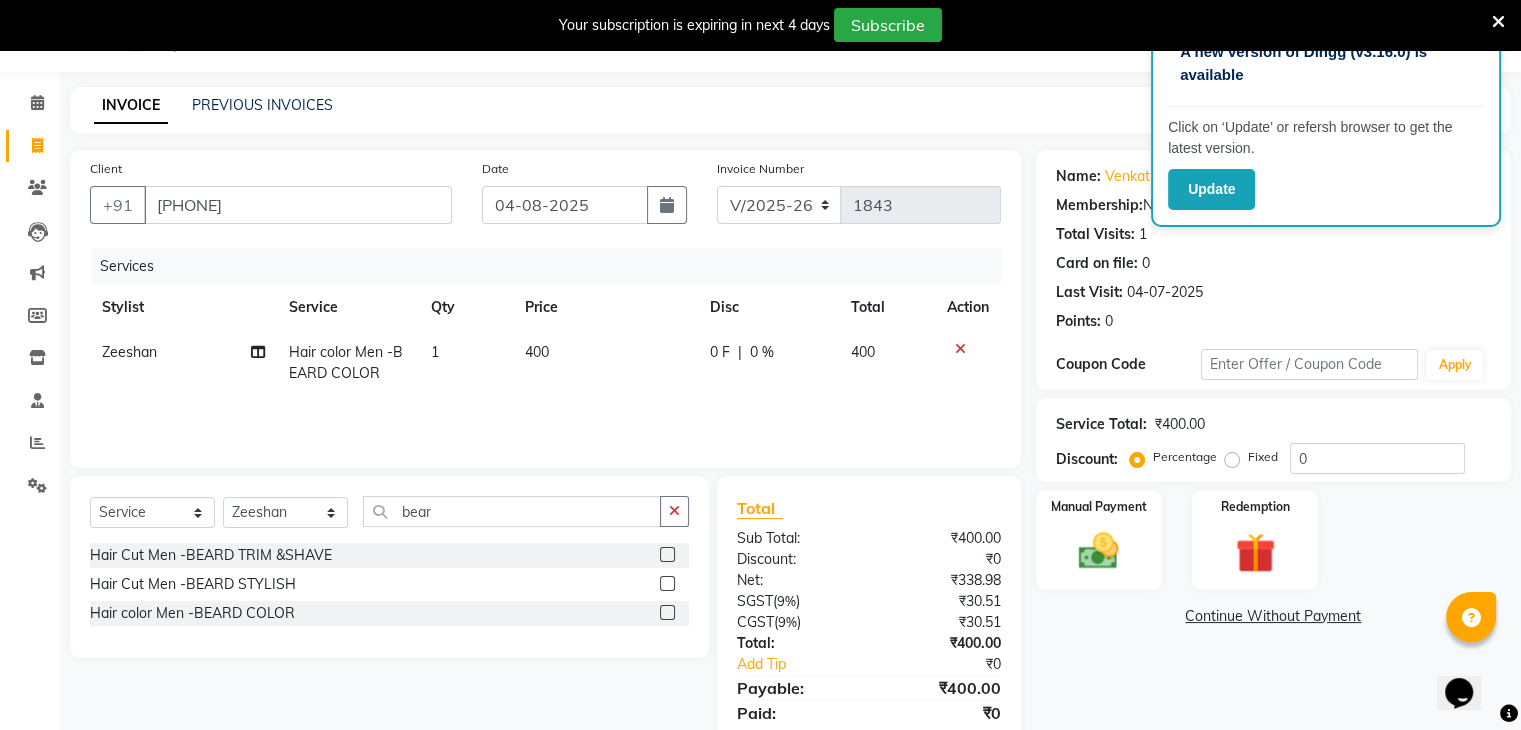 click on "400" 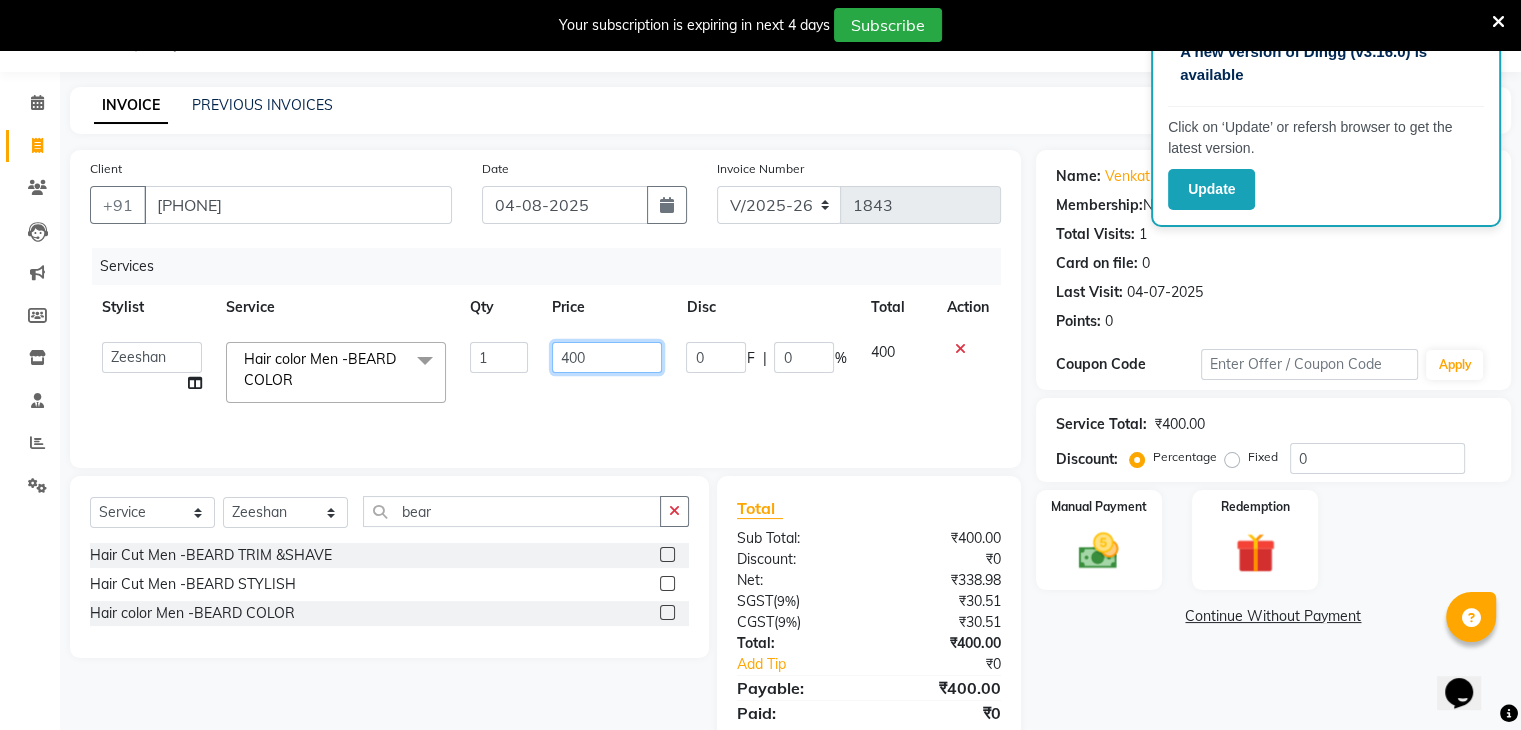 click on "400" 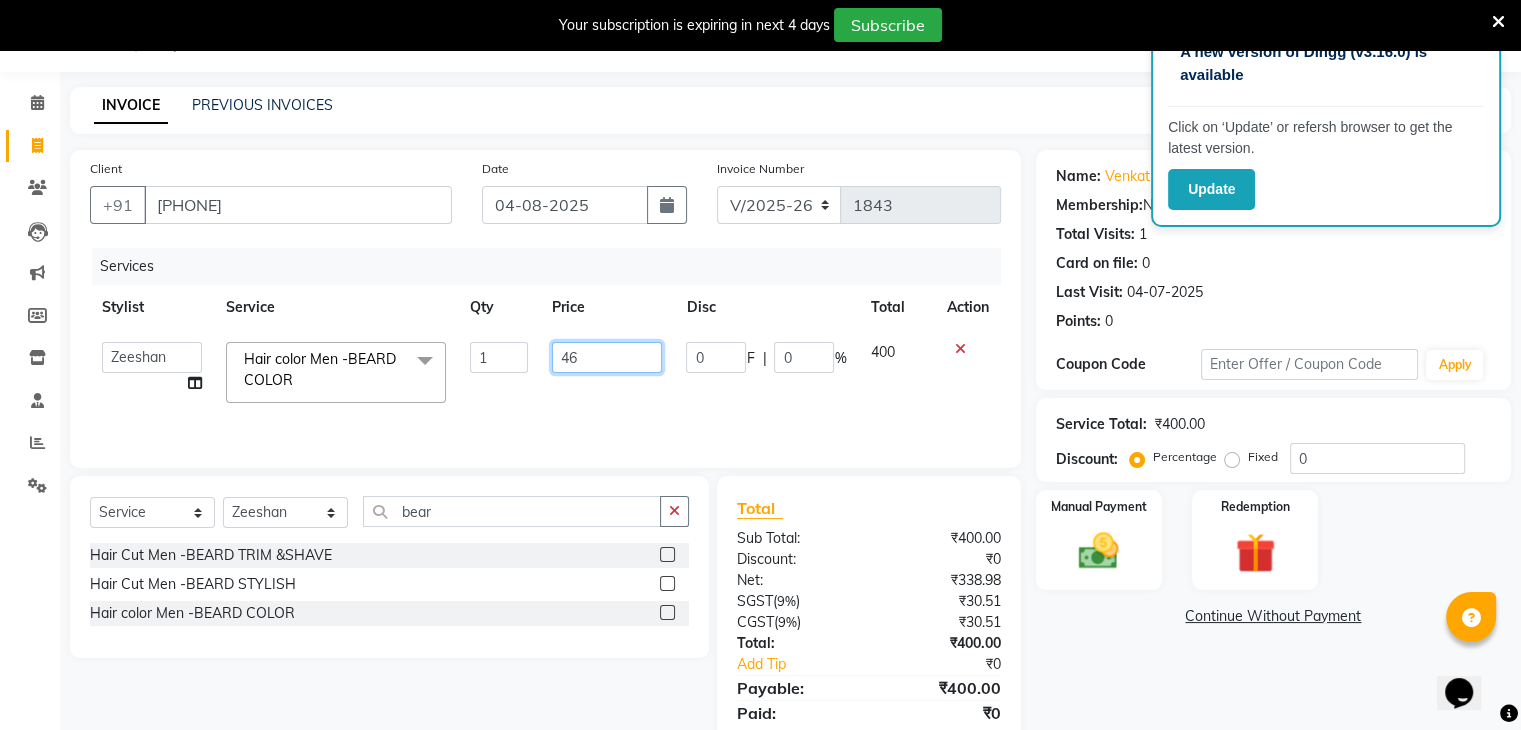 type on "4" 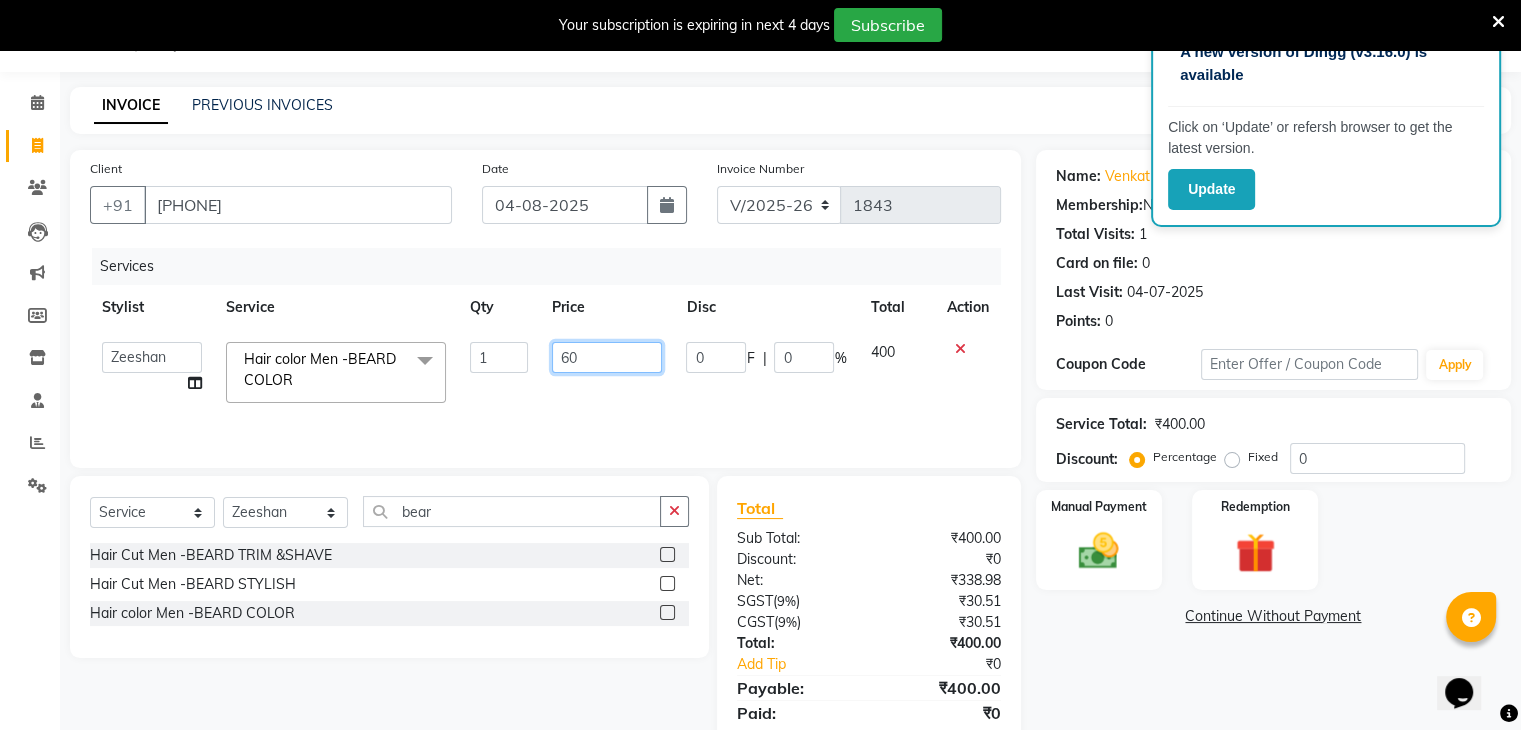 type on "600" 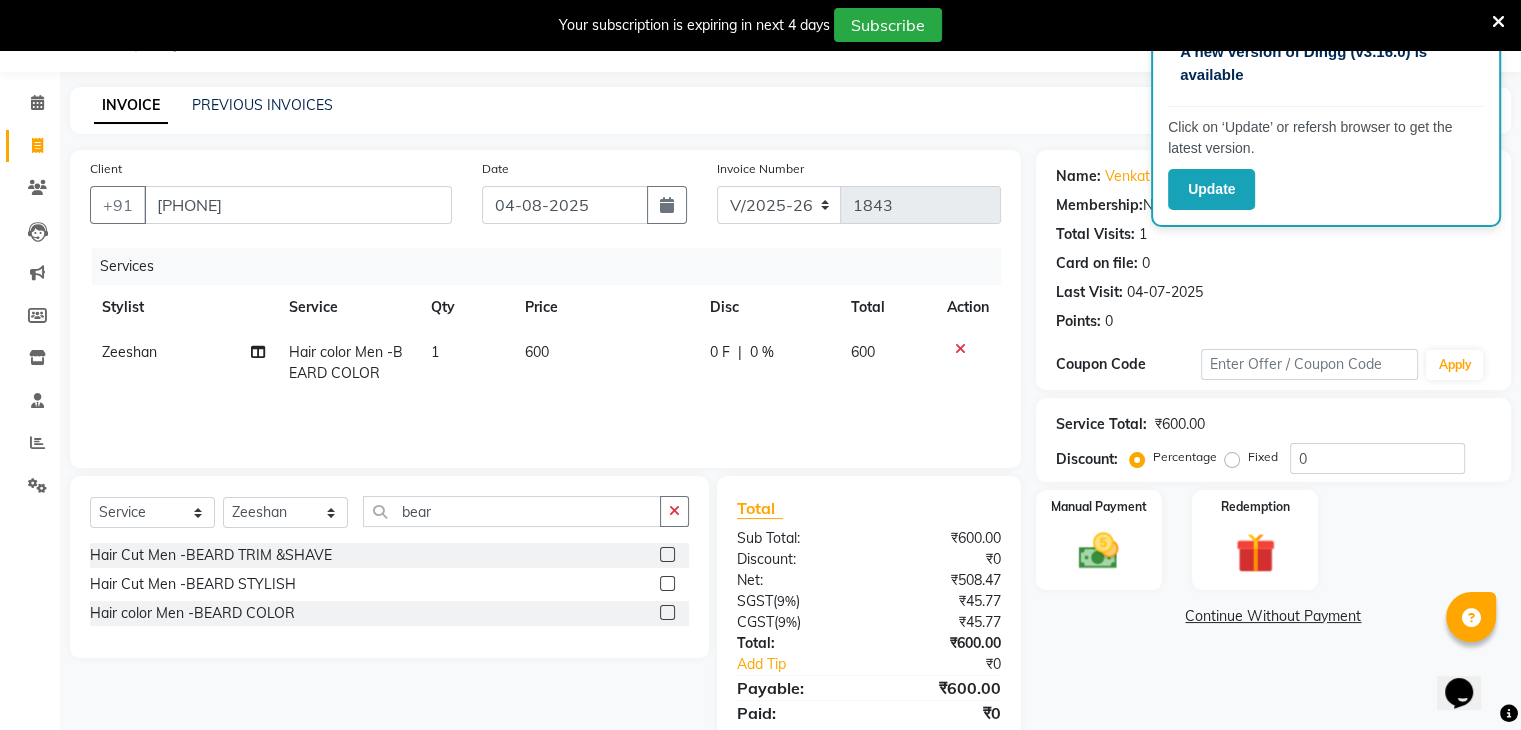 click on "600" 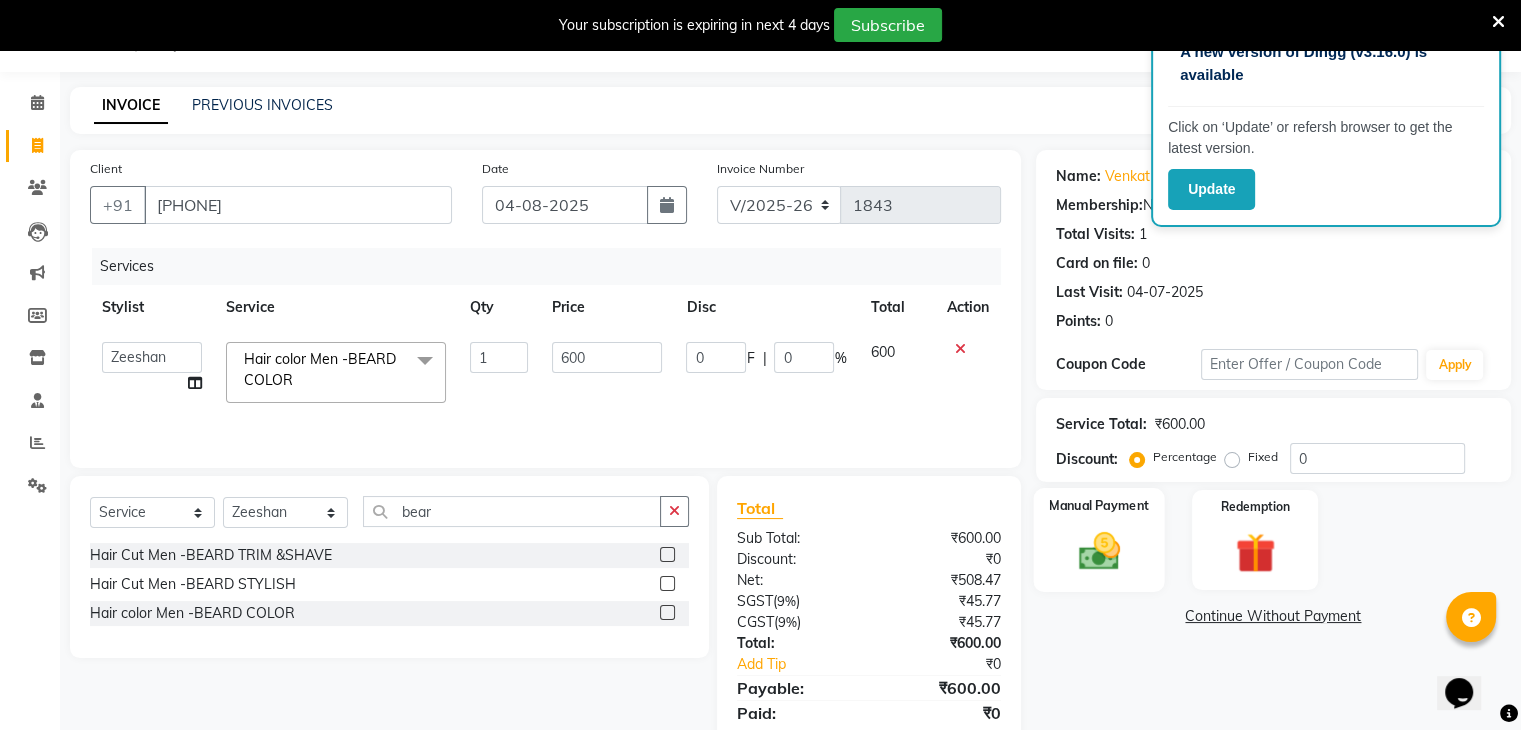 click on "Manual Payment" 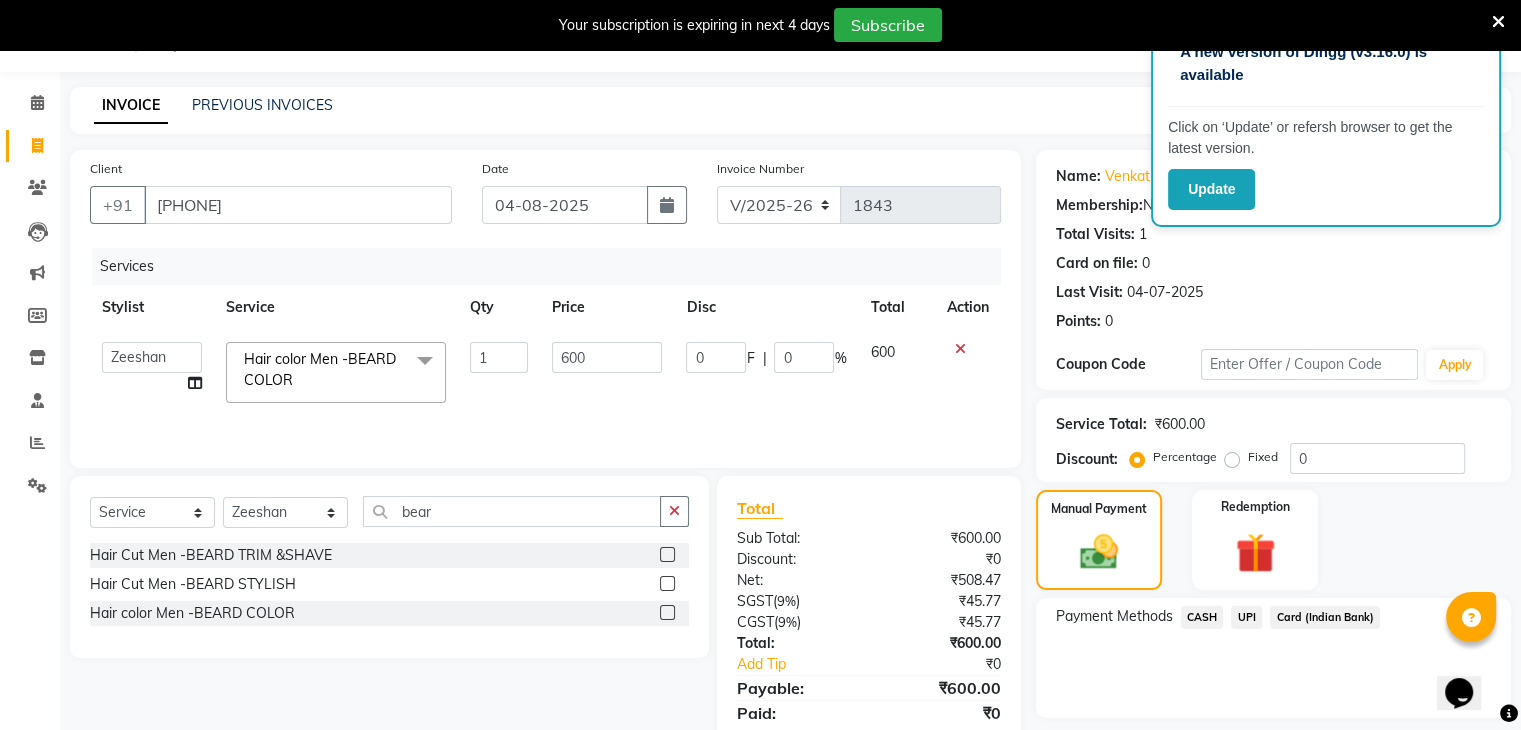 click on "UPI" 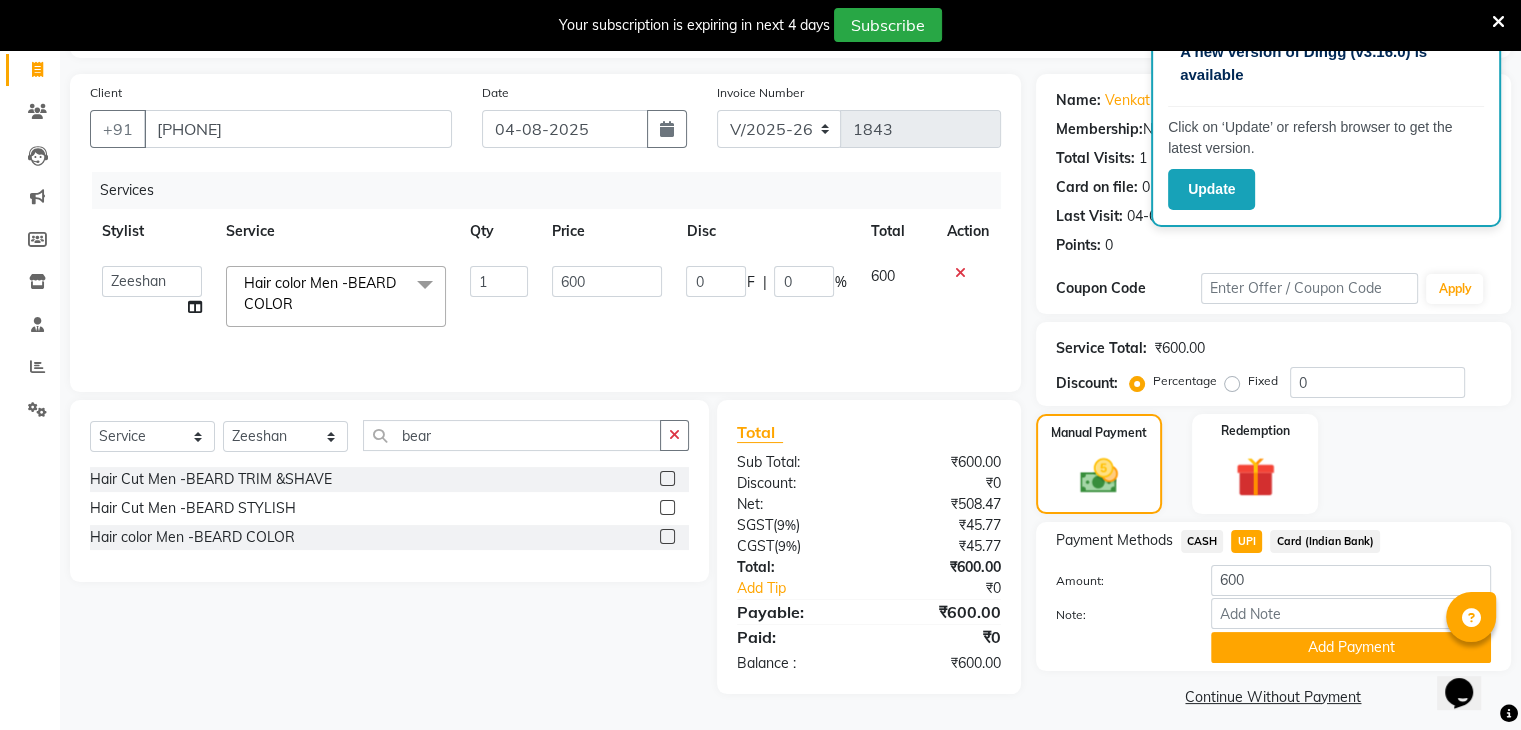 scroll, scrollTop: 129, scrollLeft: 0, axis: vertical 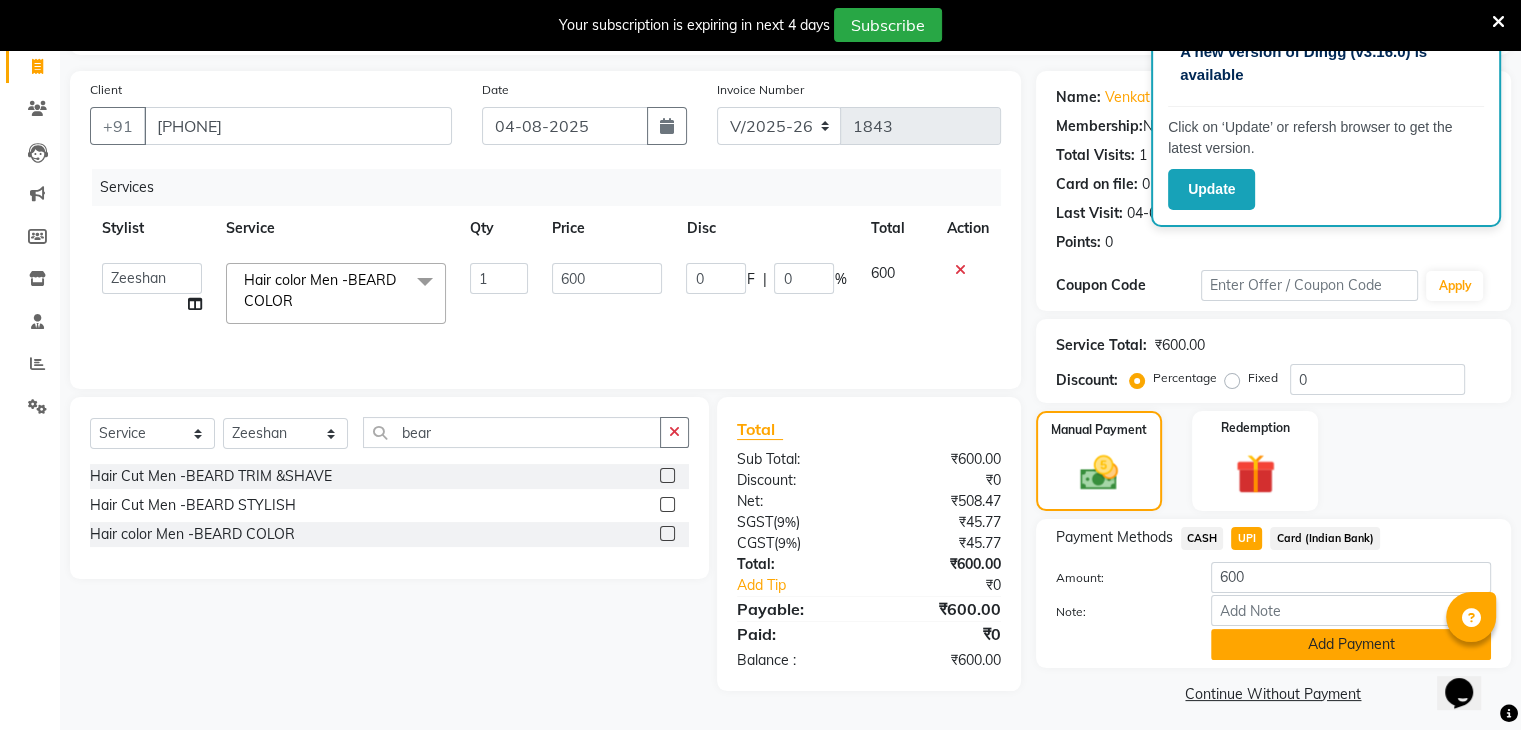 click on "Add Payment" 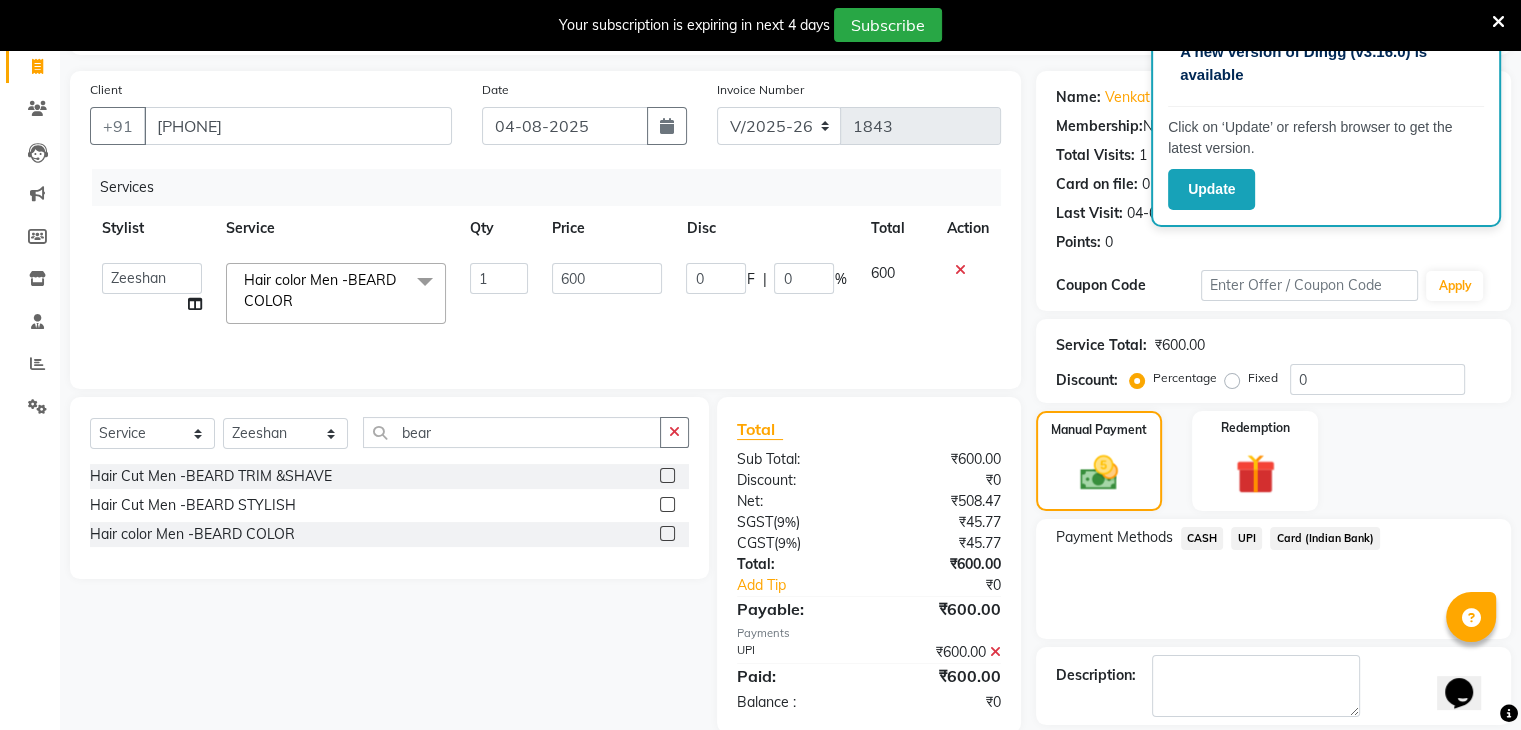 scroll, scrollTop: 220, scrollLeft: 0, axis: vertical 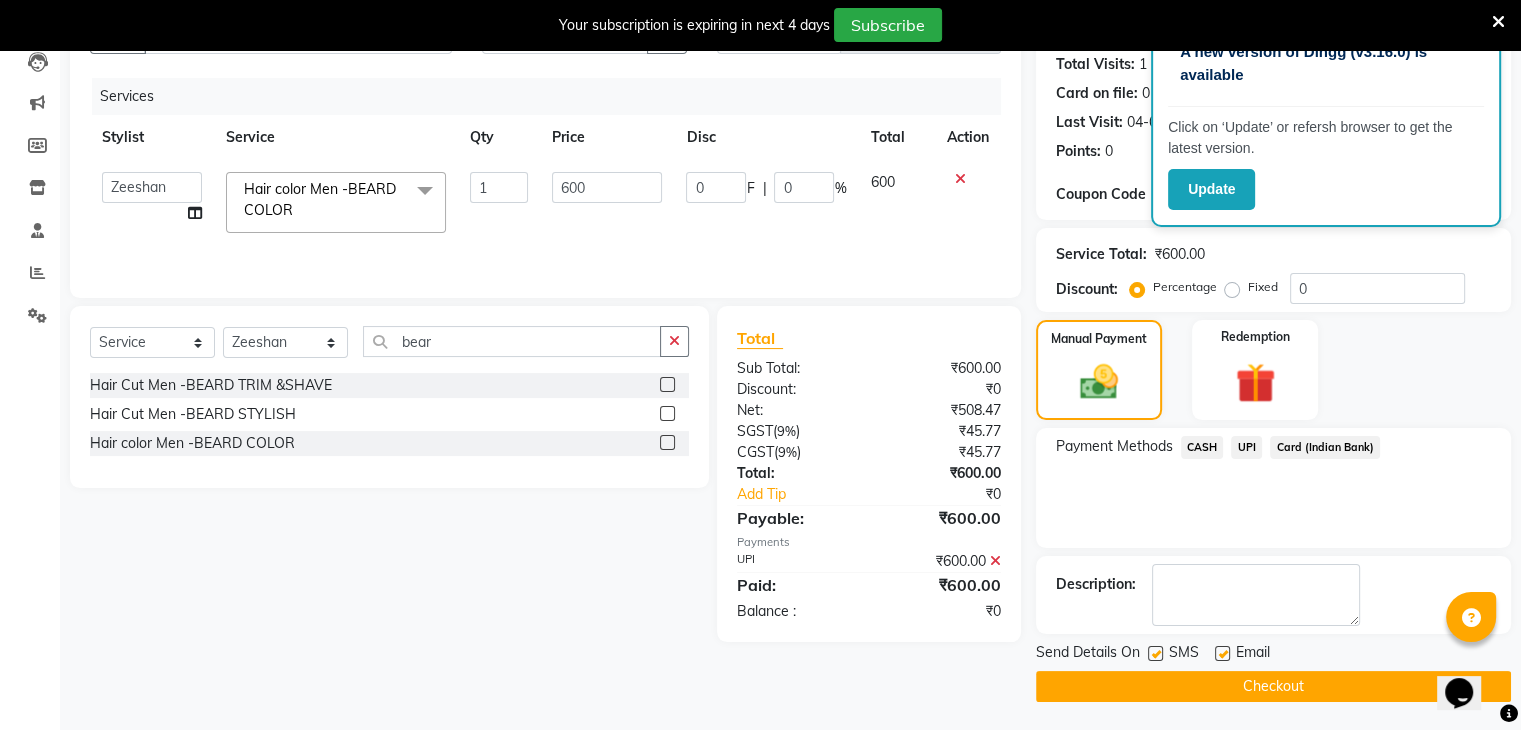 click on "Checkout" 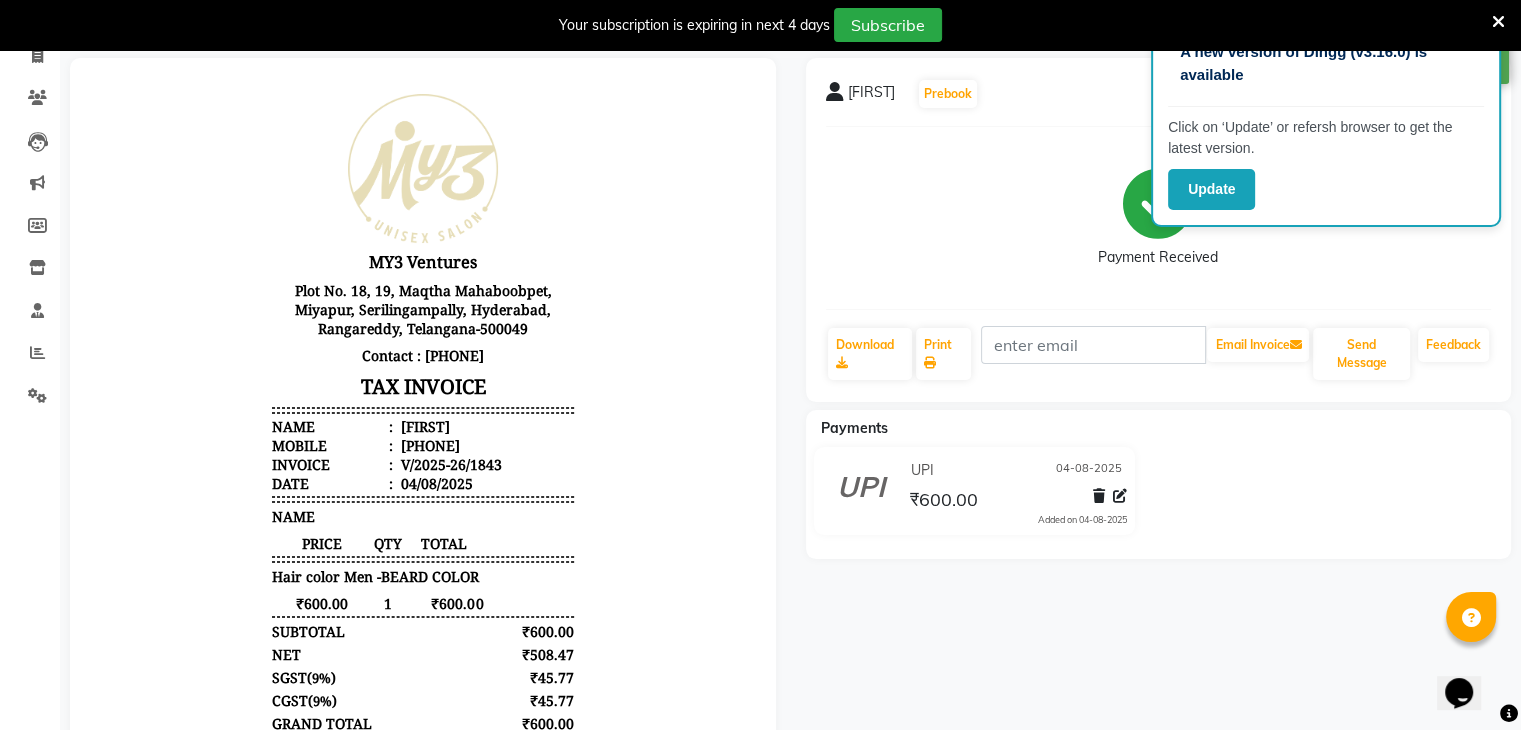 scroll, scrollTop: 0, scrollLeft: 0, axis: both 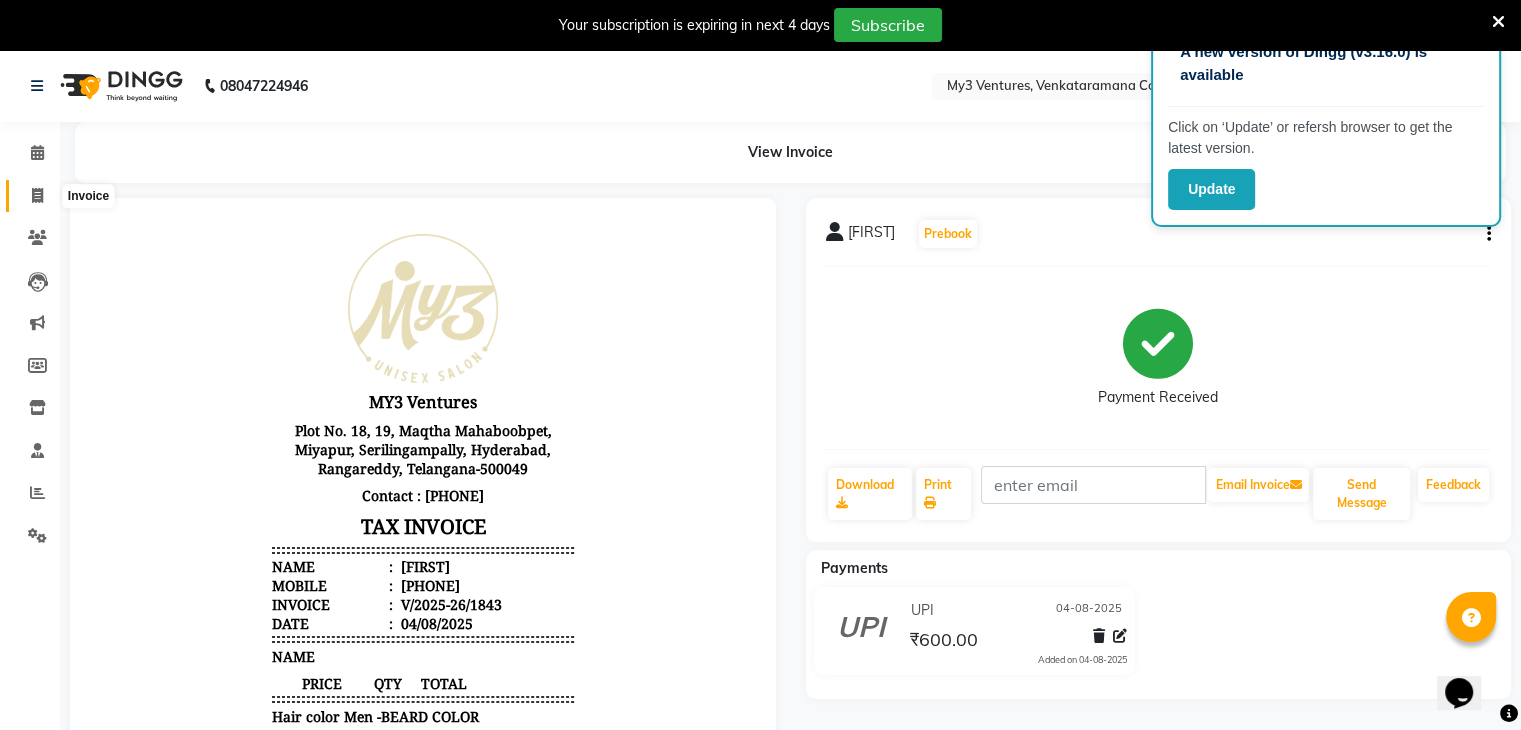 click 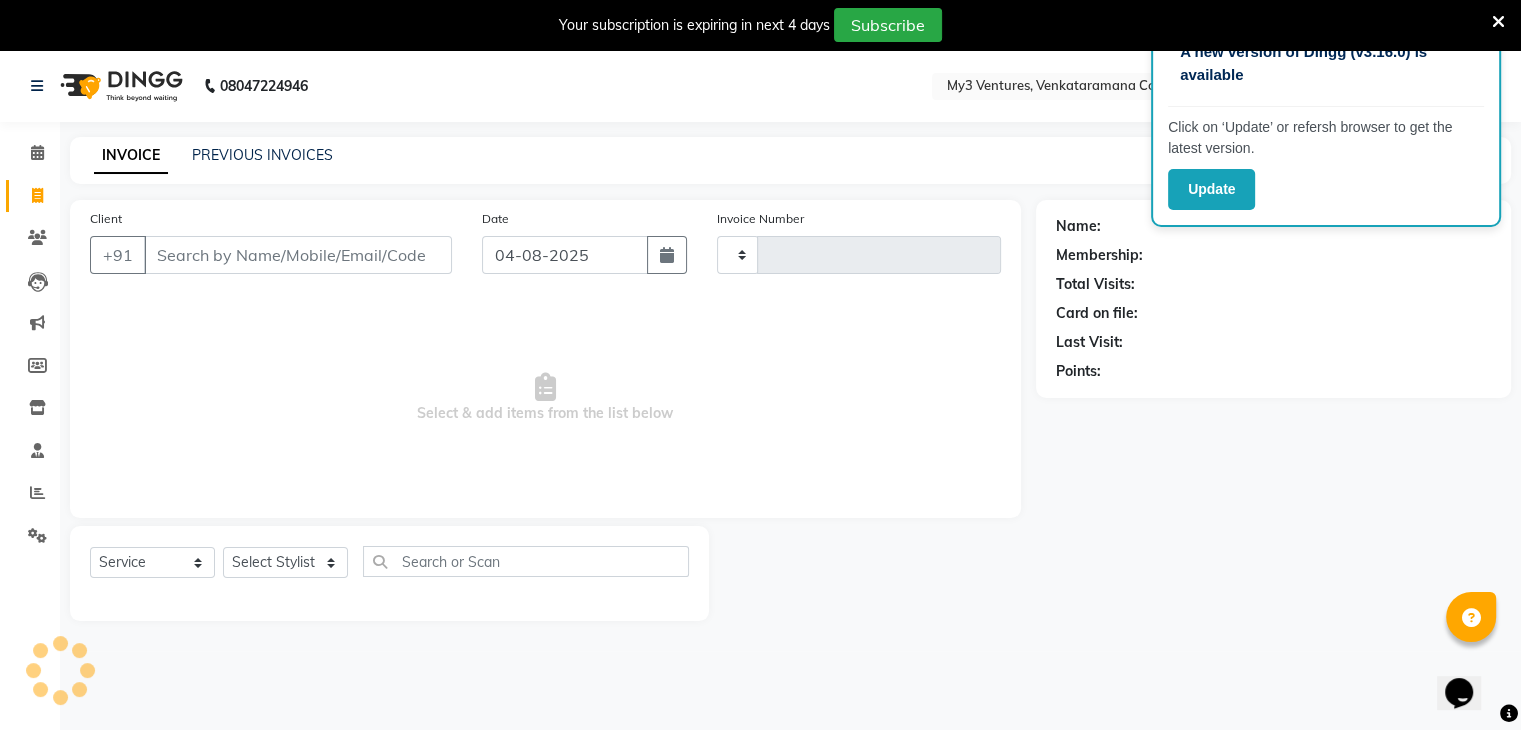 scroll, scrollTop: 50, scrollLeft: 0, axis: vertical 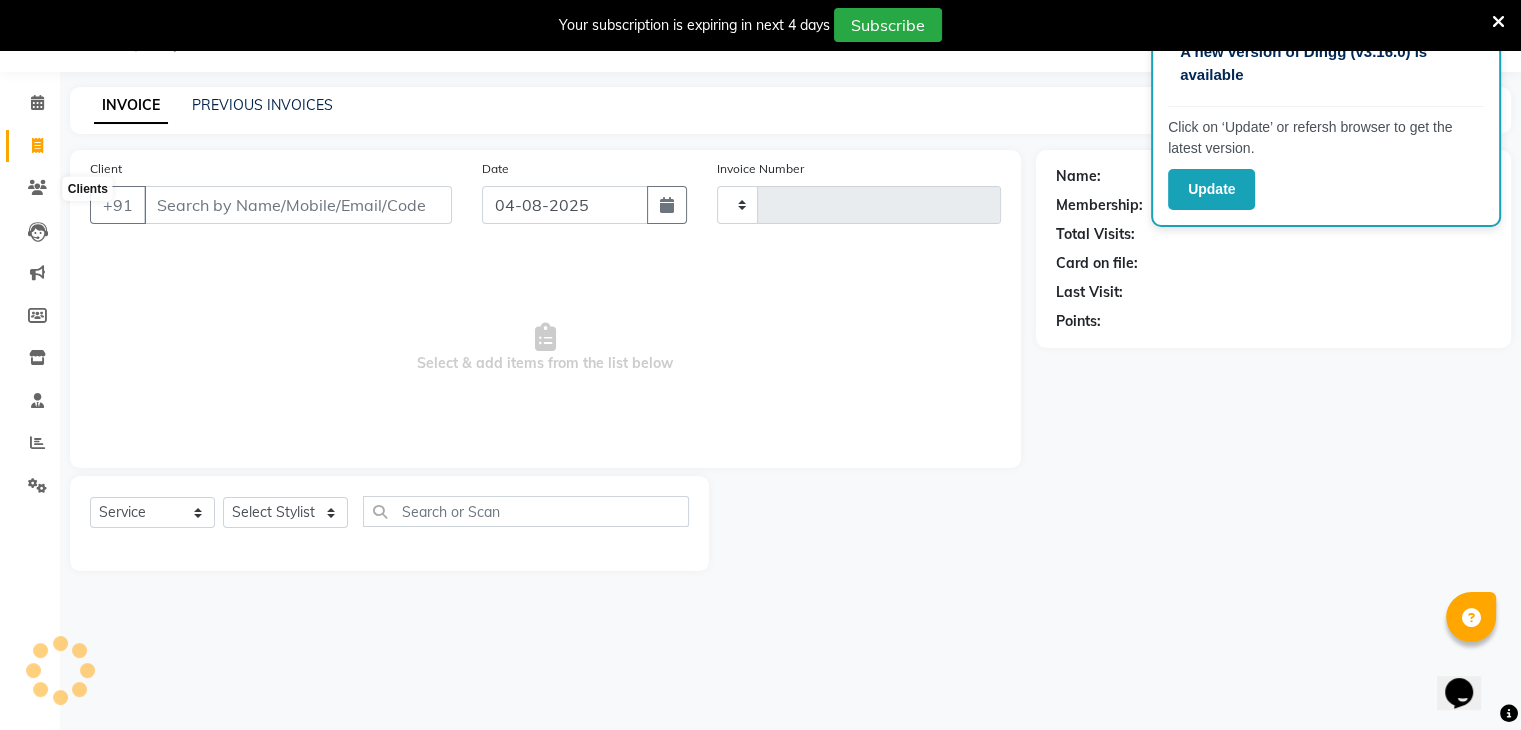 type on "1844" 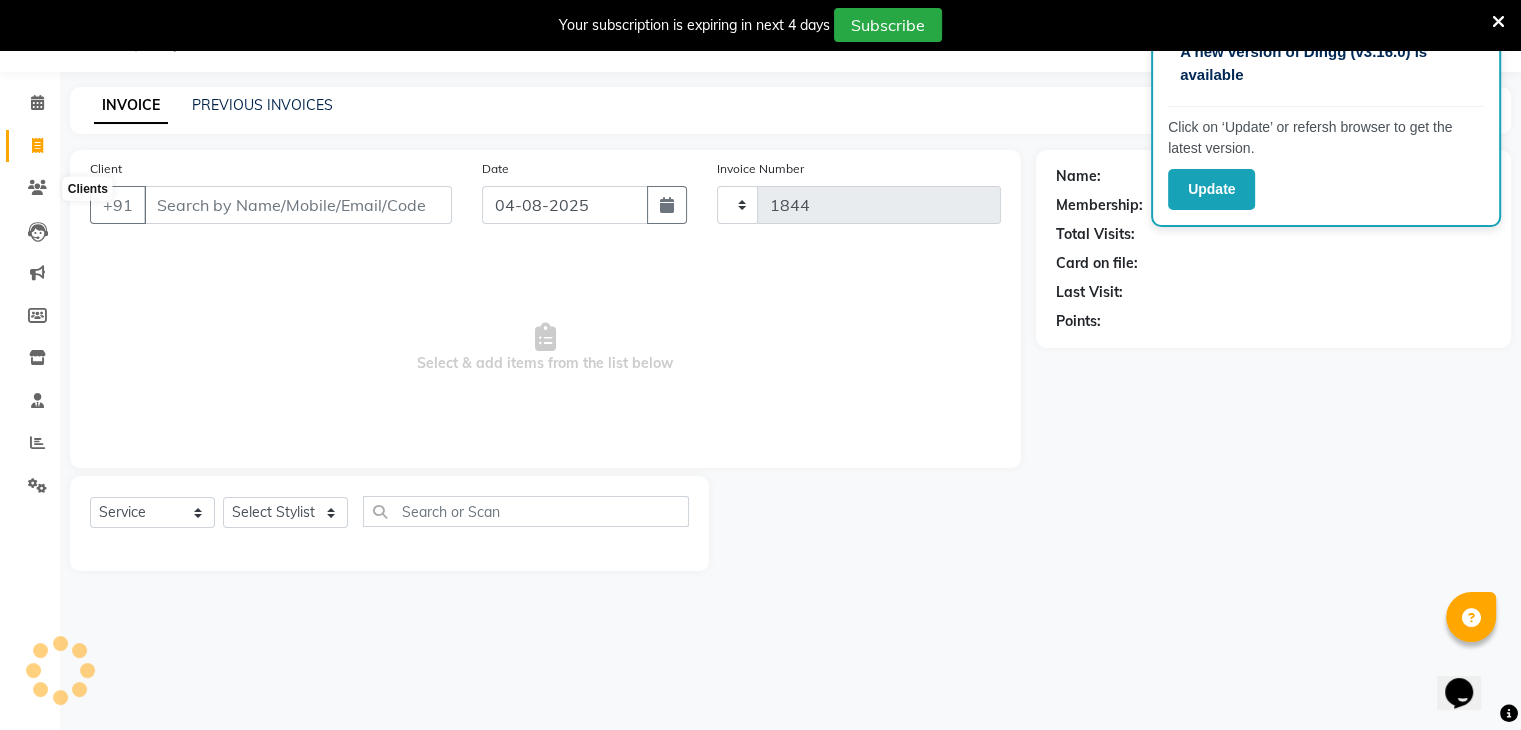 select on "6707" 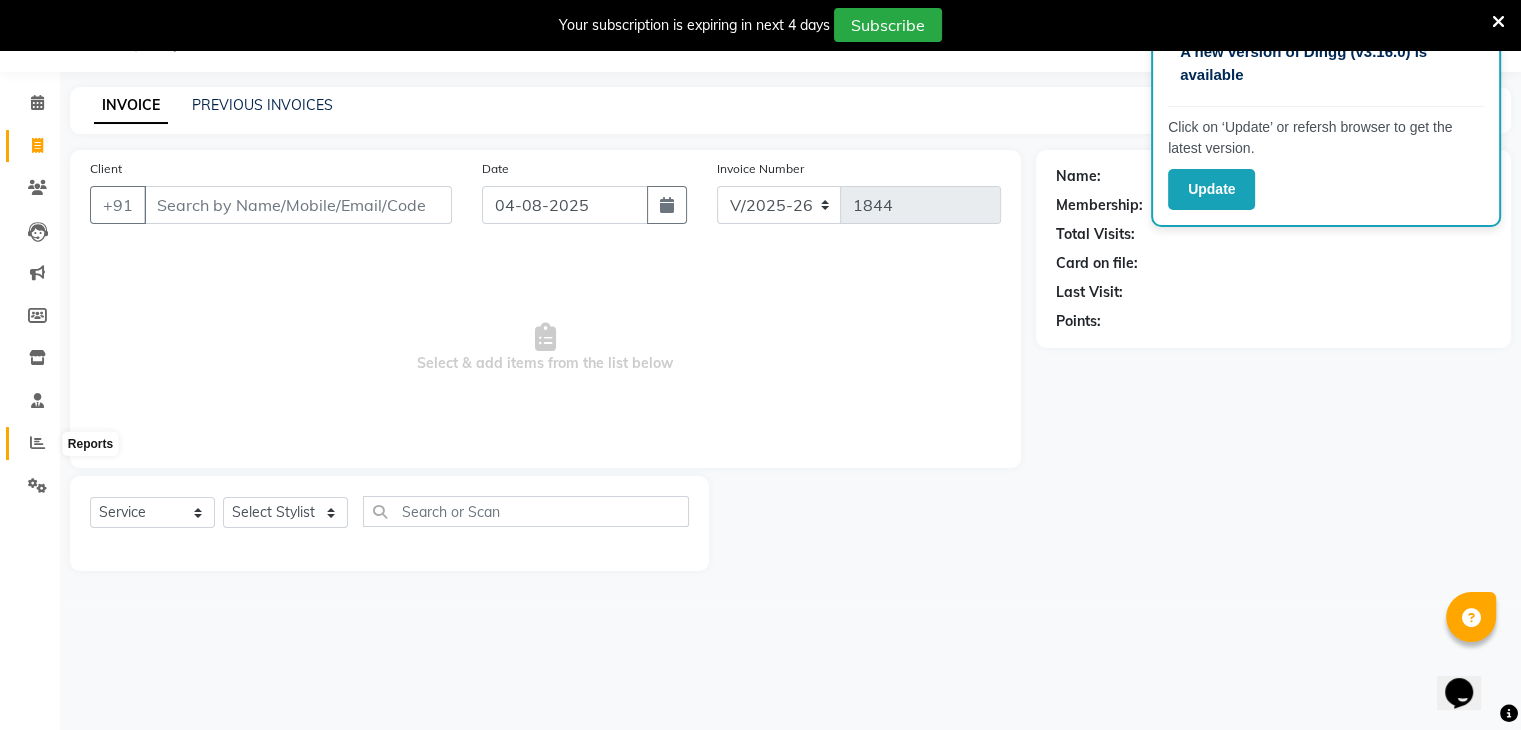 click 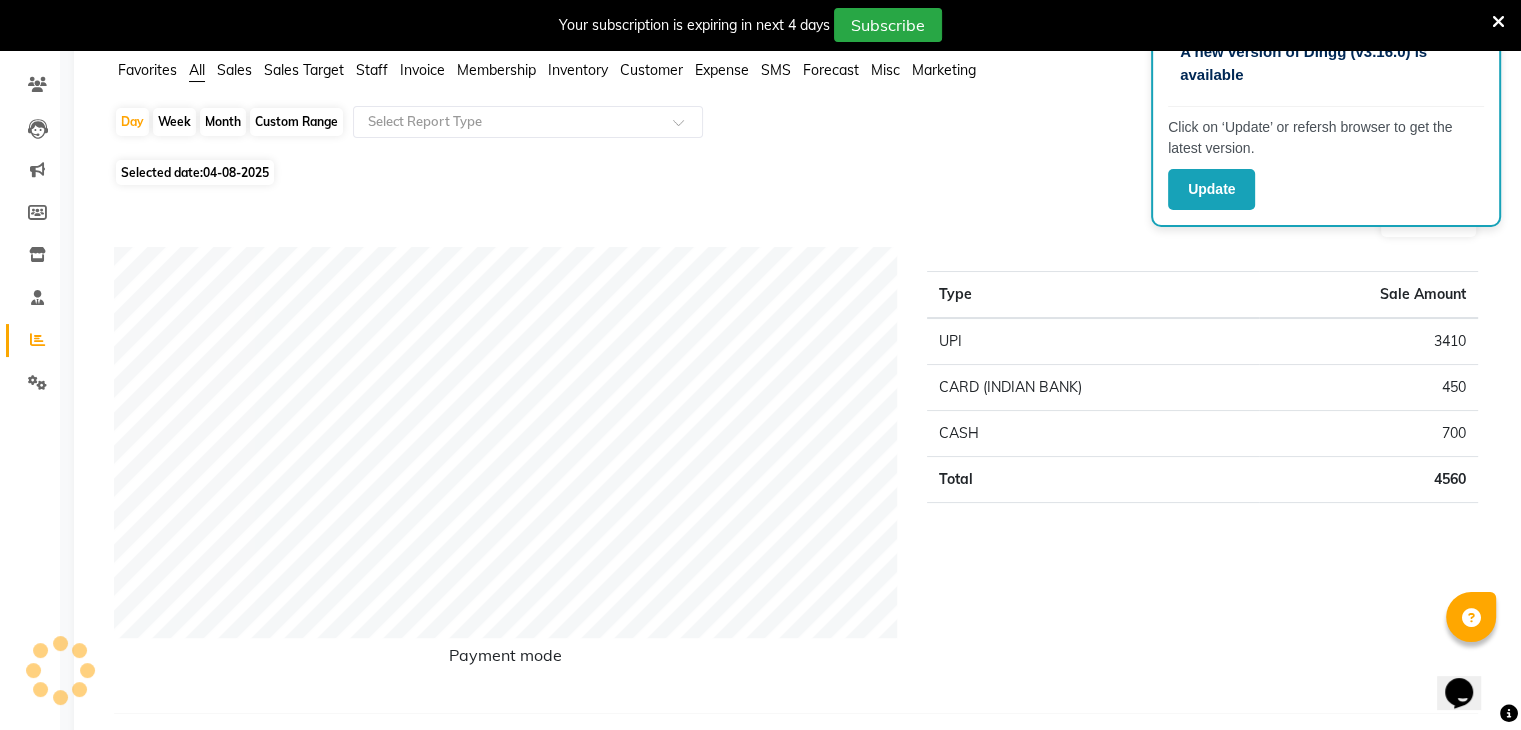 scroll, scrollTop: 0, scrollLeft: 0, axis: both 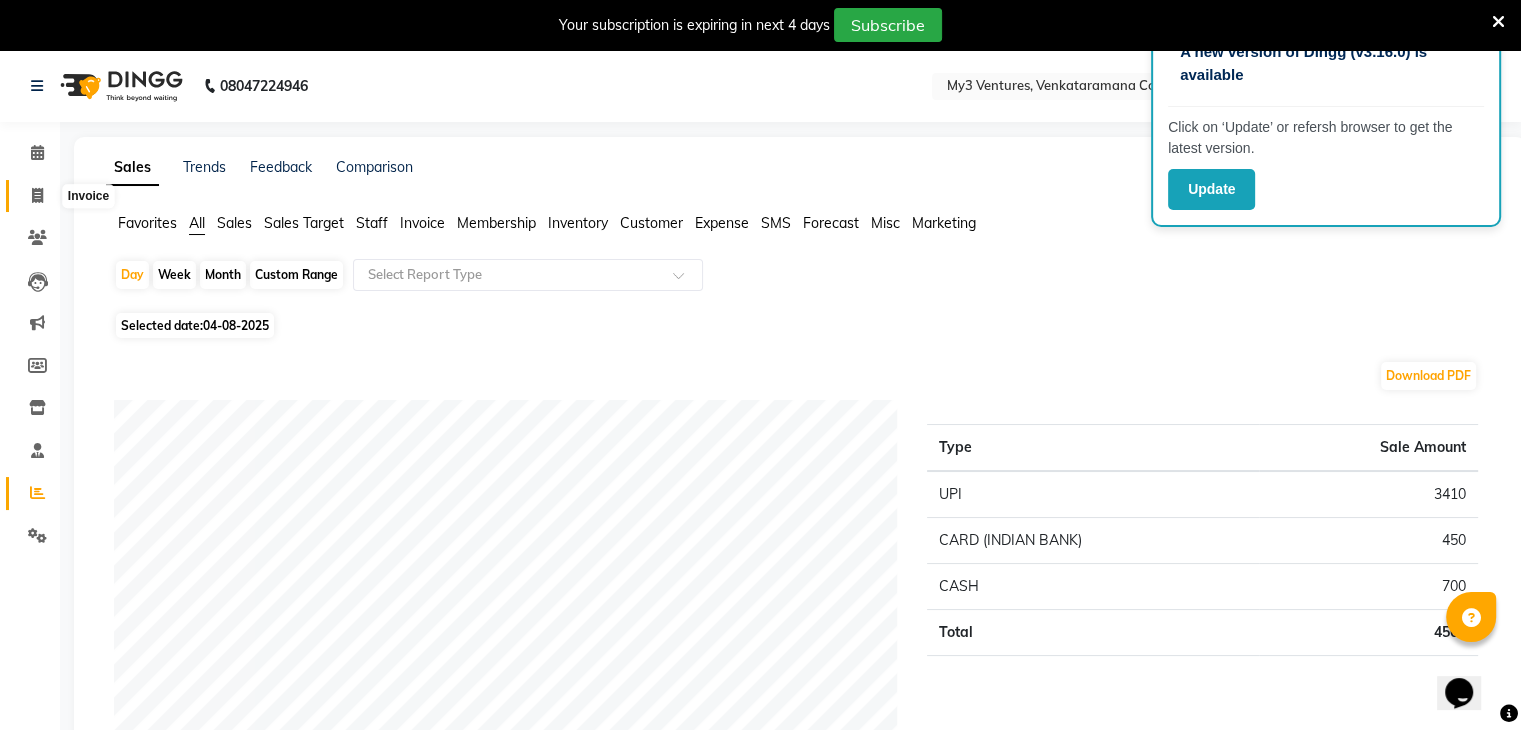 click 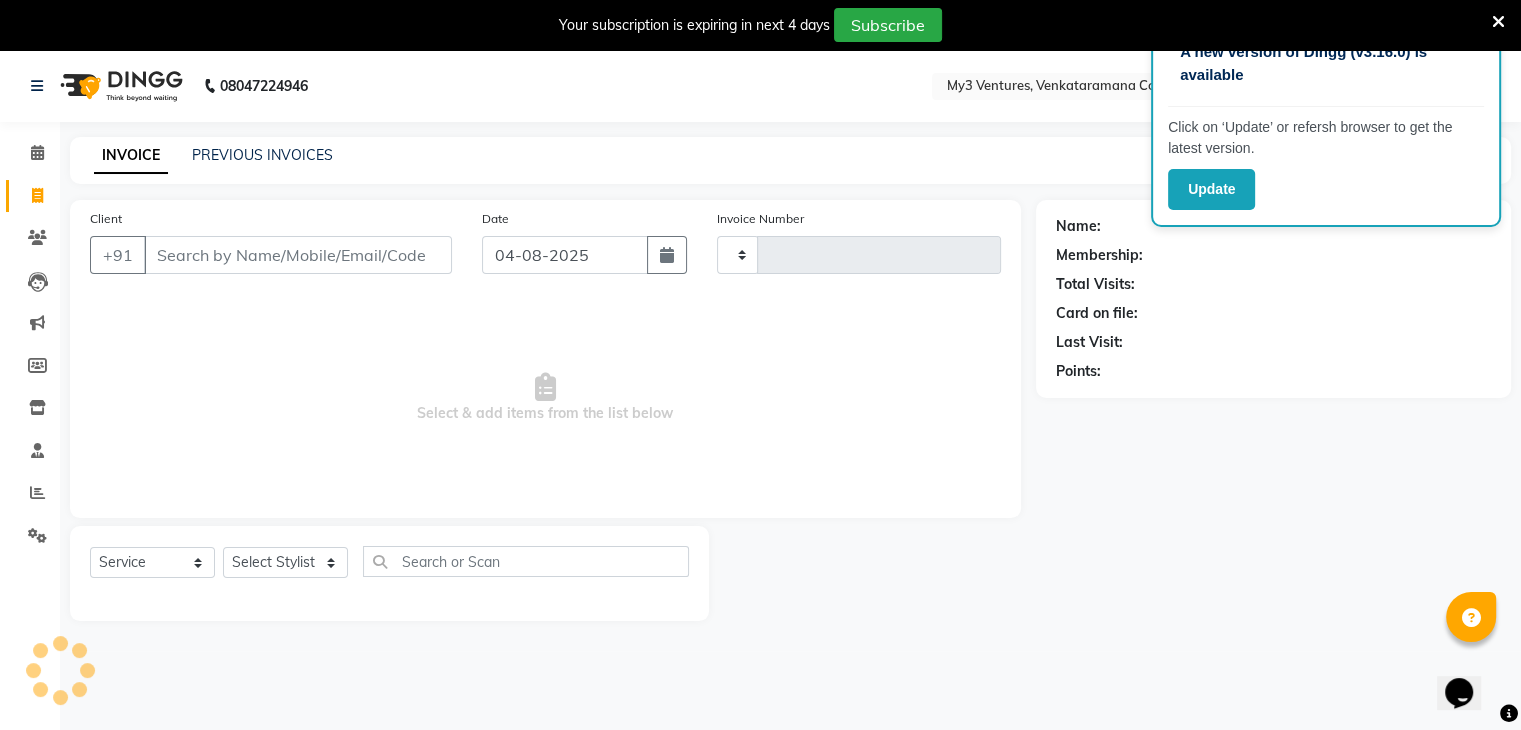 scroll, scrollTop: 50, scrollLeft: 0, axis: vertical 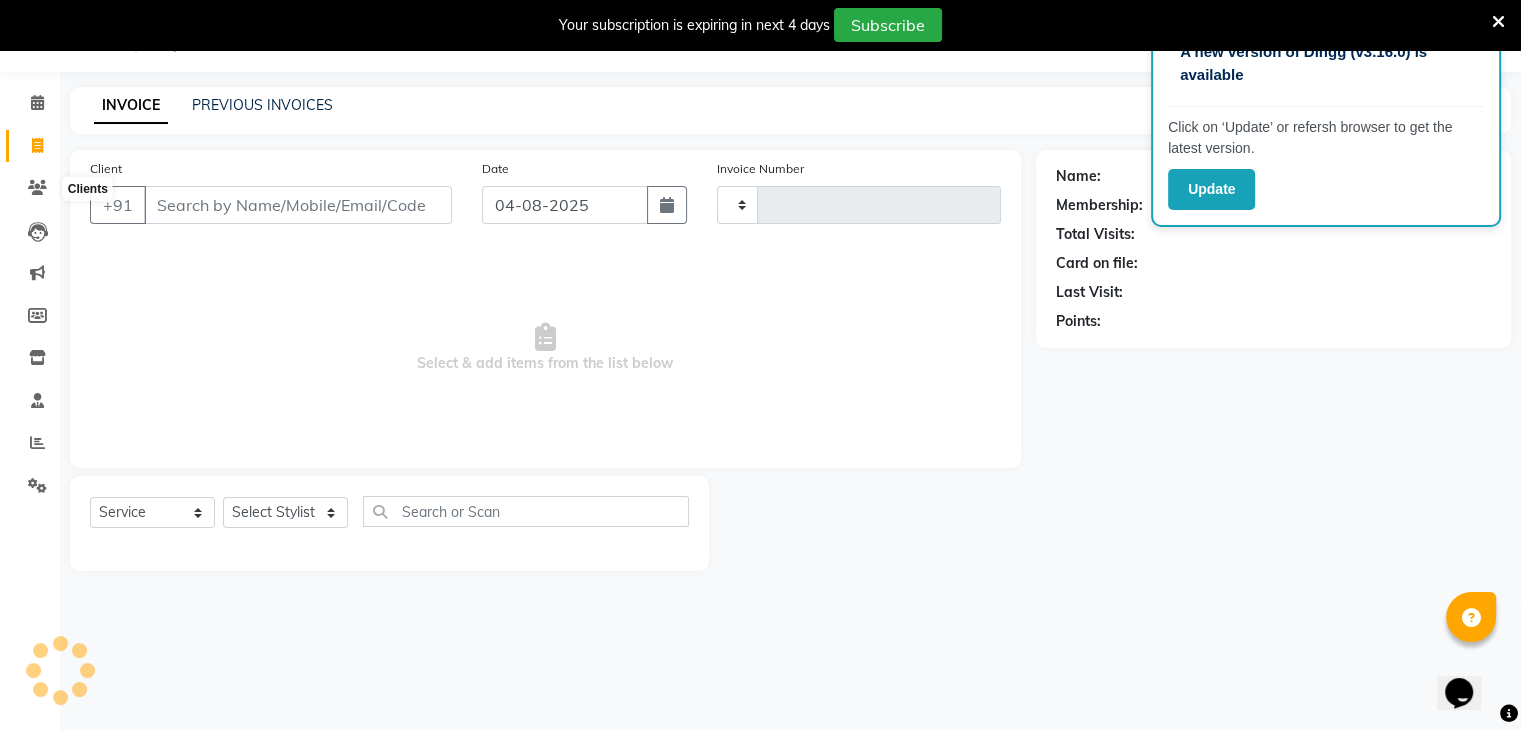 type on "1844" 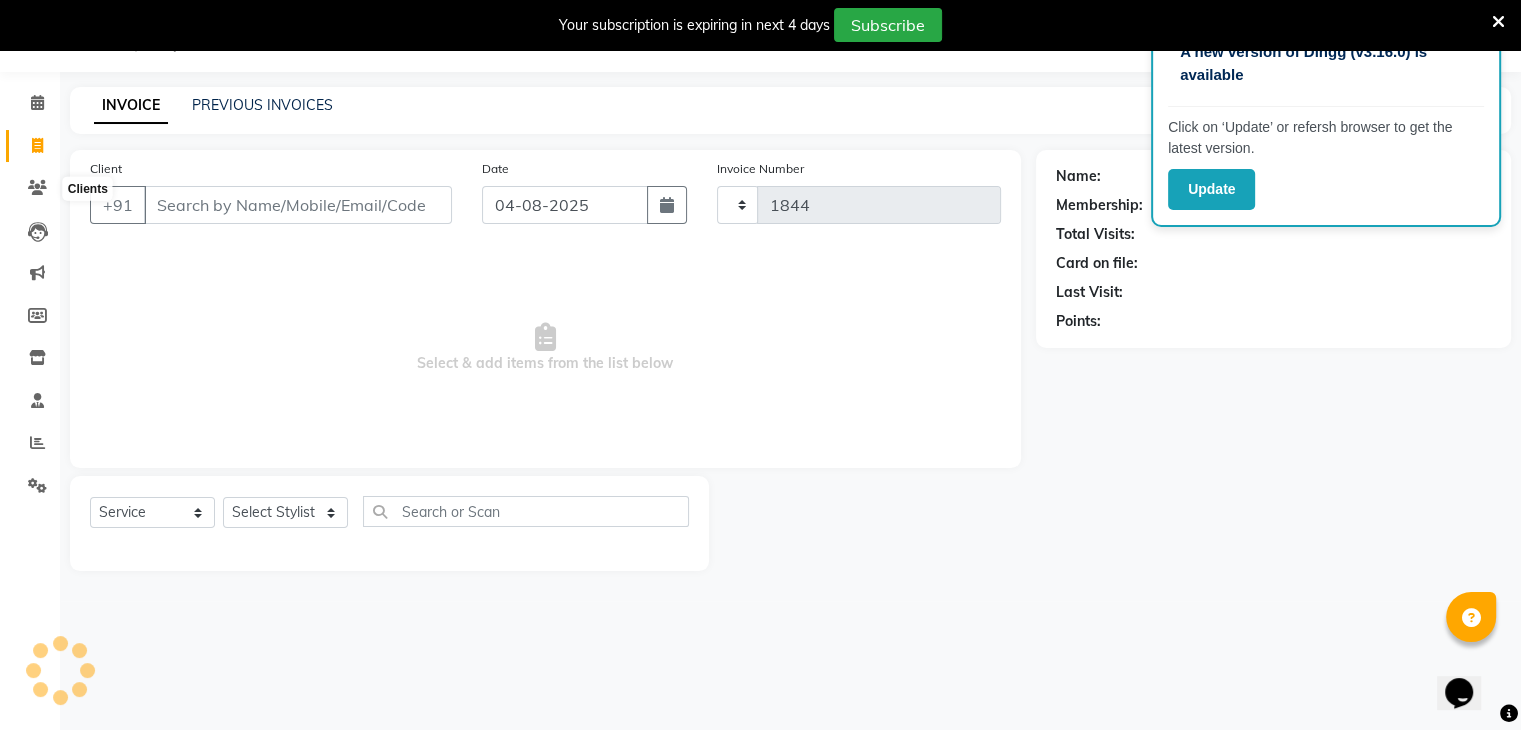 select on "6707" 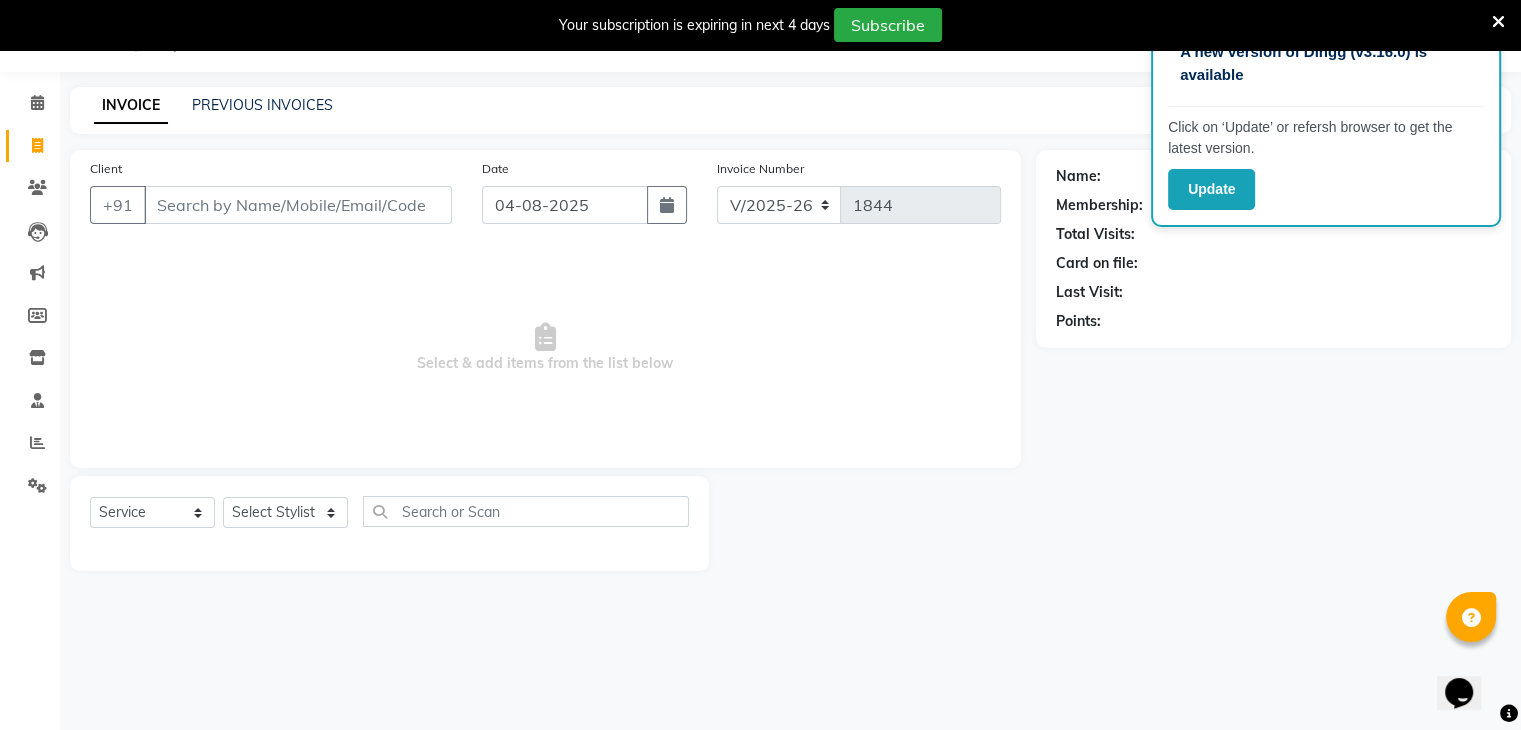 click on "Select & add items from the list below" at bounding box center [545, 348] 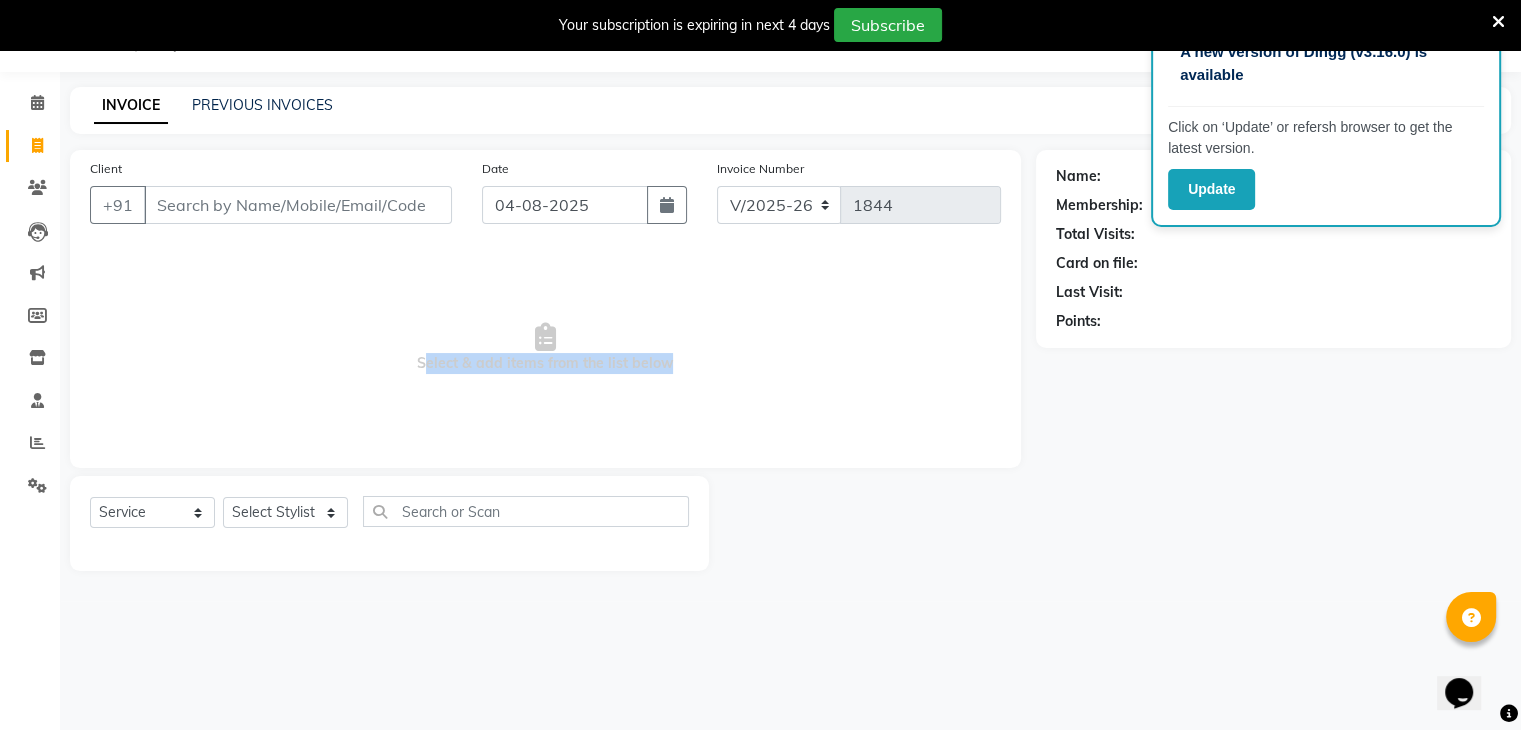 click on "Select & add items from the list below" at bounding box center [545, 348] 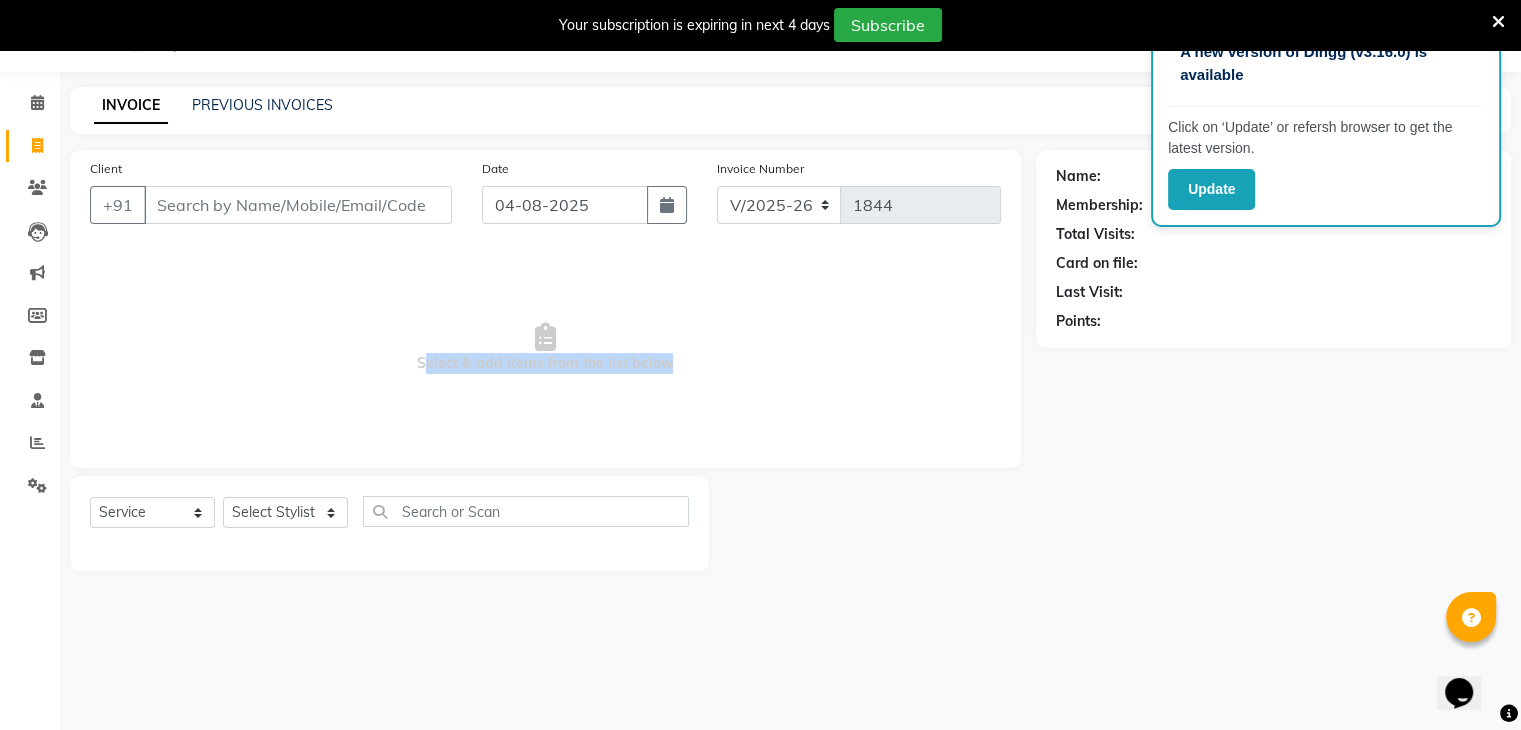 click on "Select & add items from the list below" at bounding box center [545, 348] 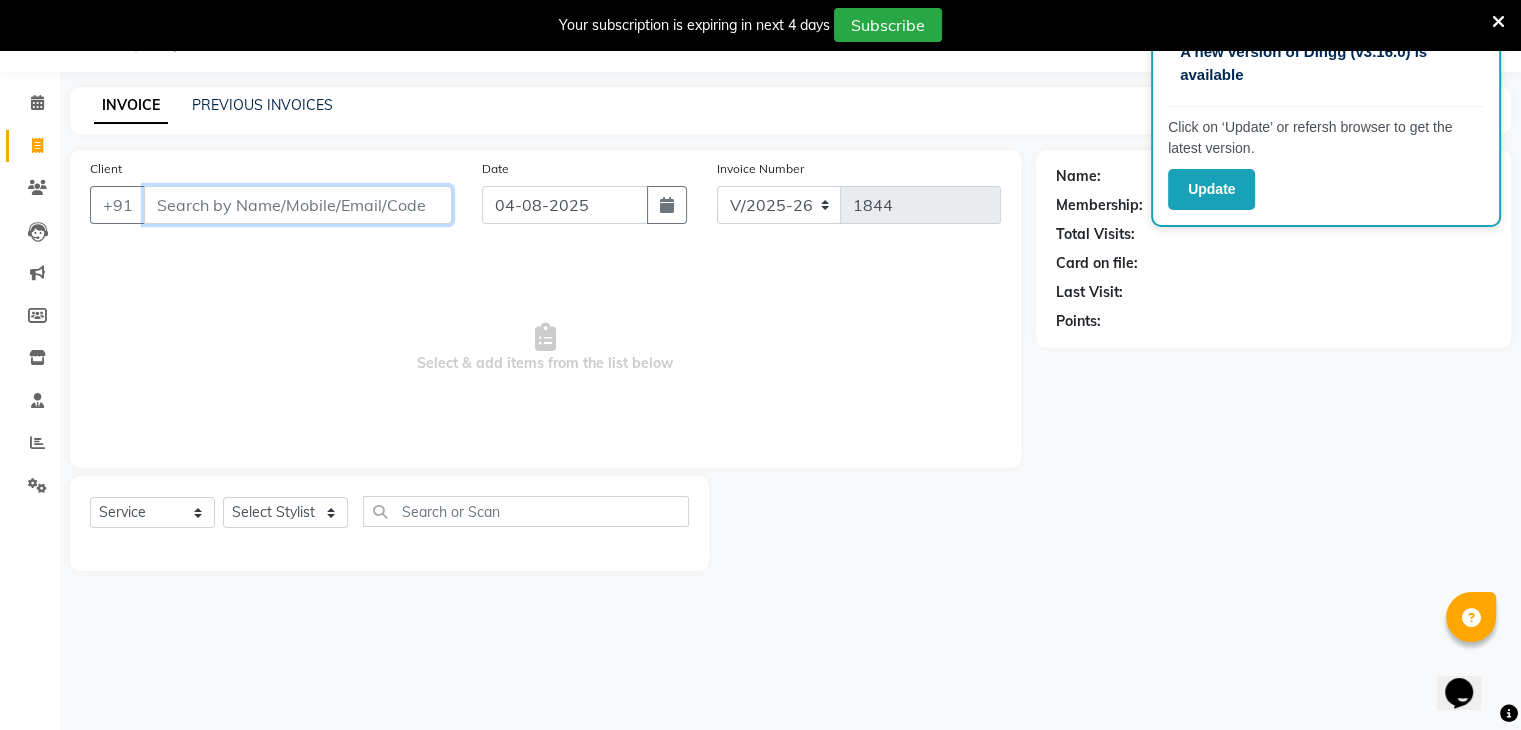 click on "Client" at bounding box center (298, 205) 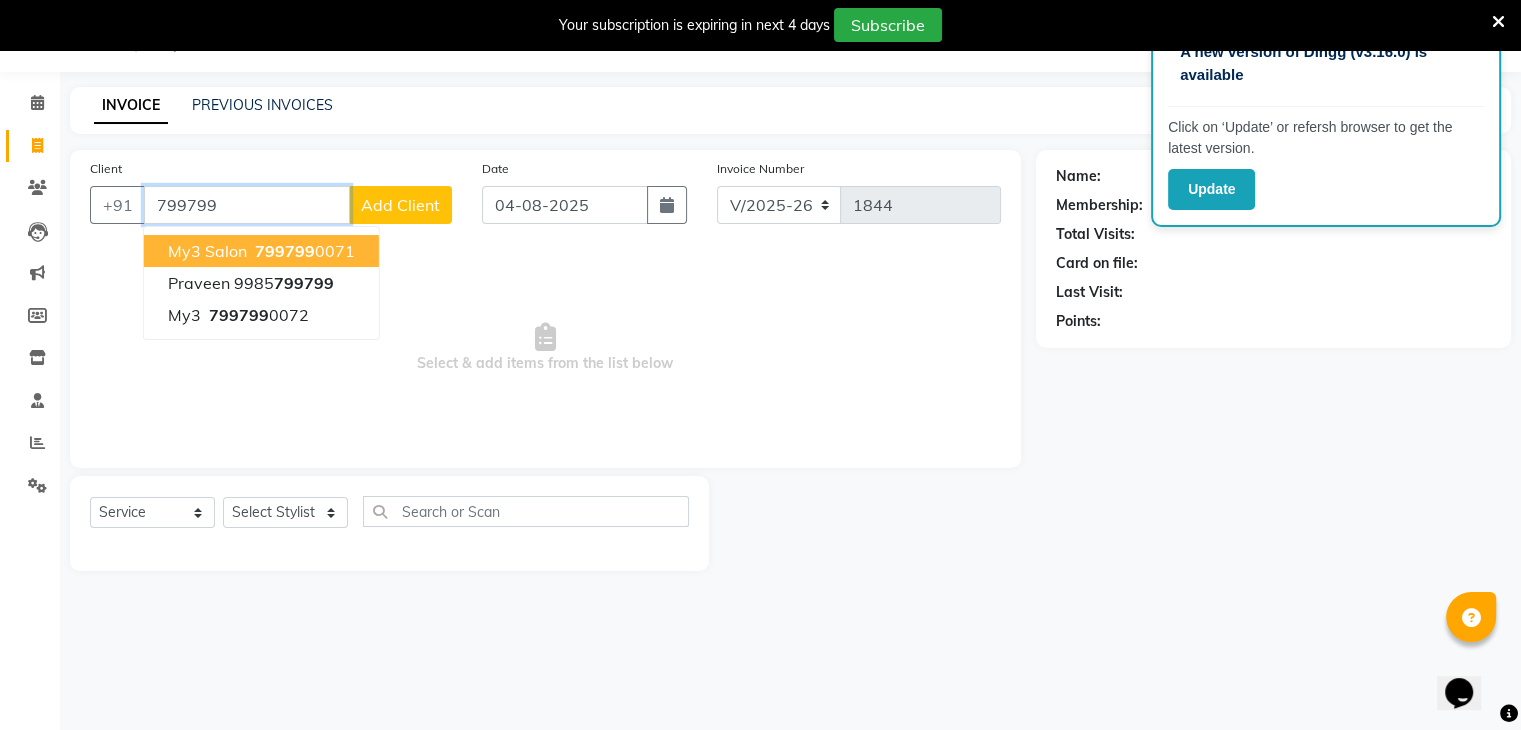 click on "799799" at bounding box center (285, 251) 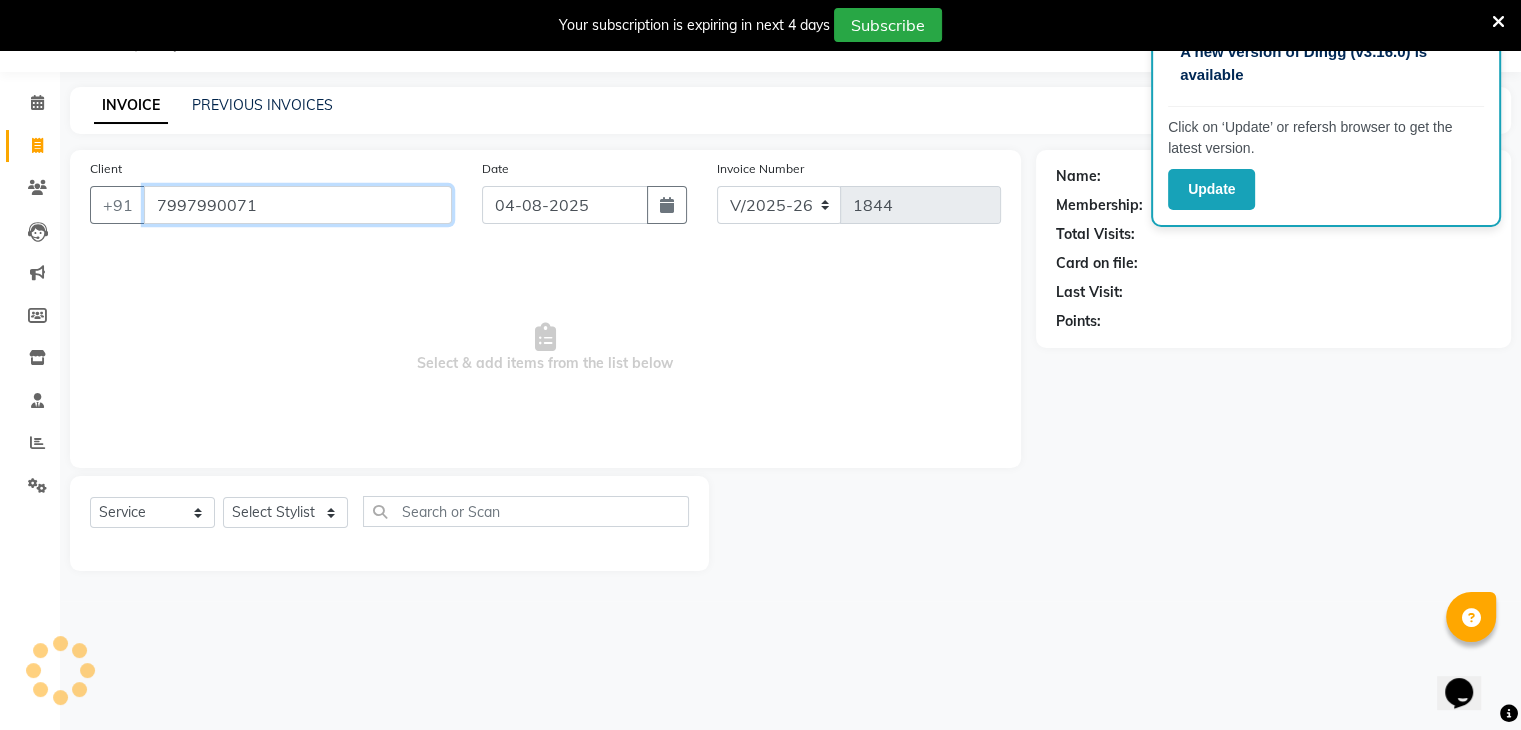 type on "7997990071" 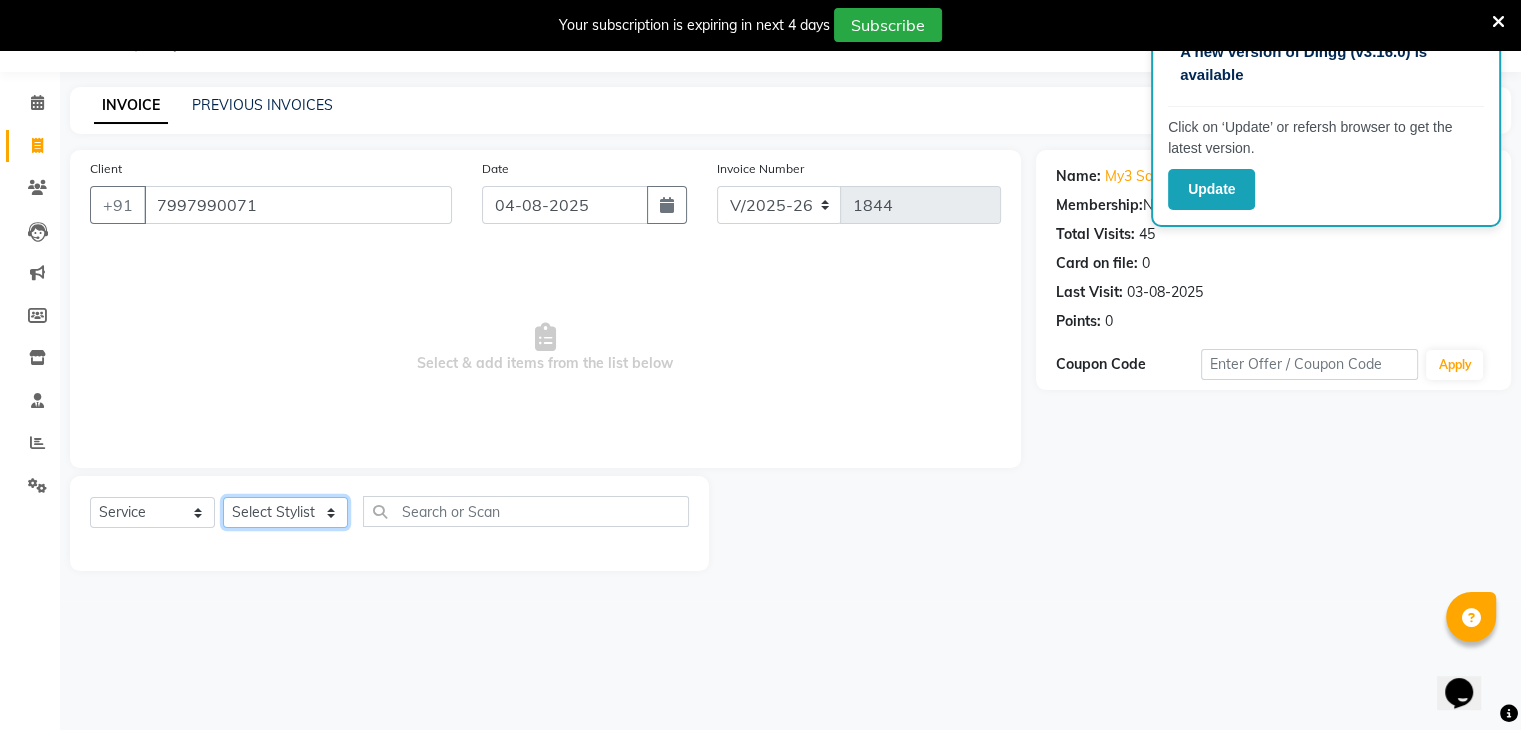 click on "Select Stylist ajju azam divya rihan Sahzad sowjanya srilatha Swapna Zeeshan" 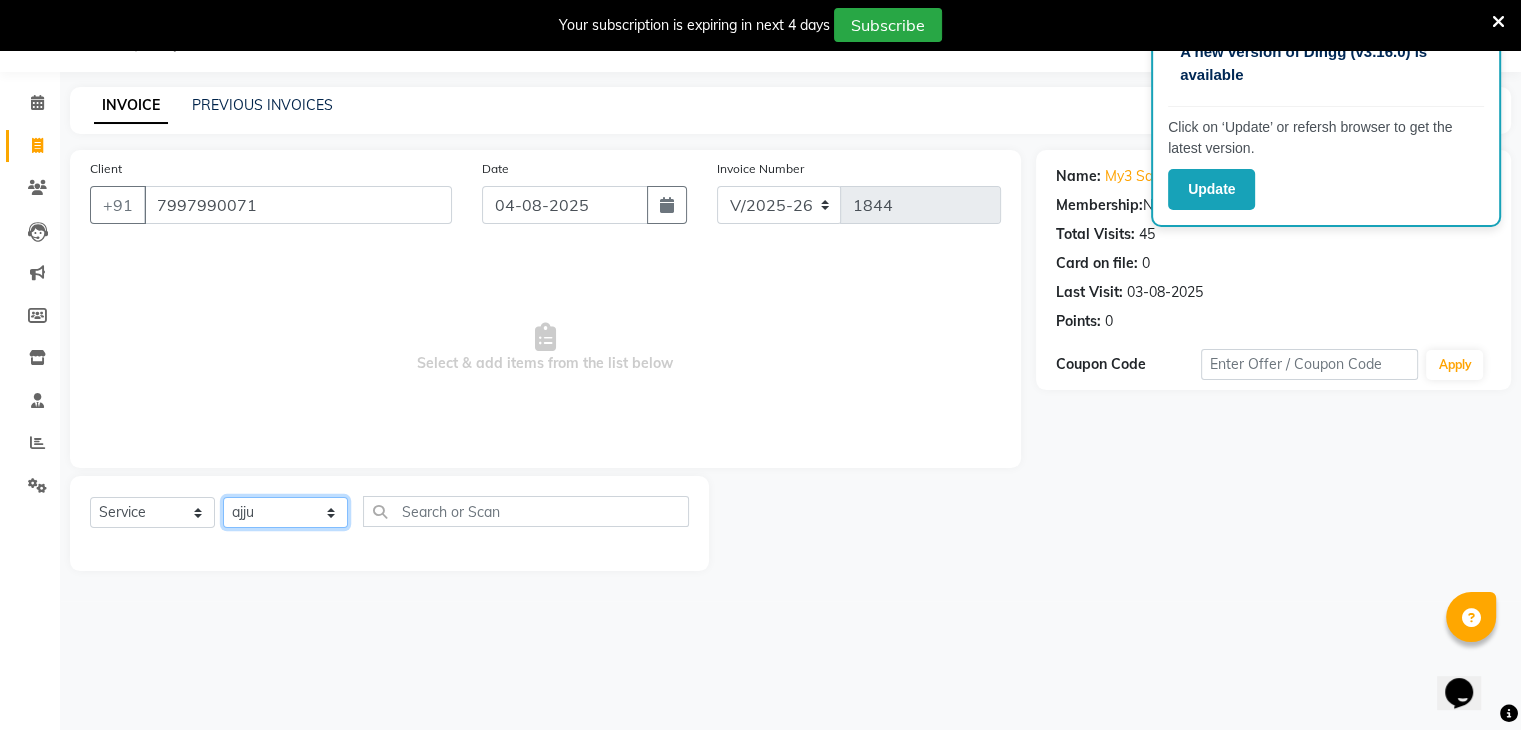 click on "Select Stylist ajju azam divya rihan Sahzad sowjanya srilatha Swapna Zeeshan" 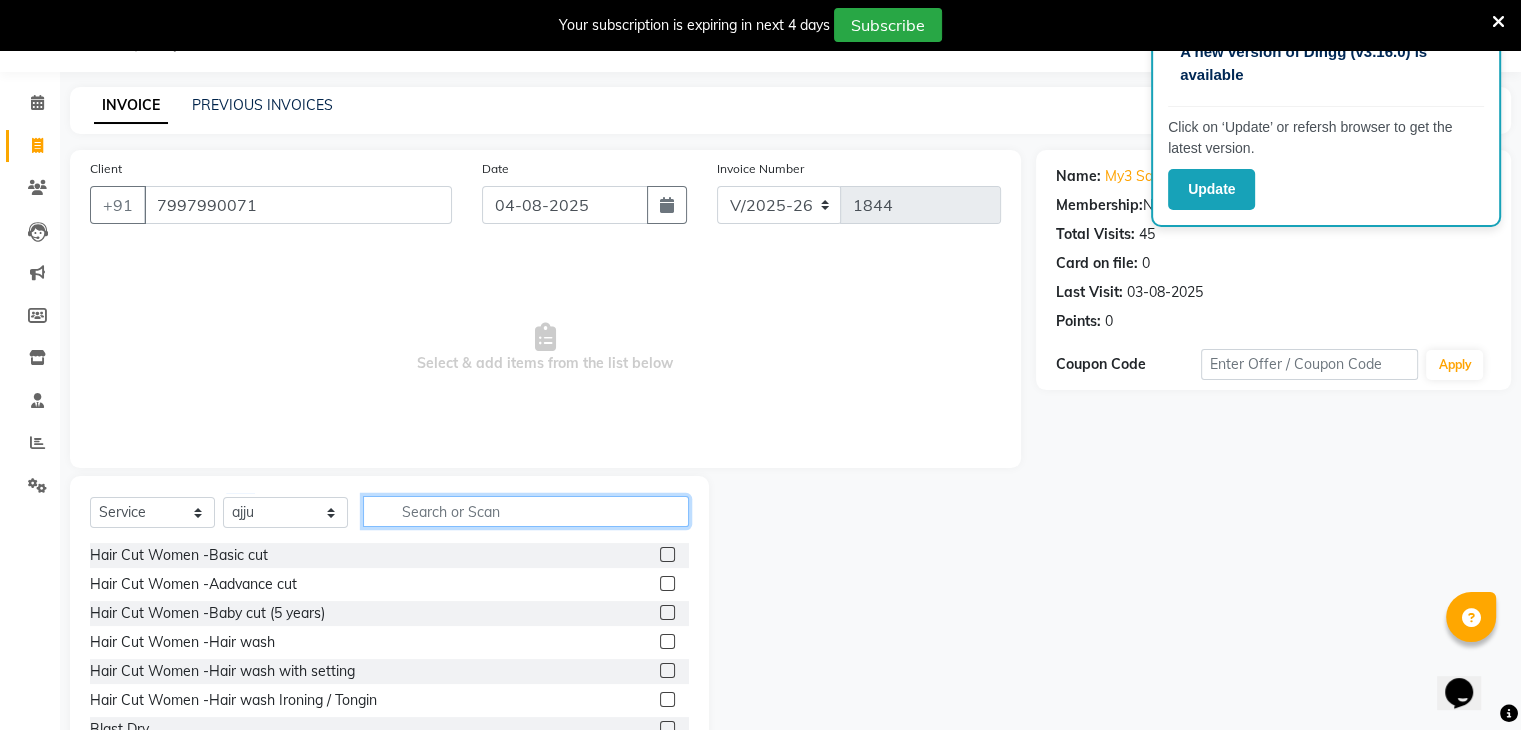 click 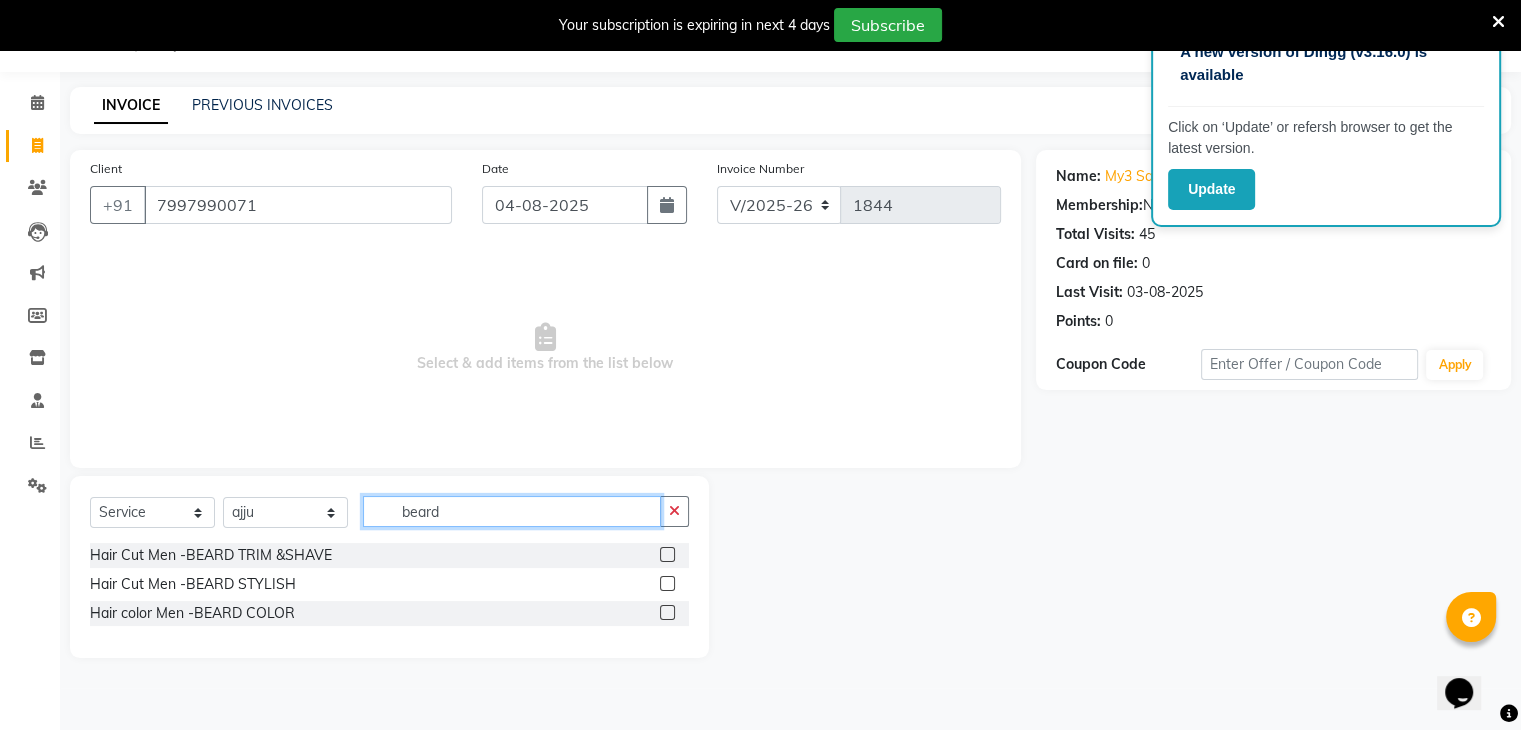 type on "beard" 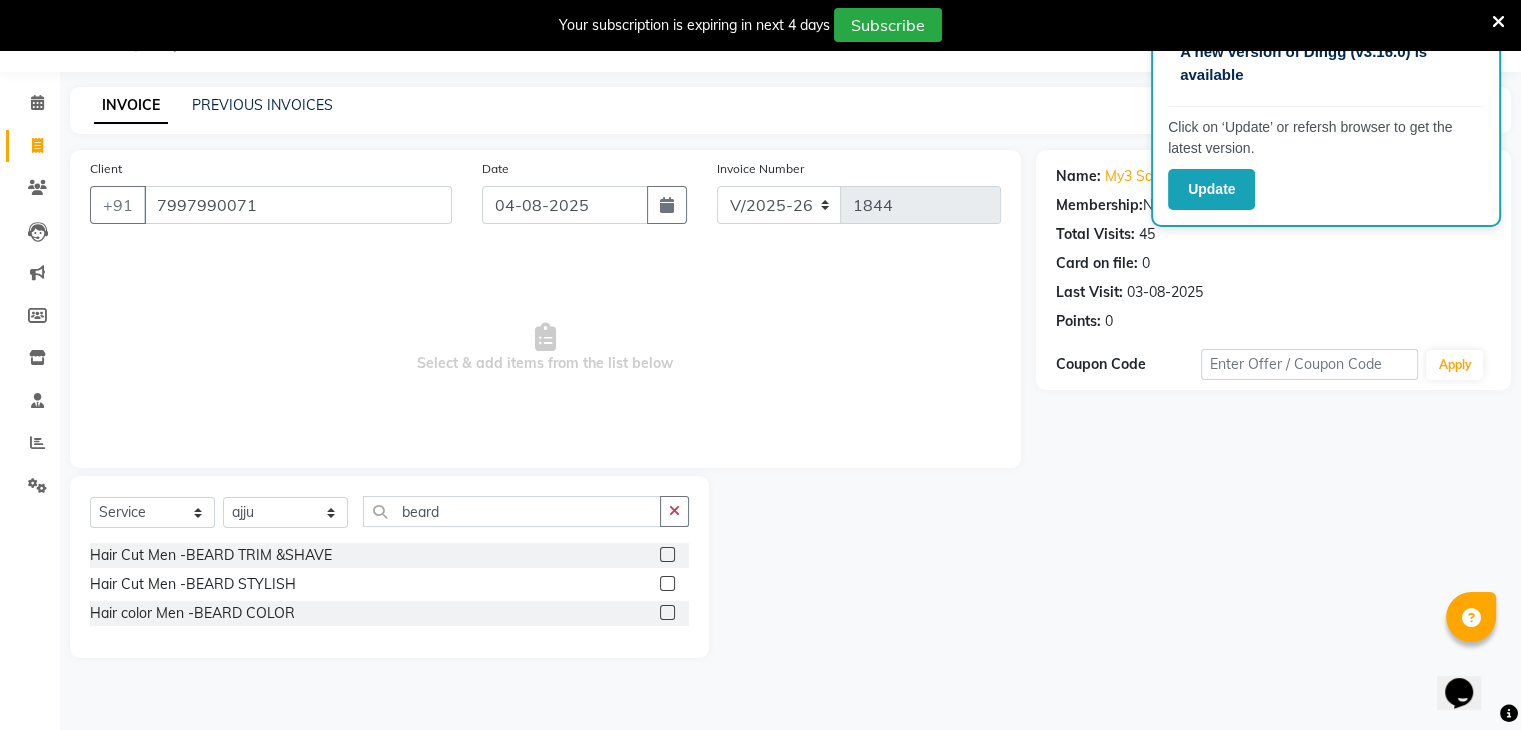 click 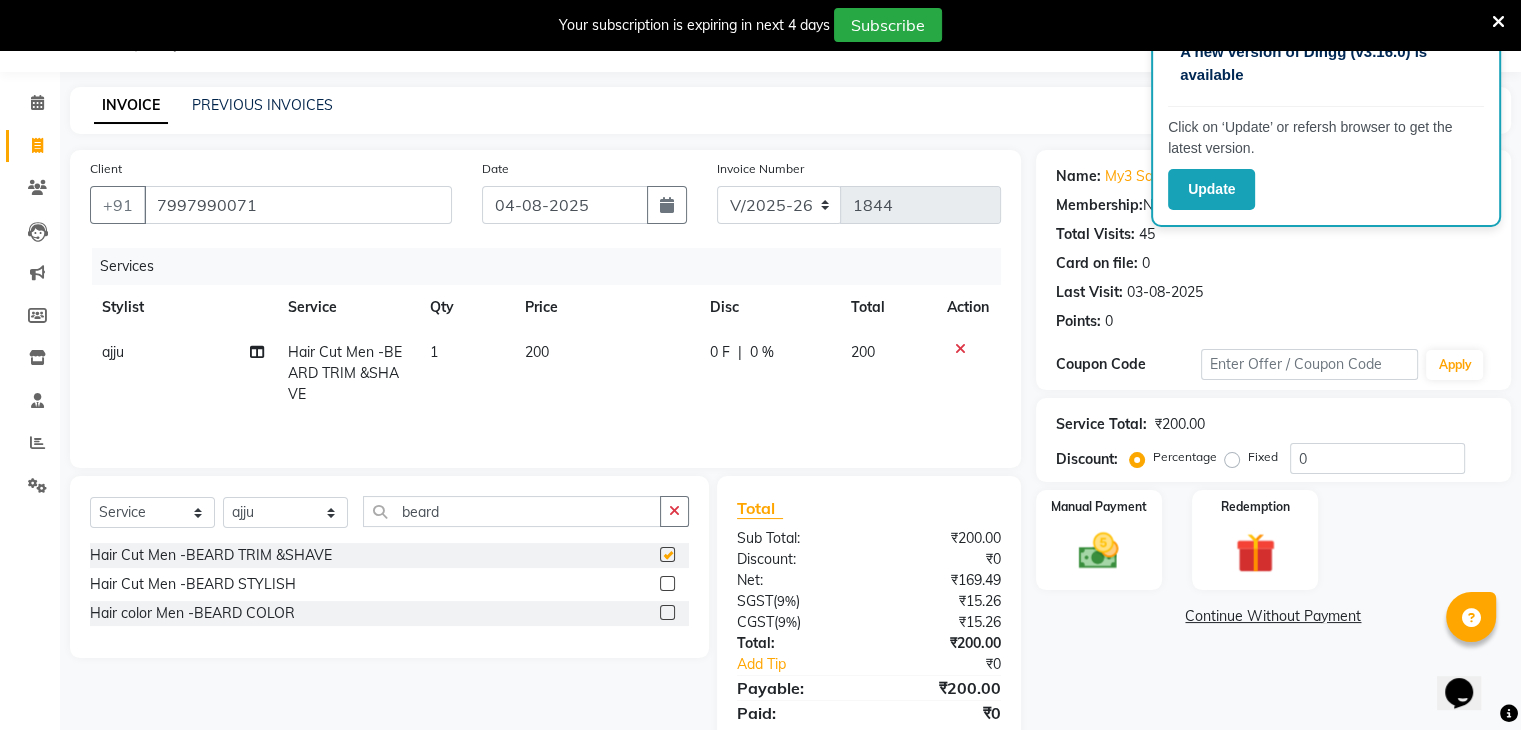 checkbox on "false" 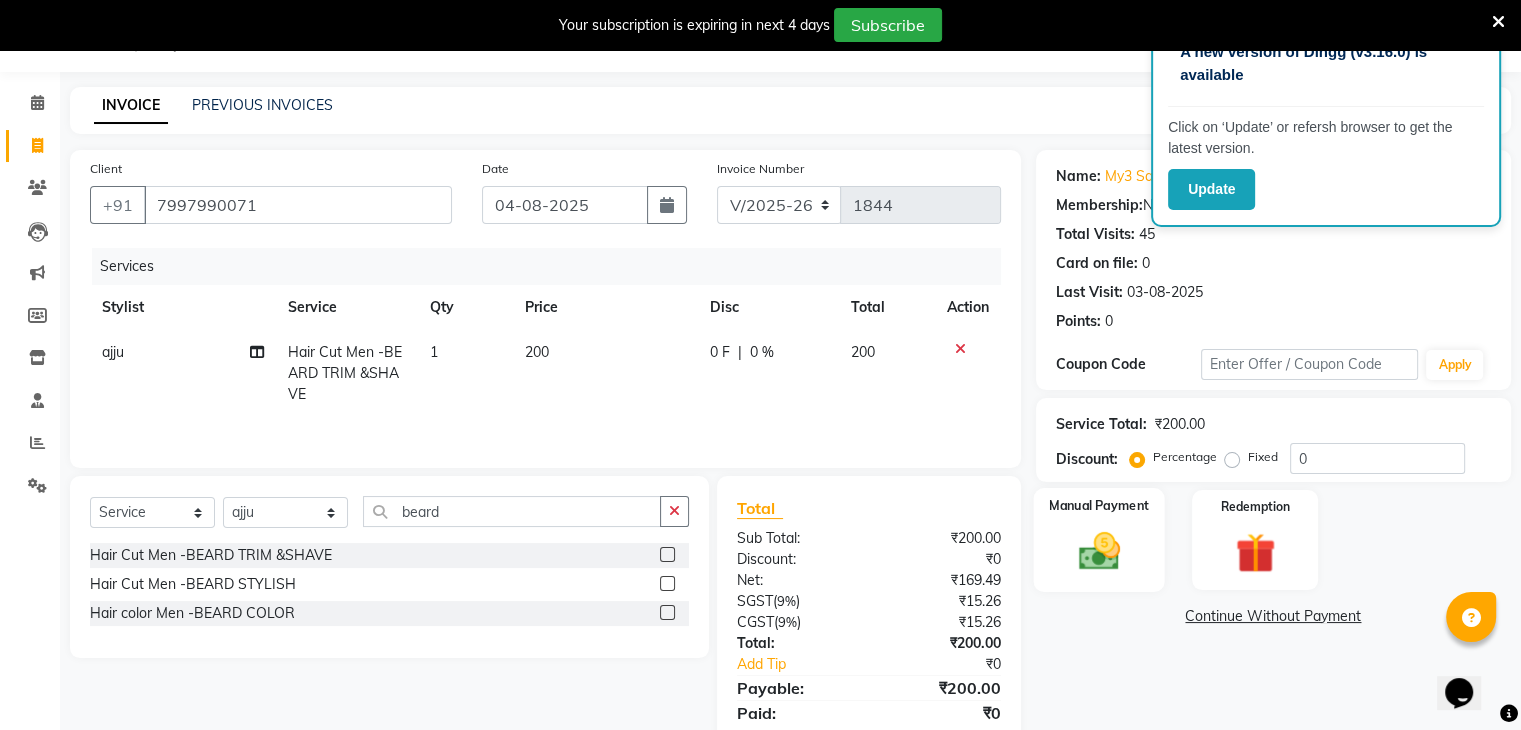 click on "Manual Payment" 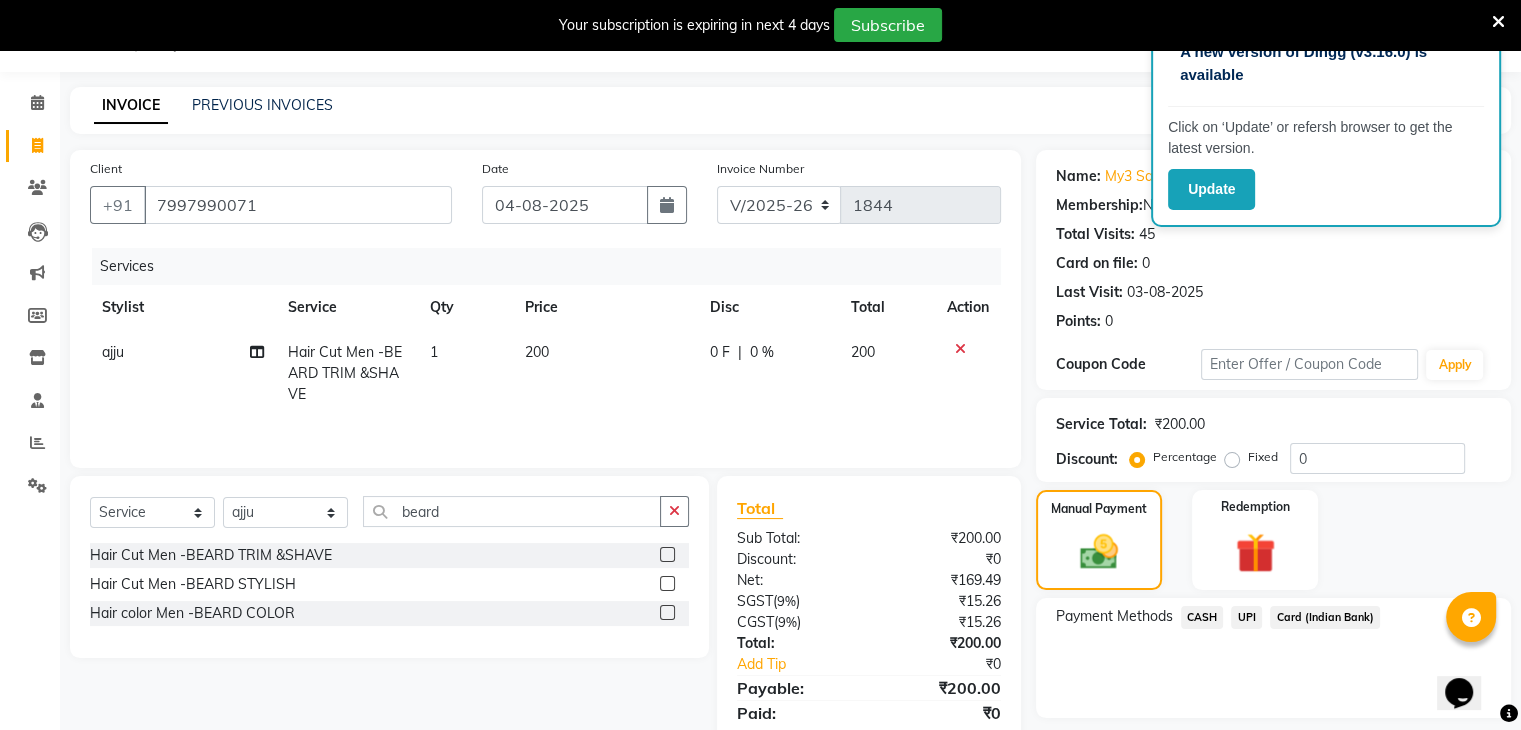 click on "UPI" 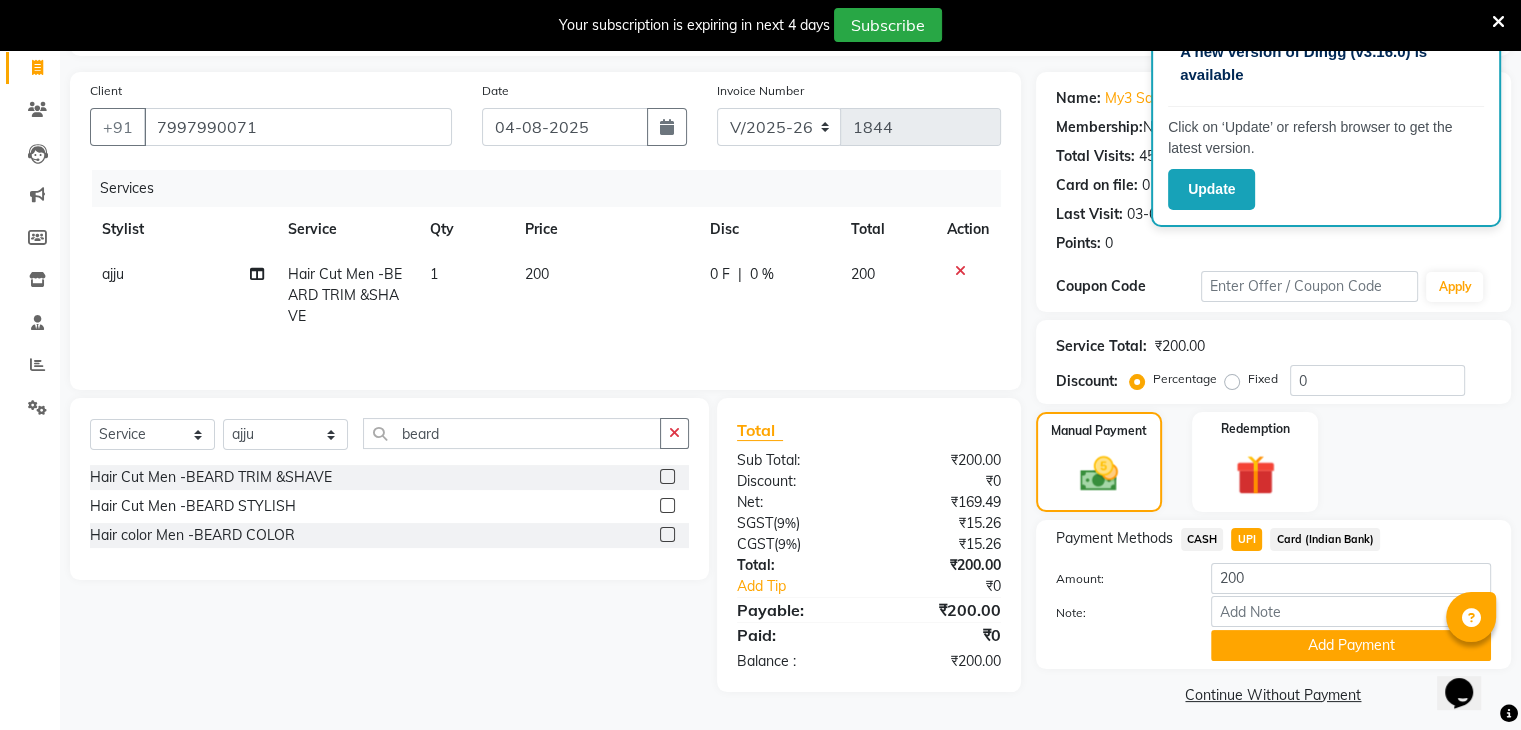 scroll, scrollTop: 129, scrollLeft: 0, axis: vertical 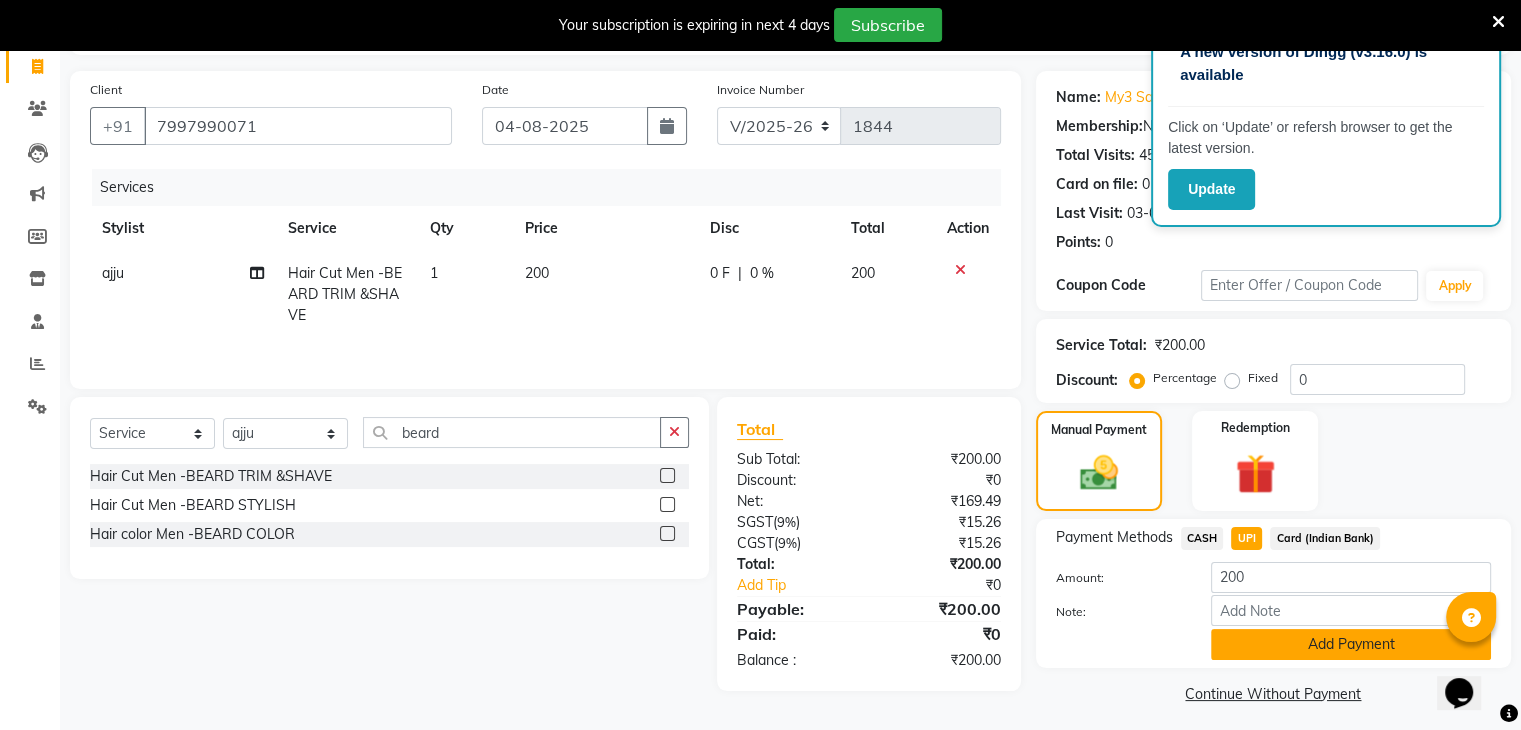 click on "Add Payment" 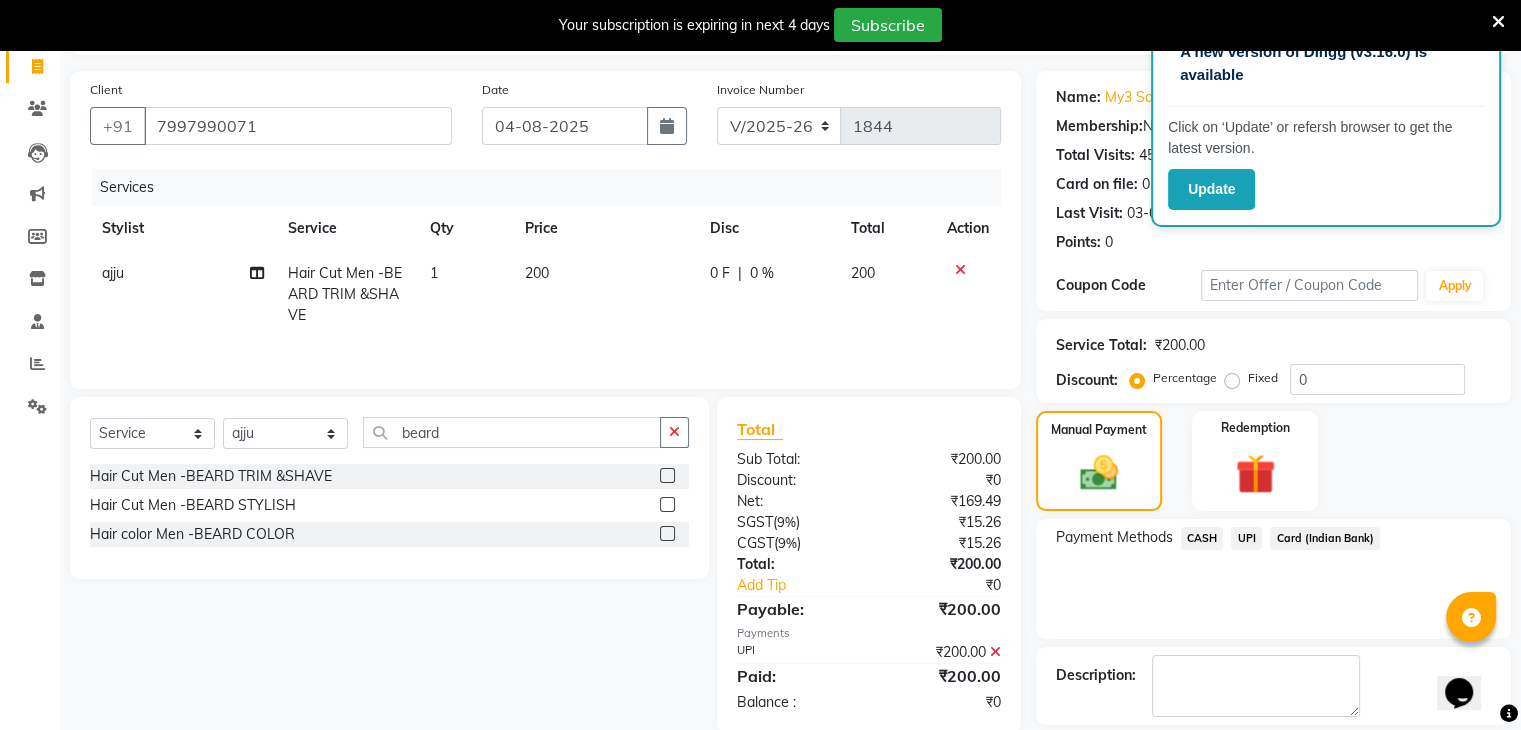 scroll, scrollTop: 220, scrollLeft: 0, axis: vertical 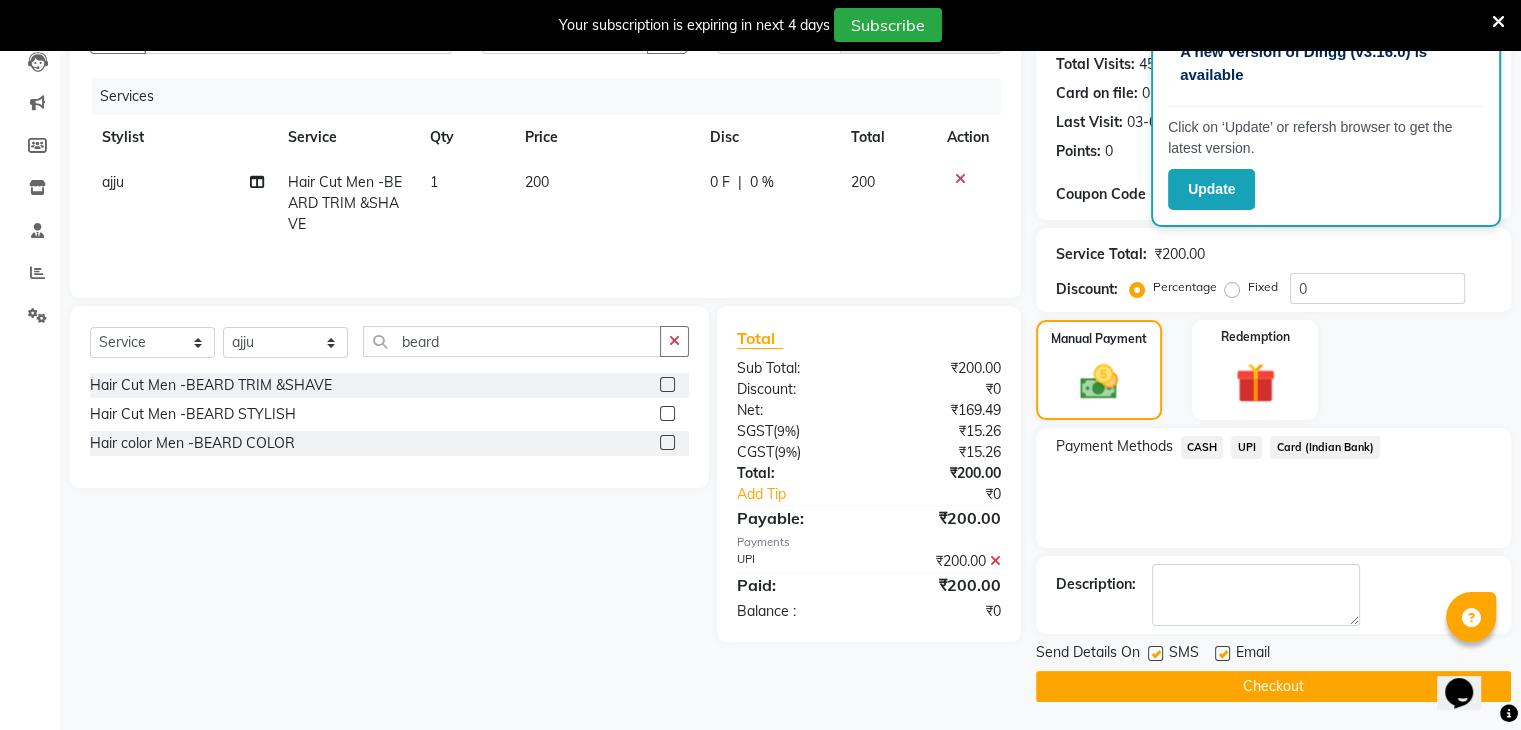 click on "Checkout" 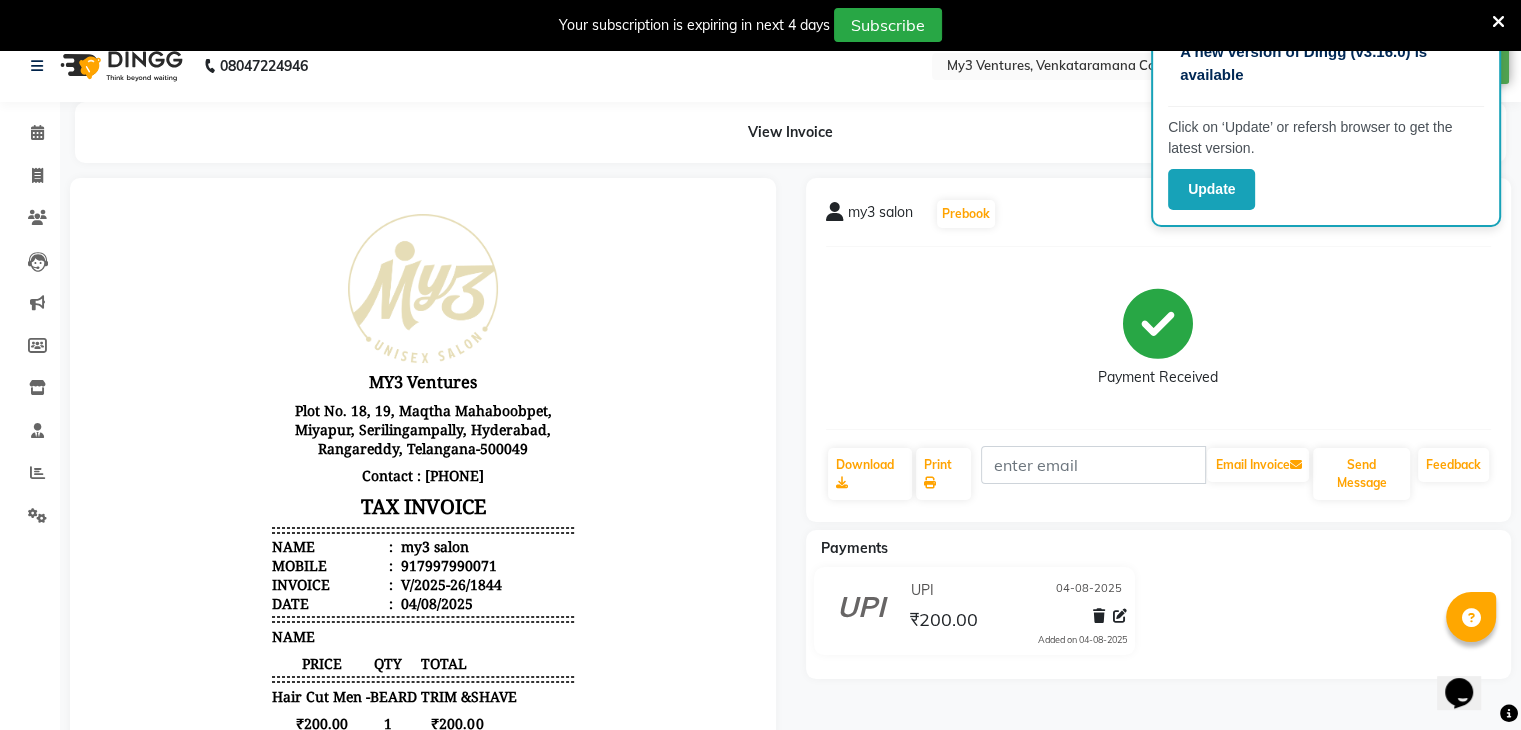 scroll, scrollTop: 0, scrollLeft: 0, axis: both 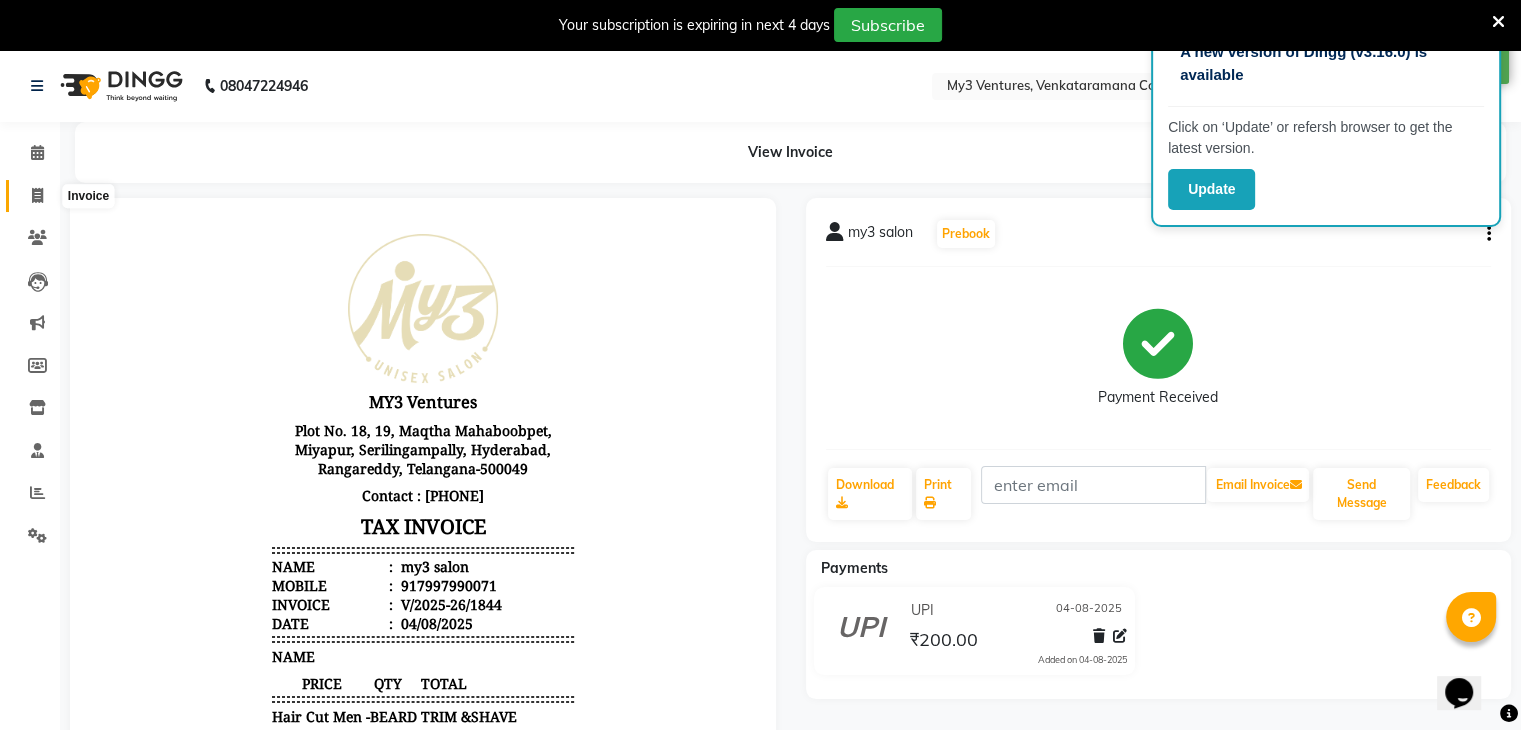 click 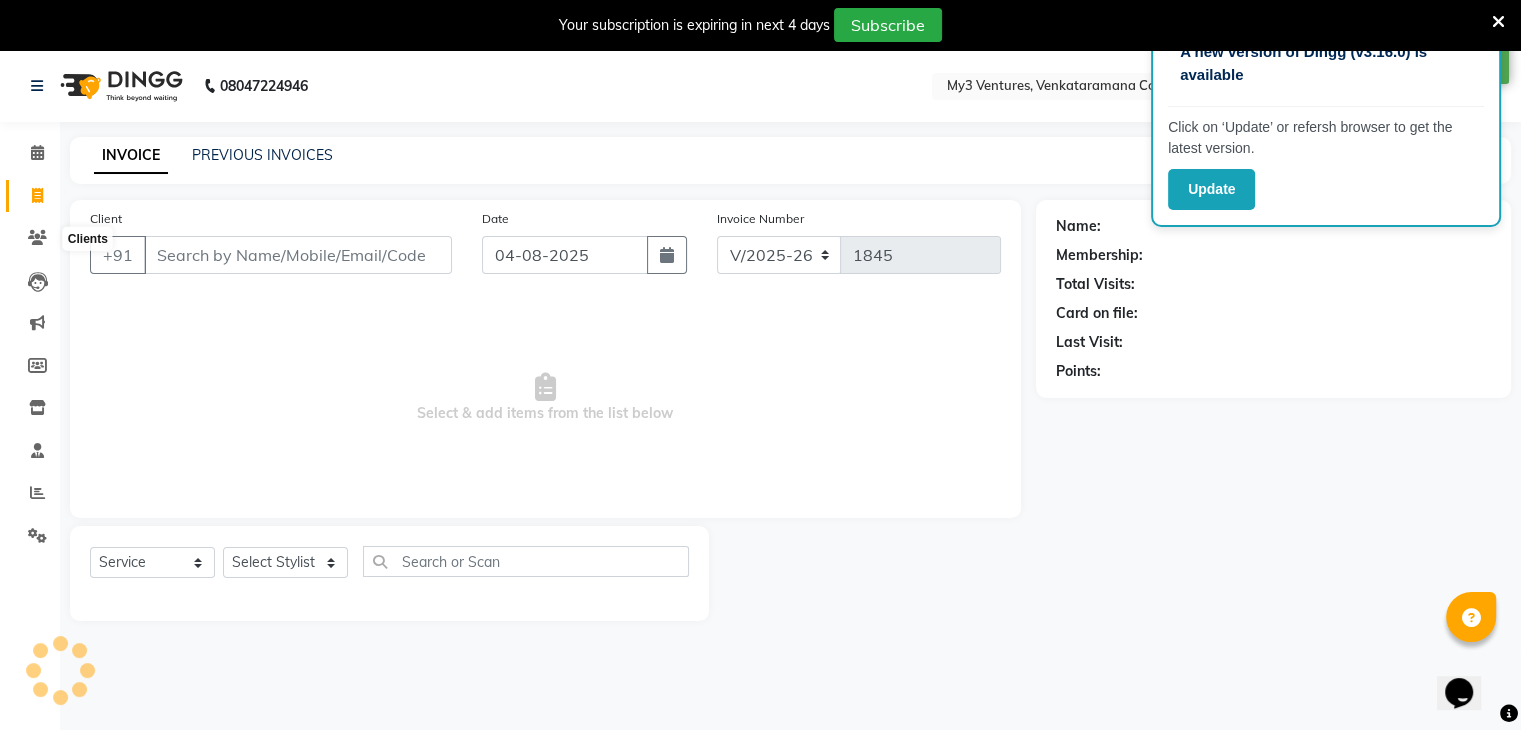 scroll, scrollTop: 50, scrollLeft: 0, axis: vertical 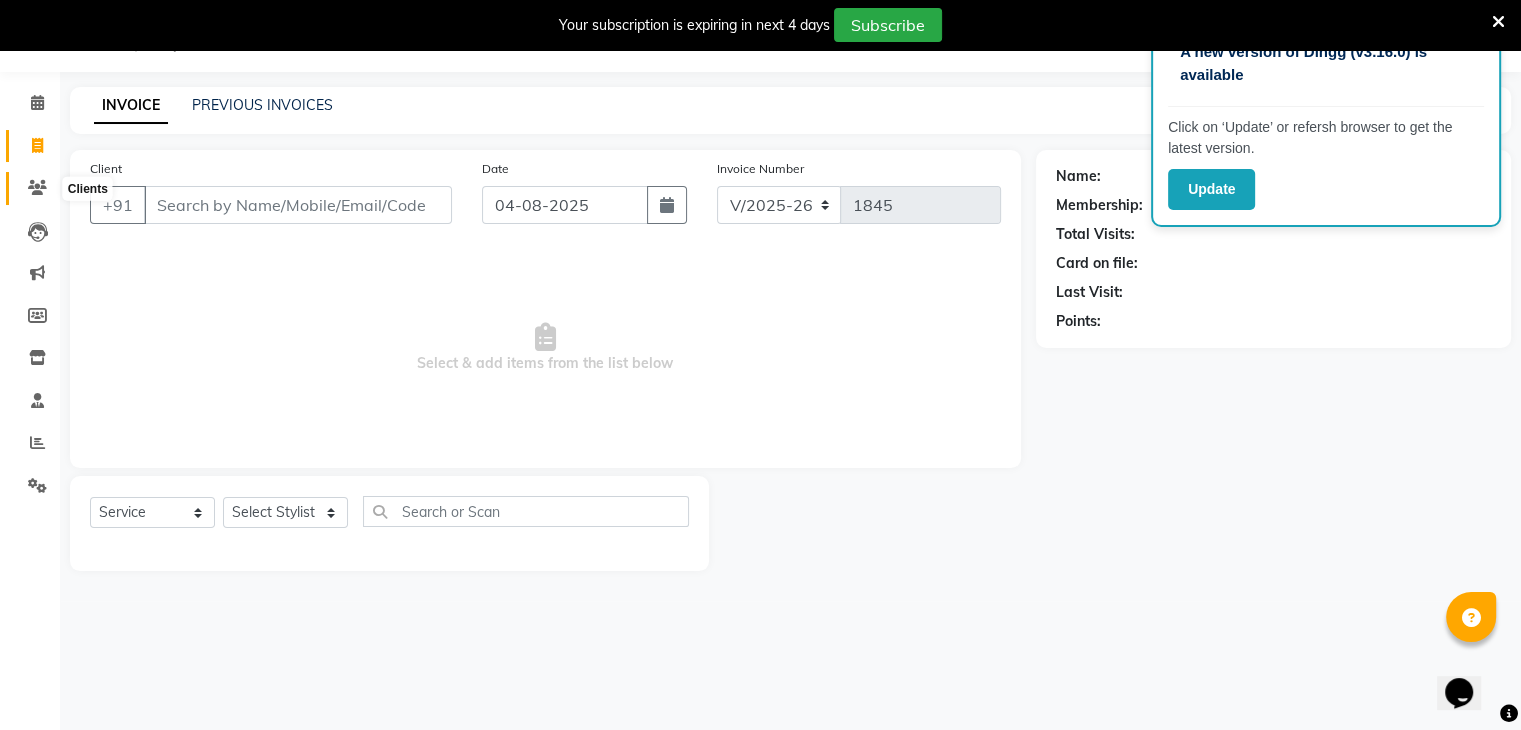click 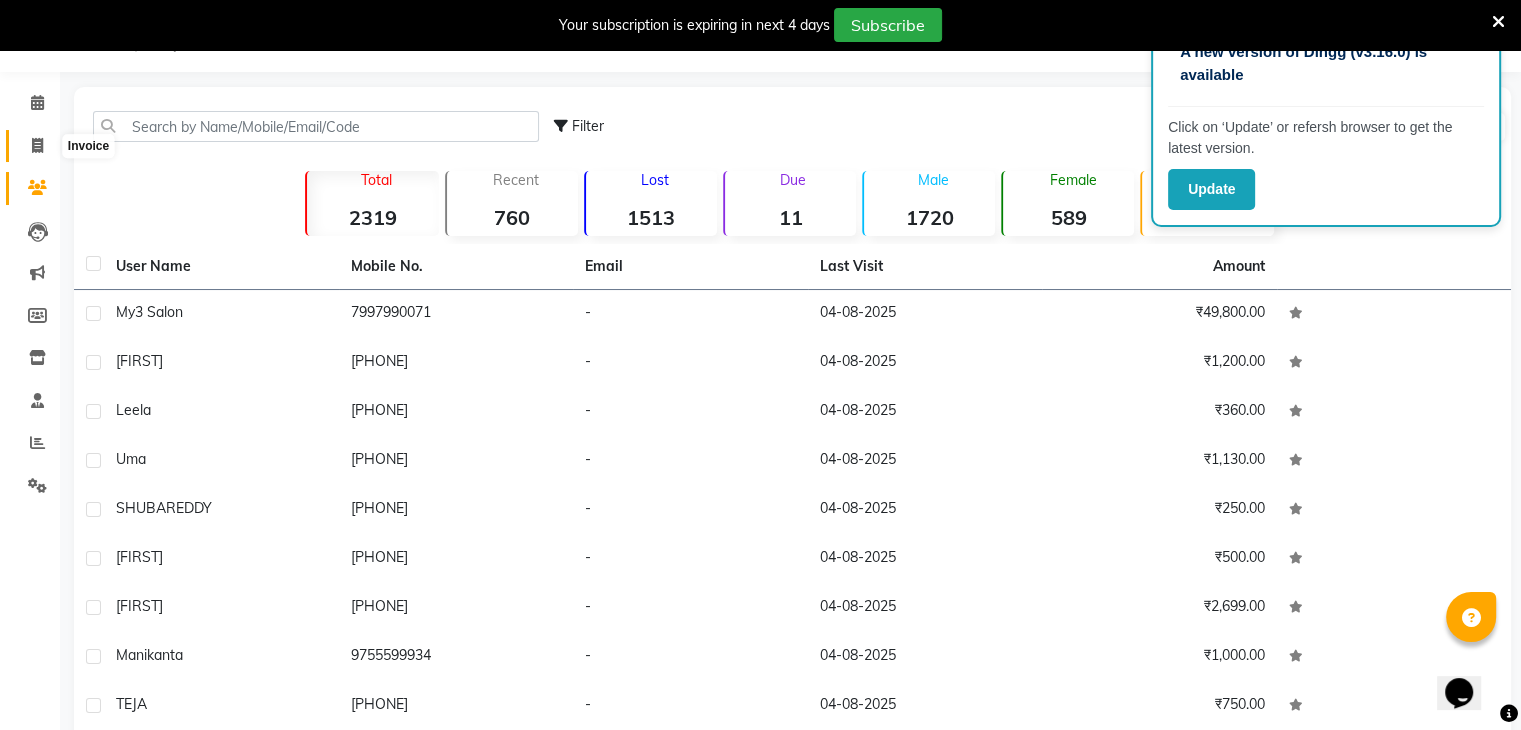 click 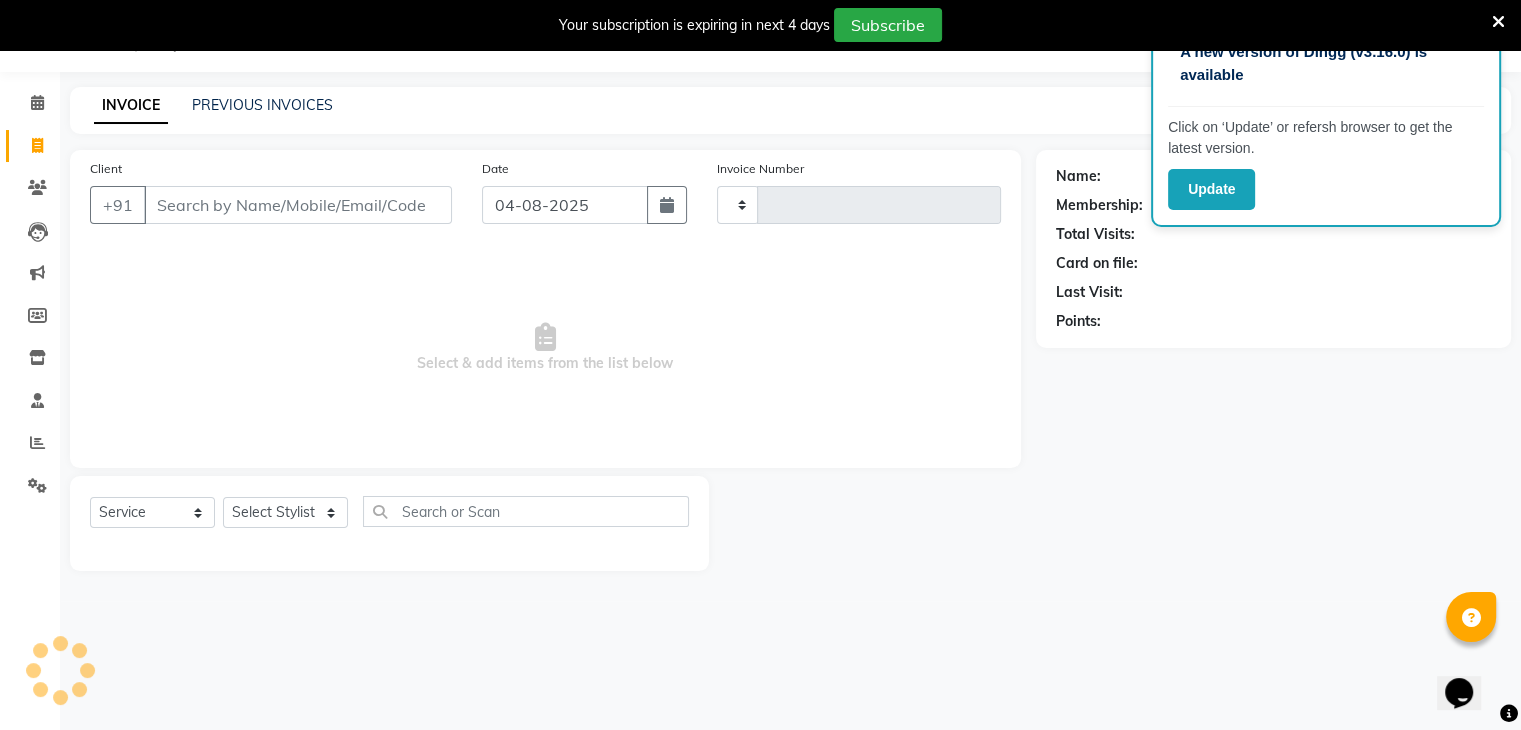 type on "1845" 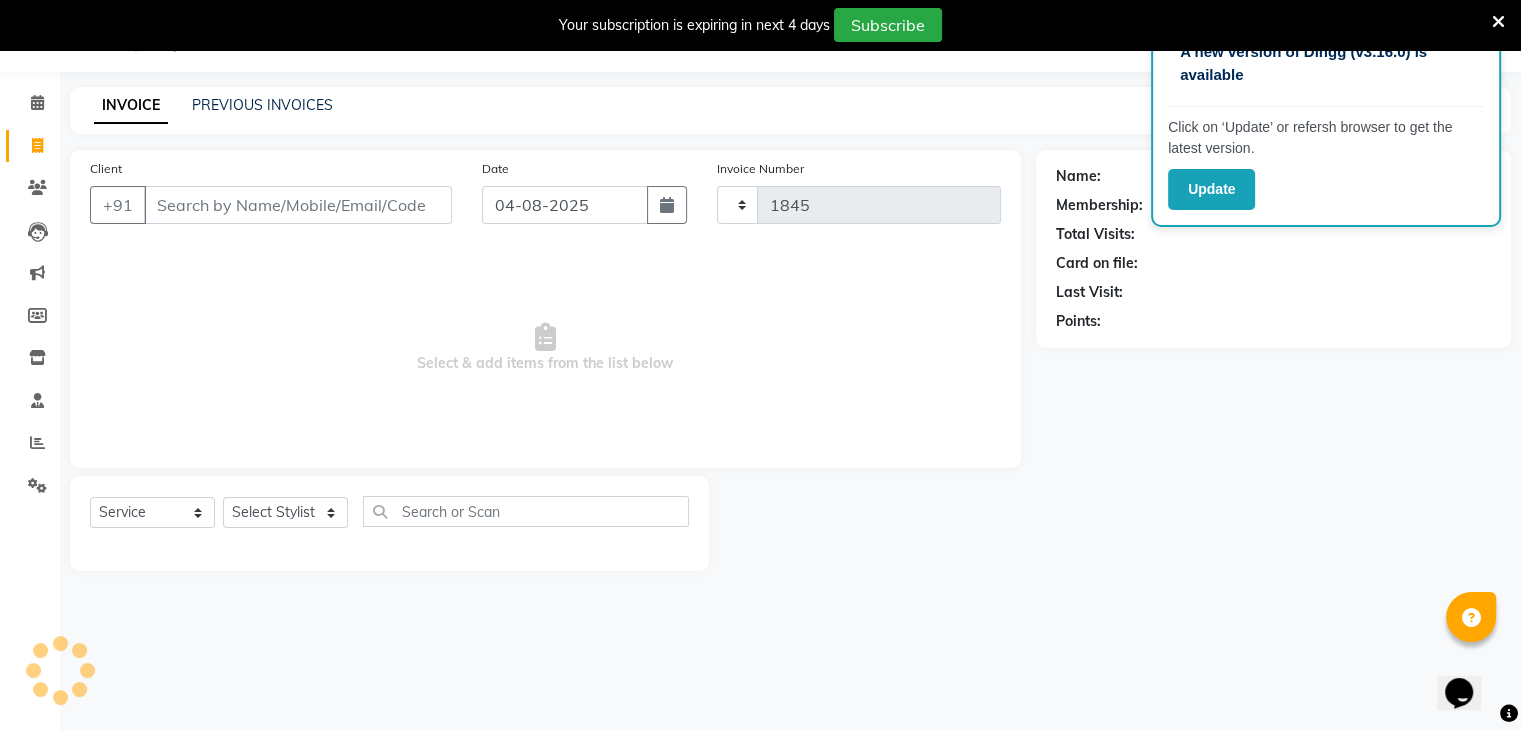 select on "6707" 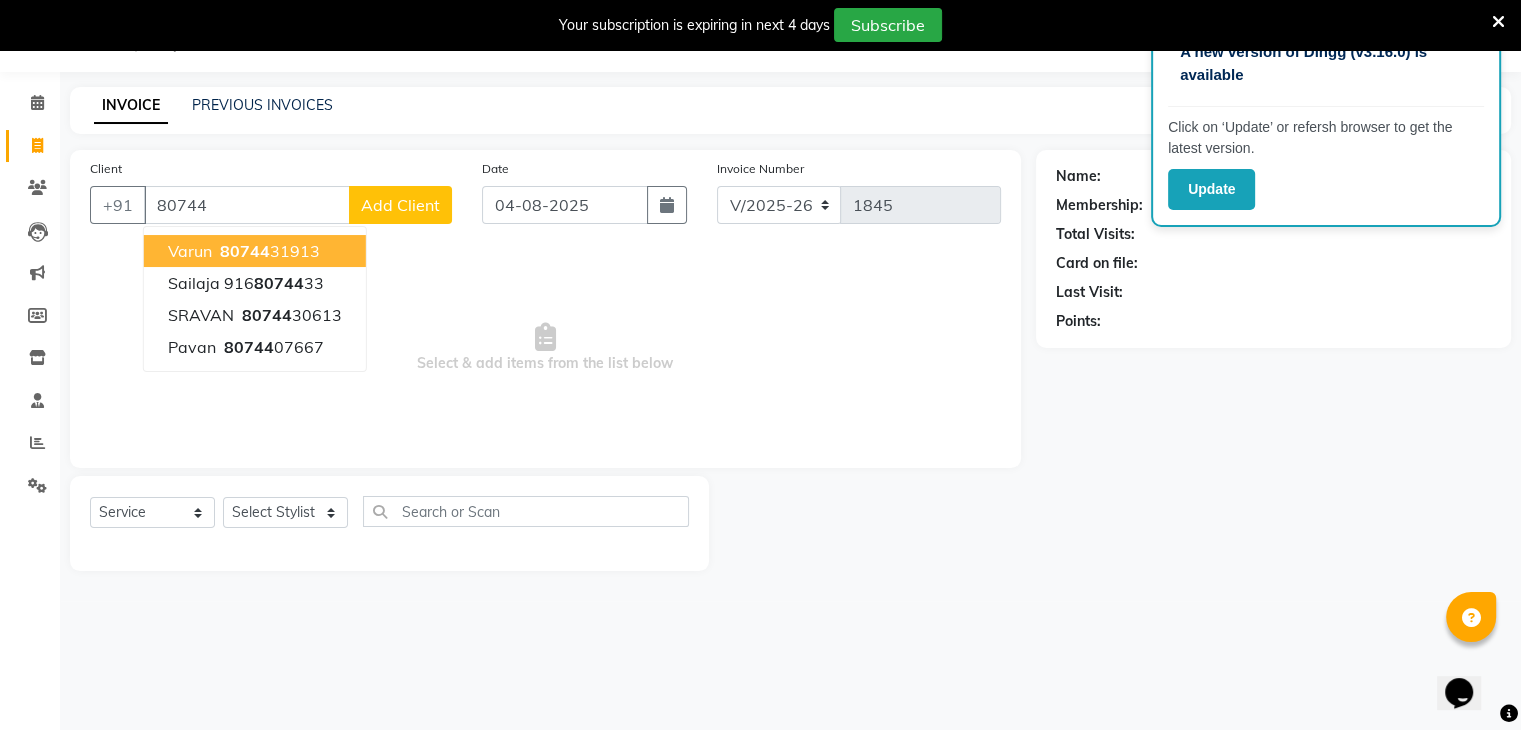 click on "[PHONE]" at bounding box center [268, 251] 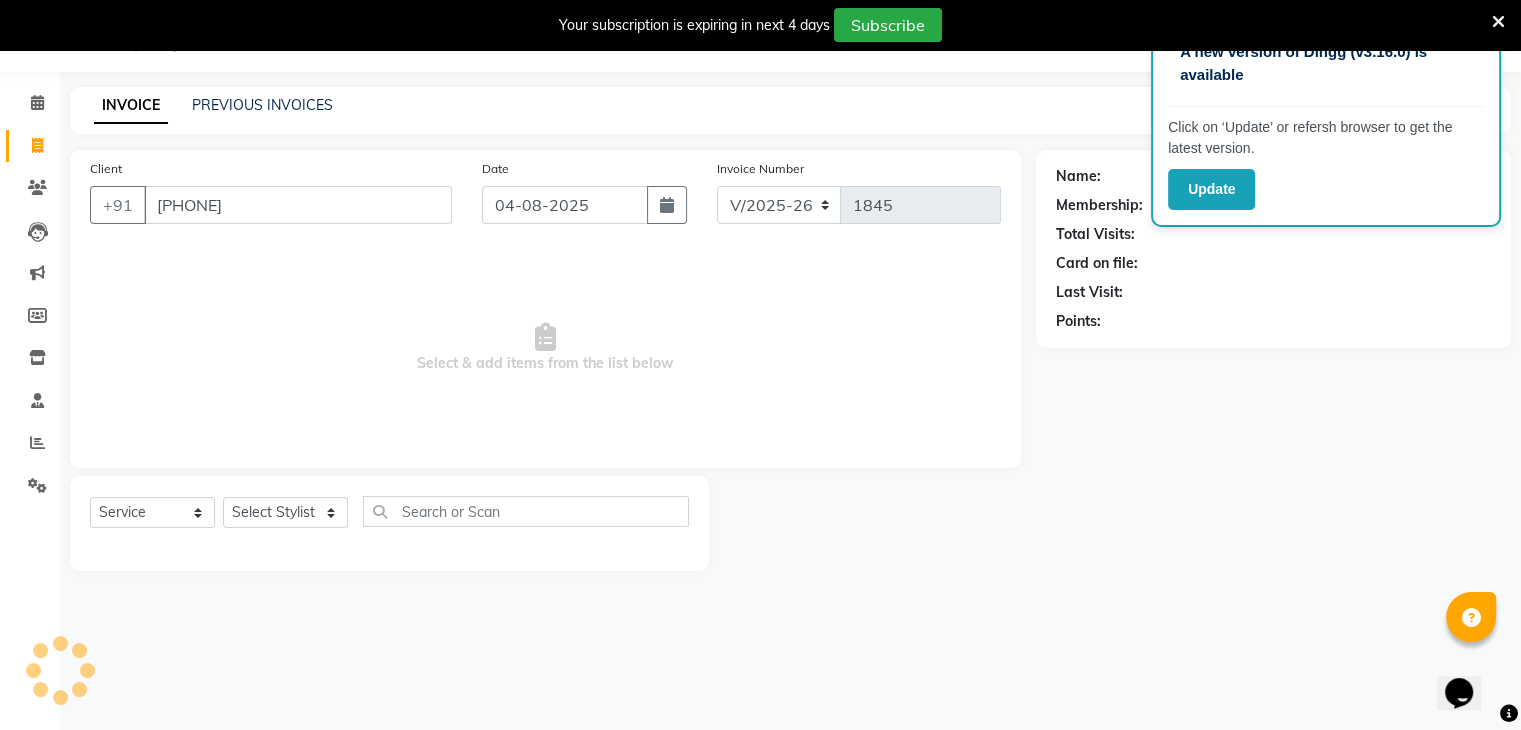 type on "[PHONE]" 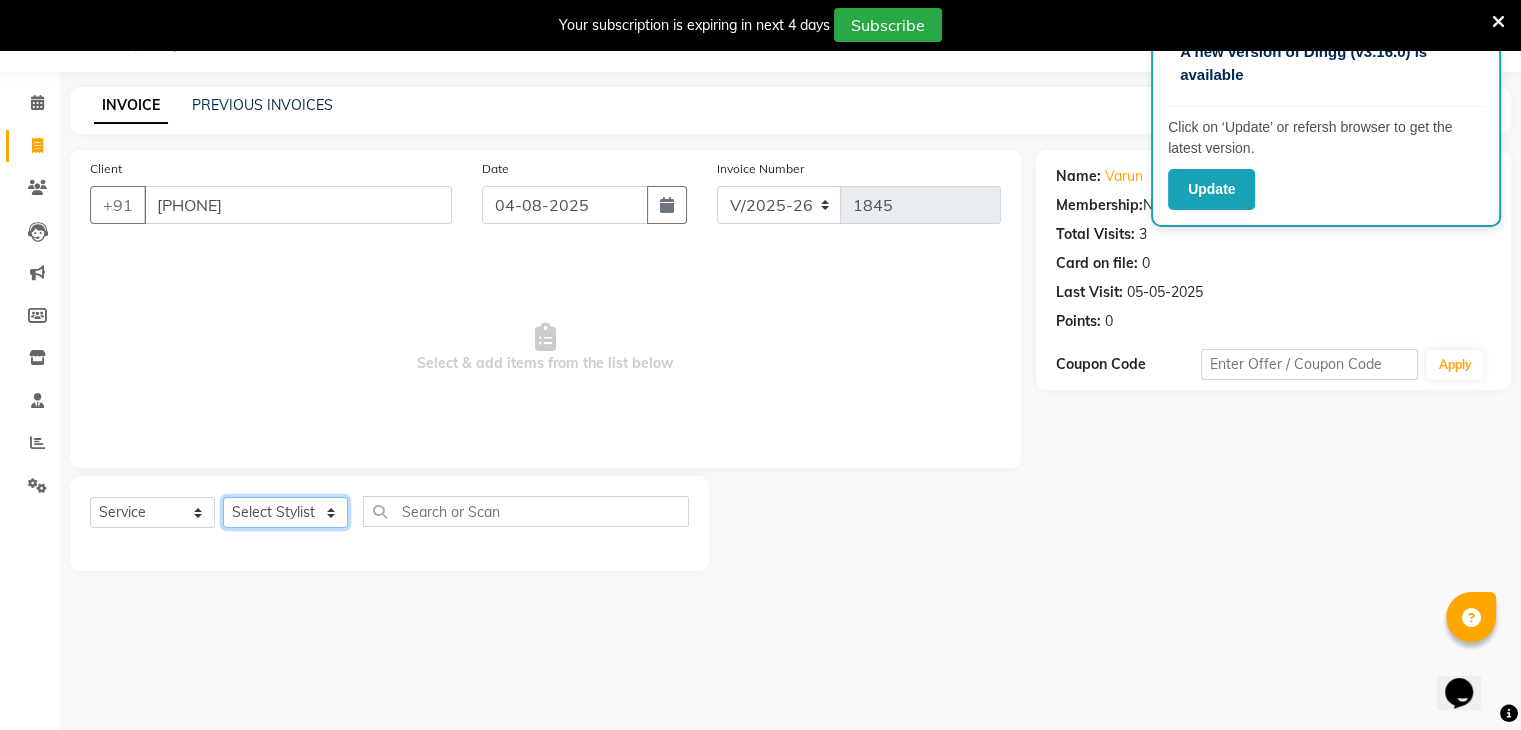 click on "Select Stylist ajju azam divya rihan Sahzad sowjanya srilatha Swapna Zeeshan" 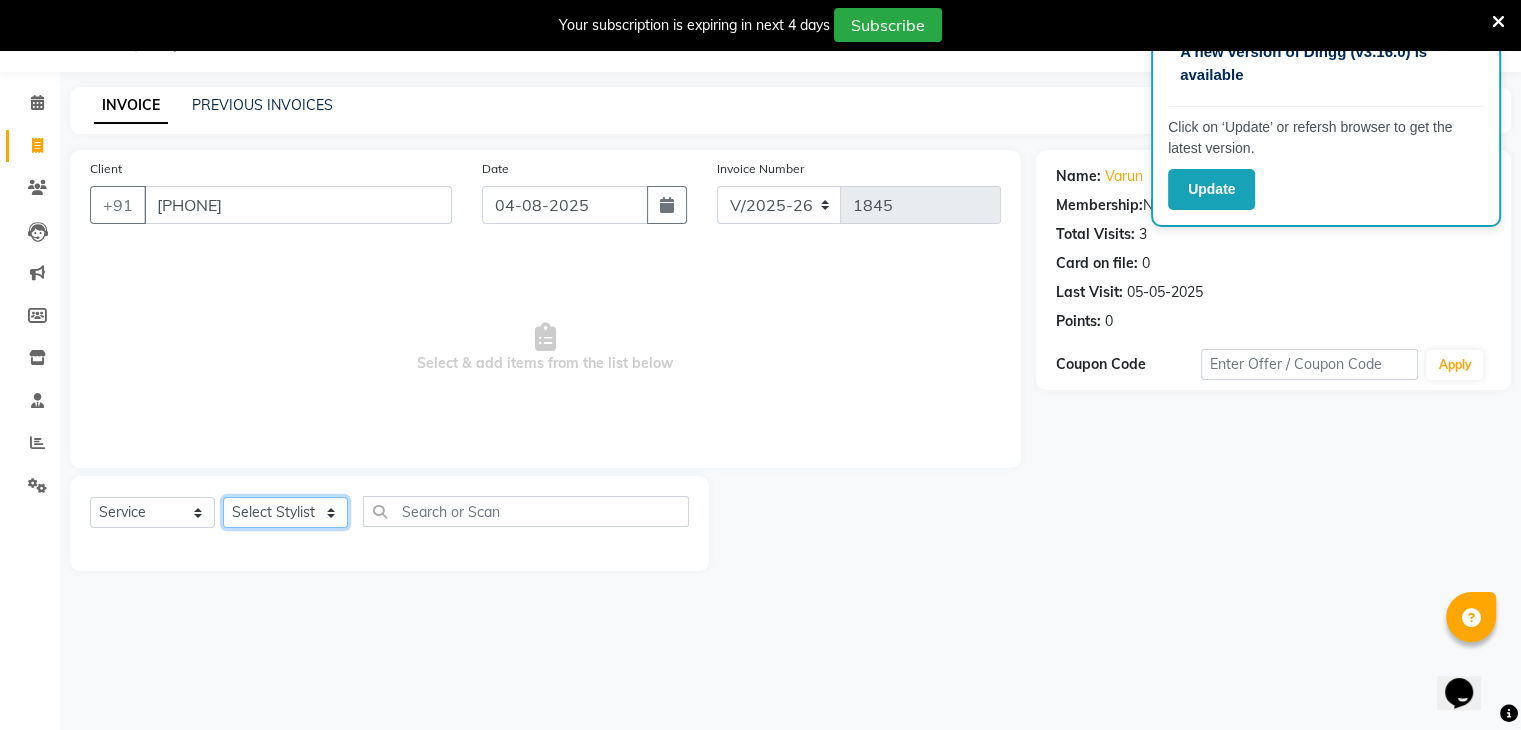 select on "79754" 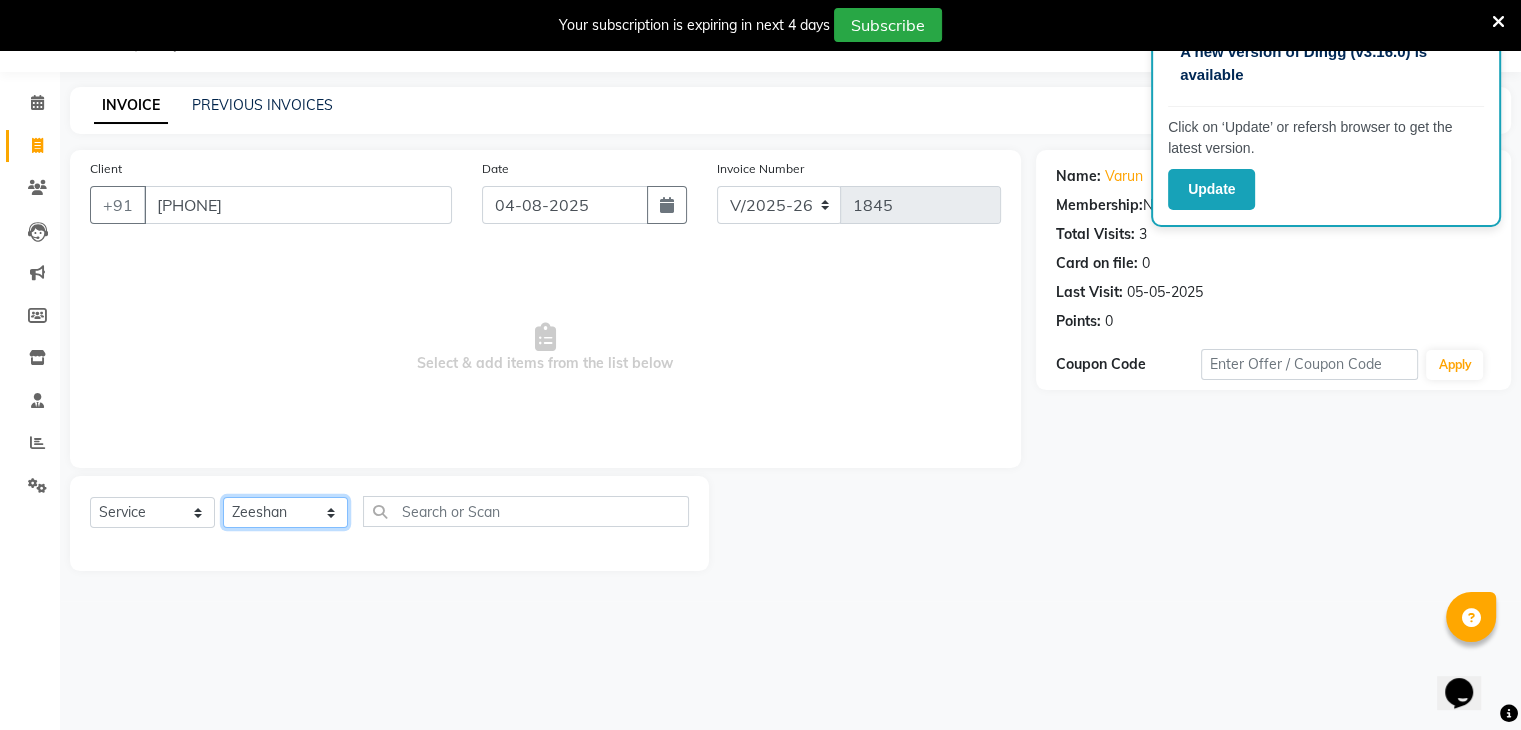 click on "Select Stylist ajju azam divya rihan Sahzad sowjanya srilatha Swapna Zeeshan" 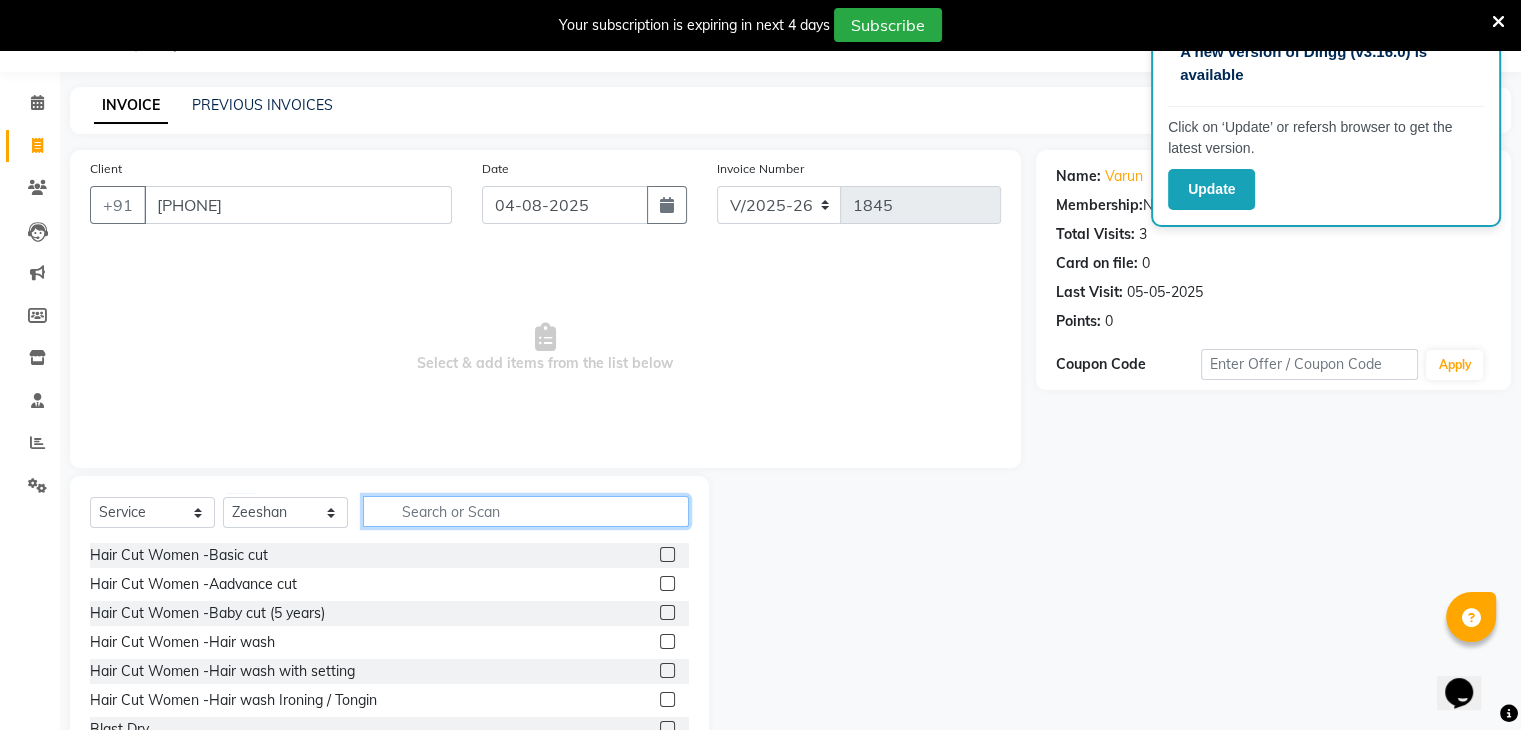 click 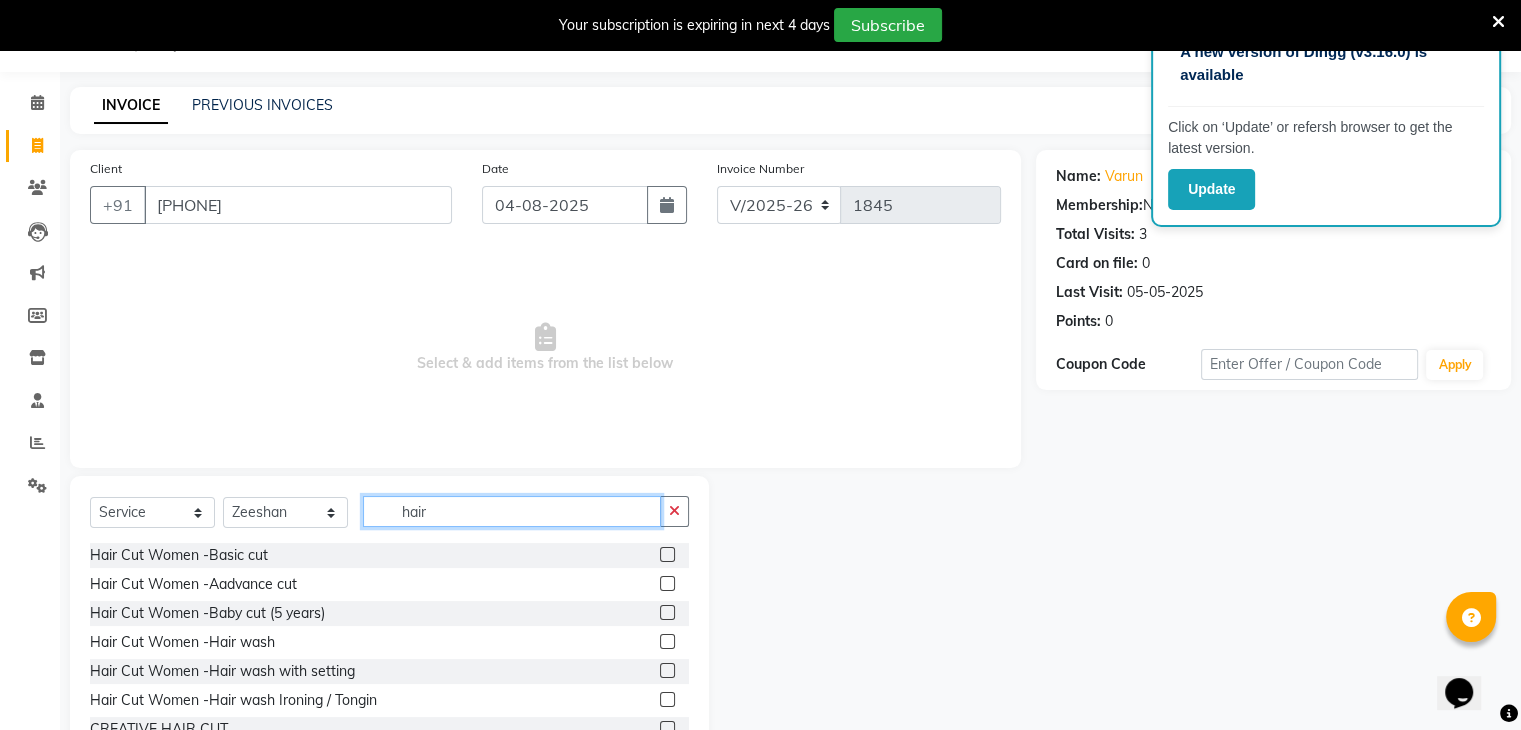 type on "hair" 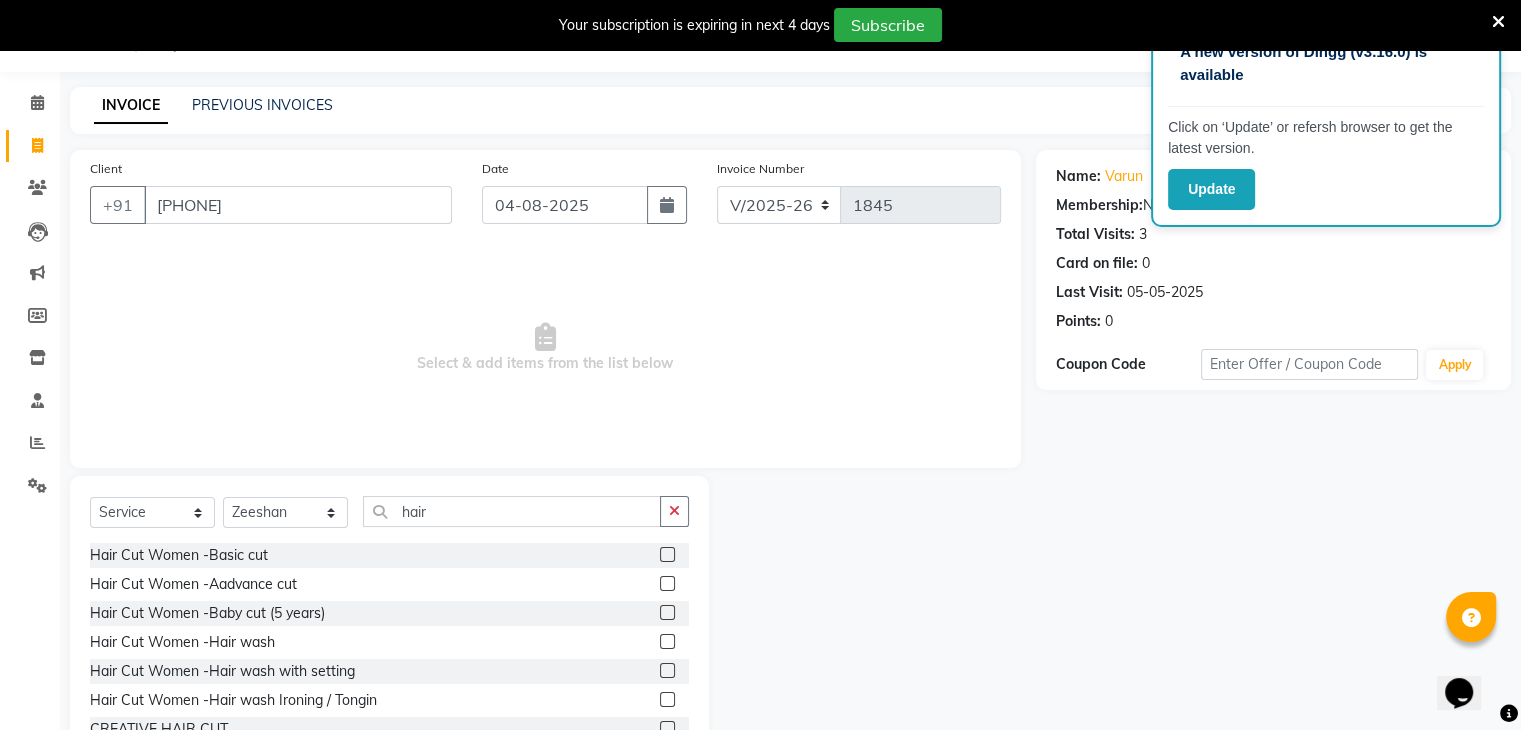 click 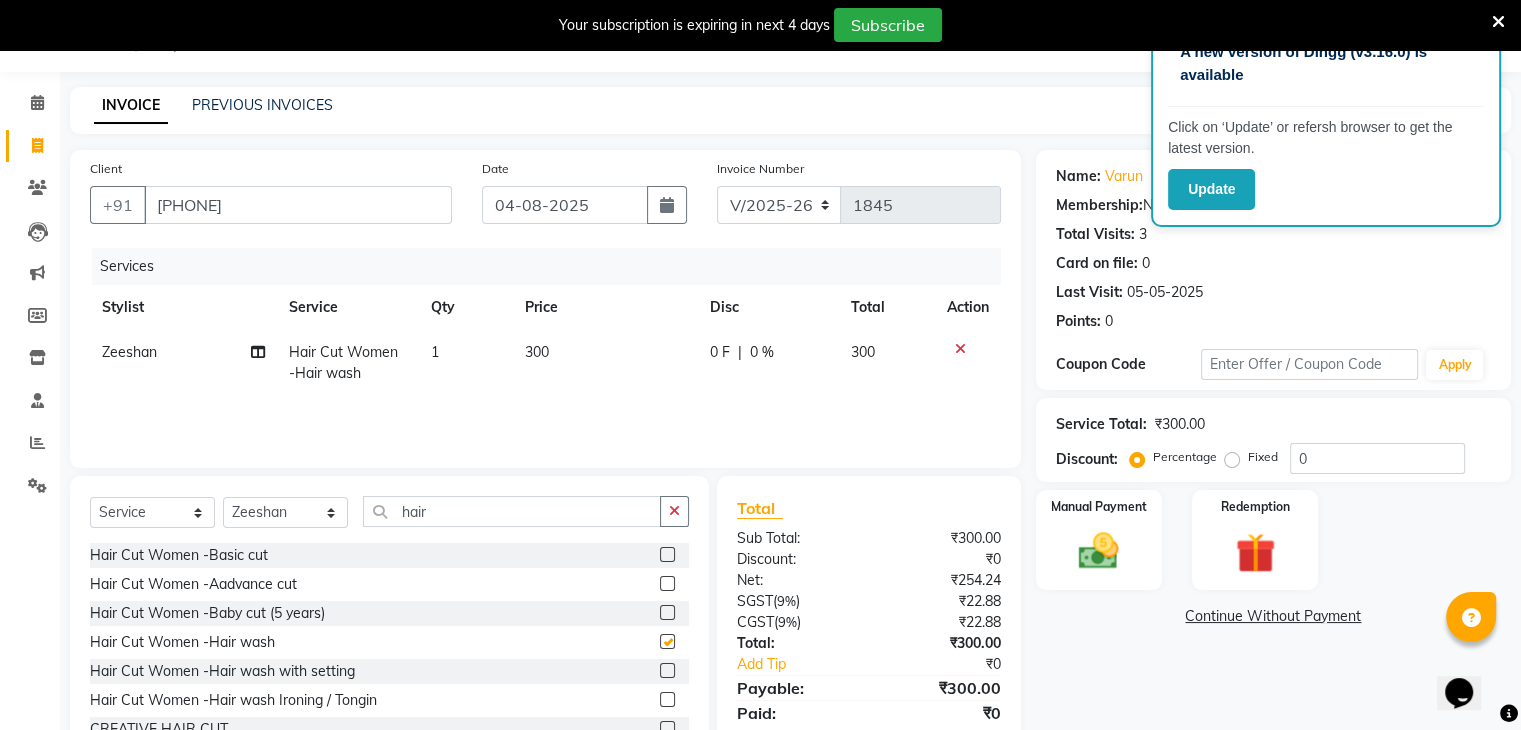 checkbox on "false" 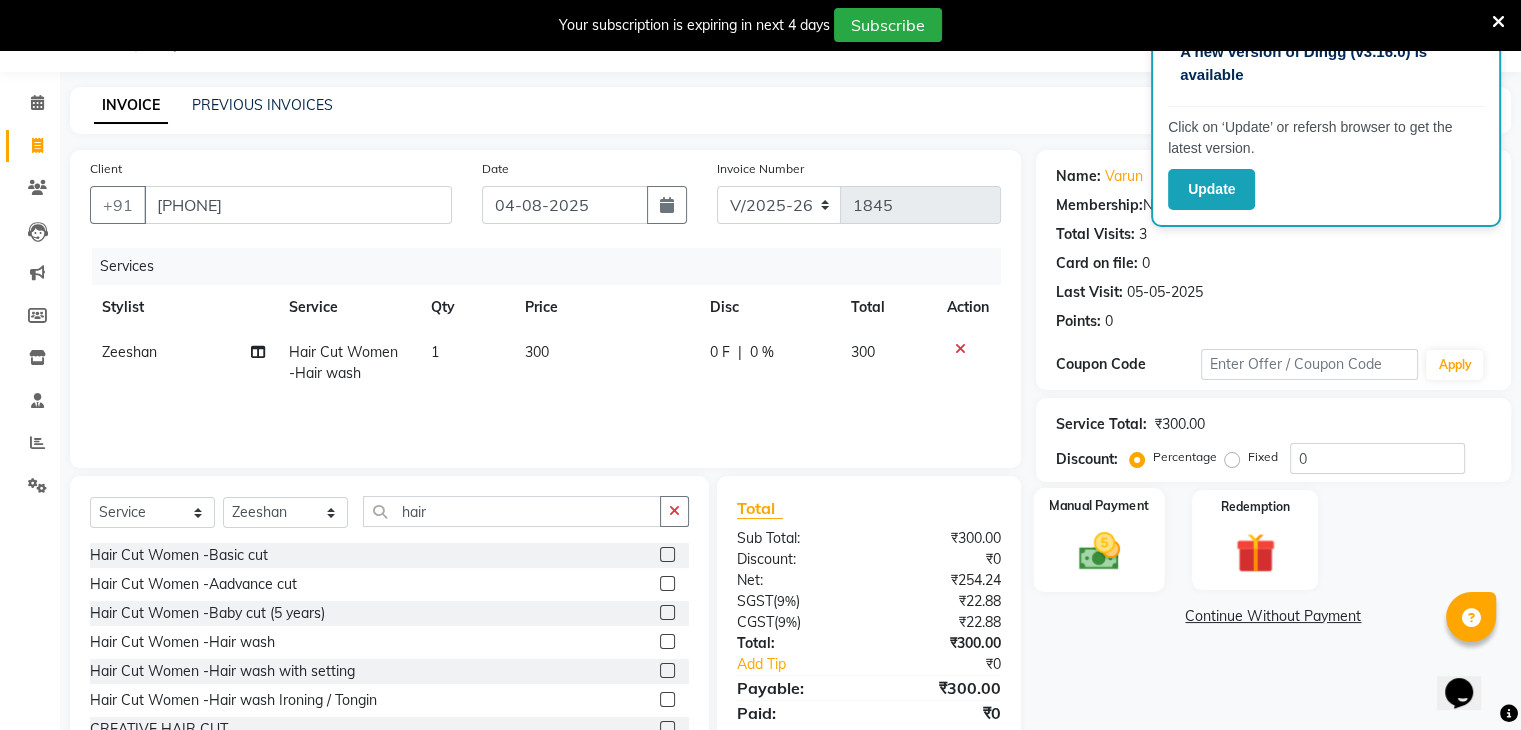 click on "Manual Payment" 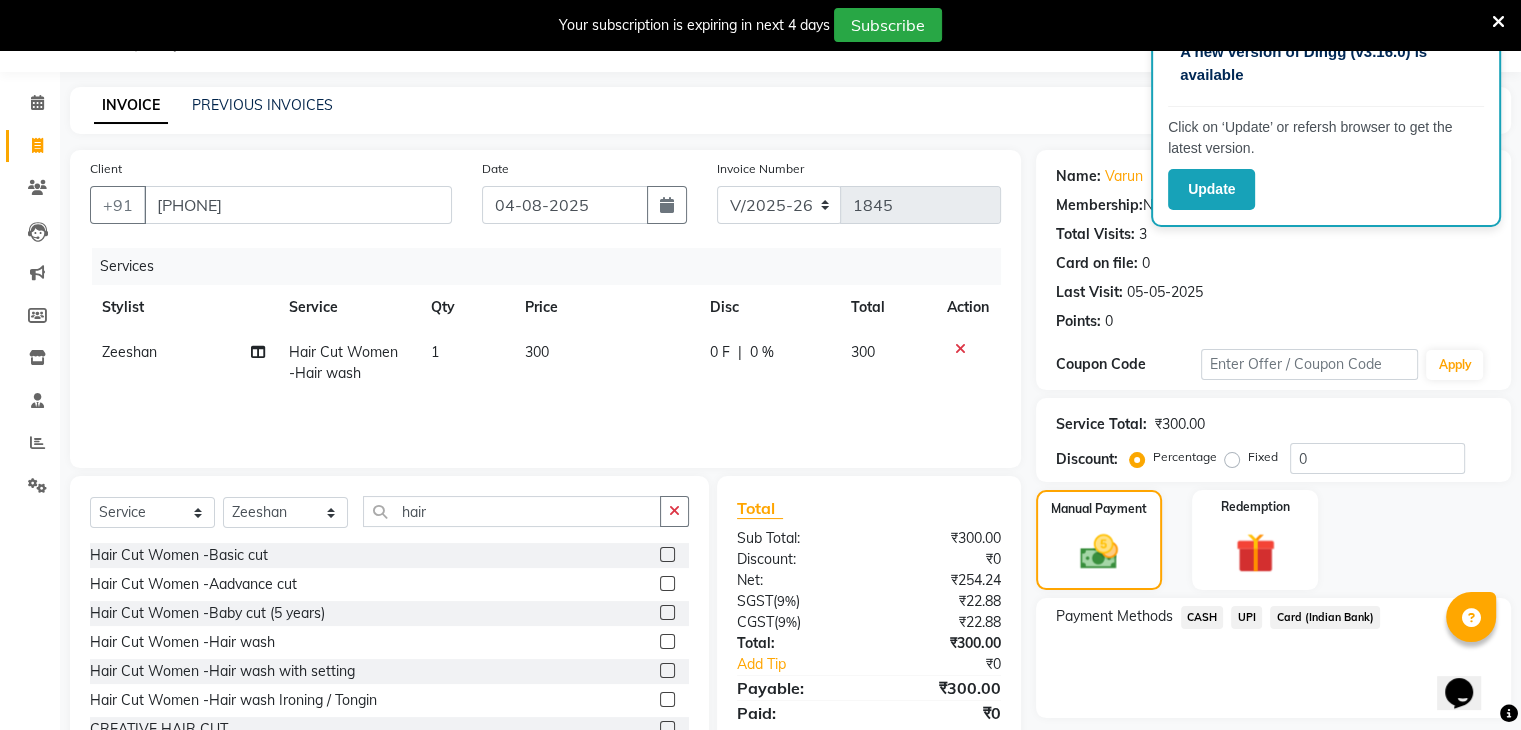 click on "UPI" 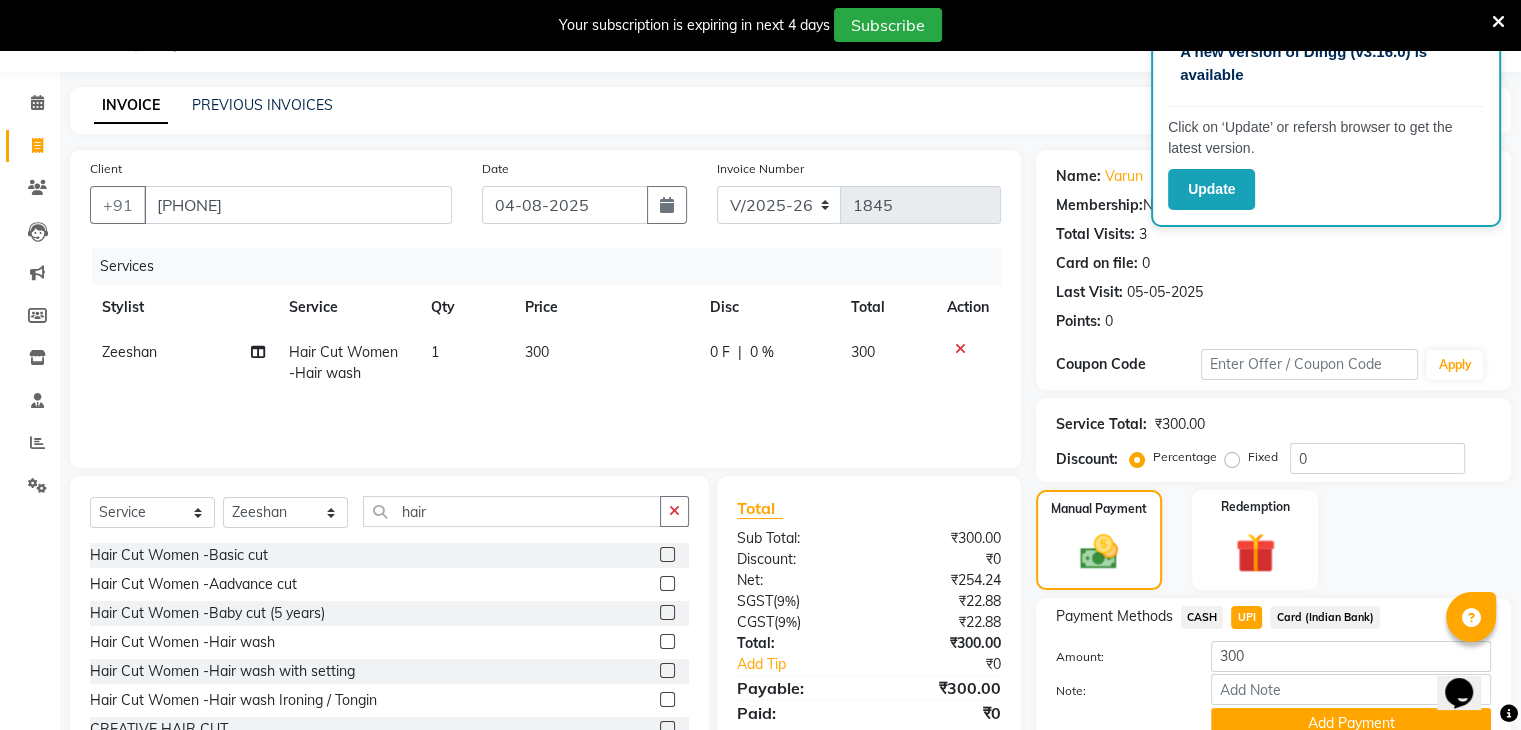 scroll, scrollTop: 134, scrollLeft: 0, axis: vertical 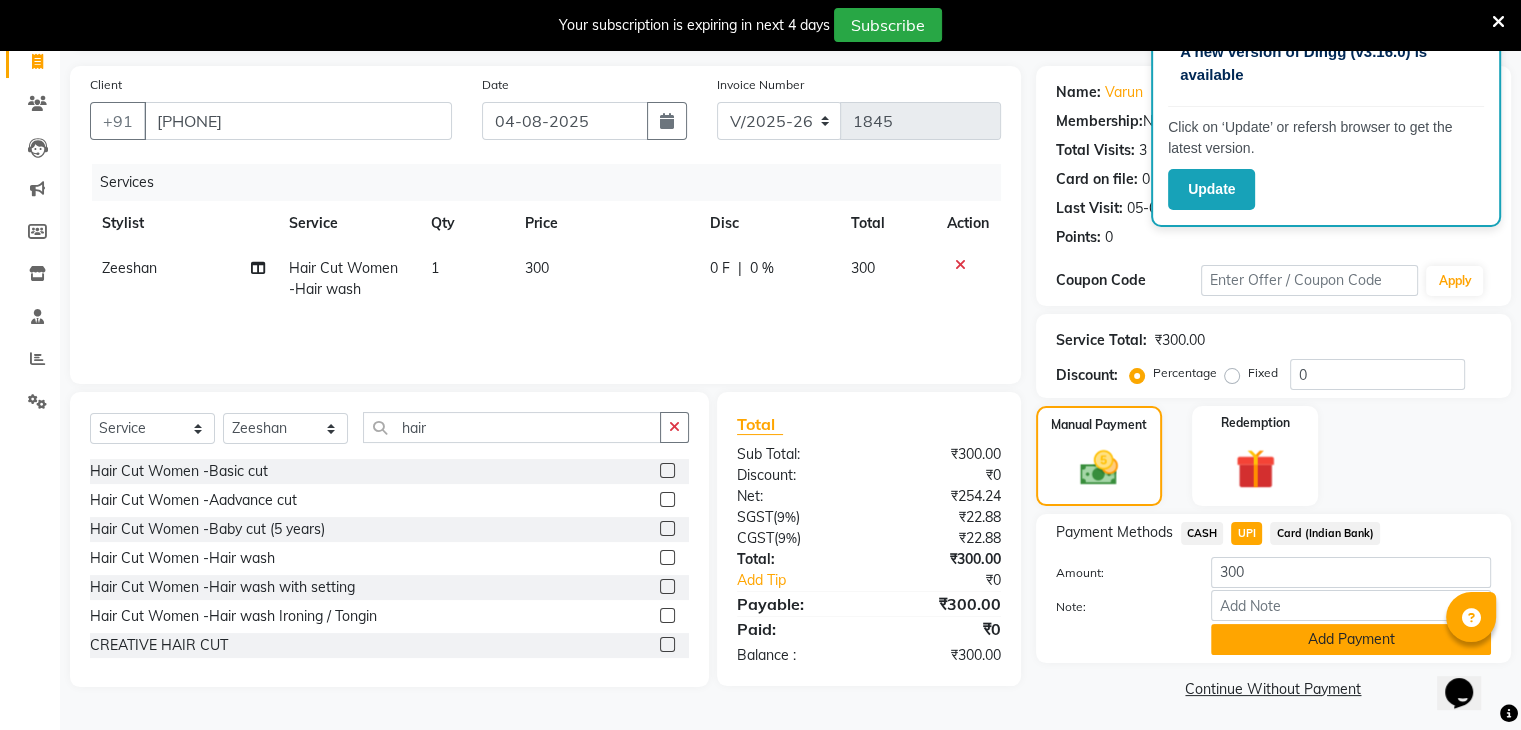 click on "Add Payment" 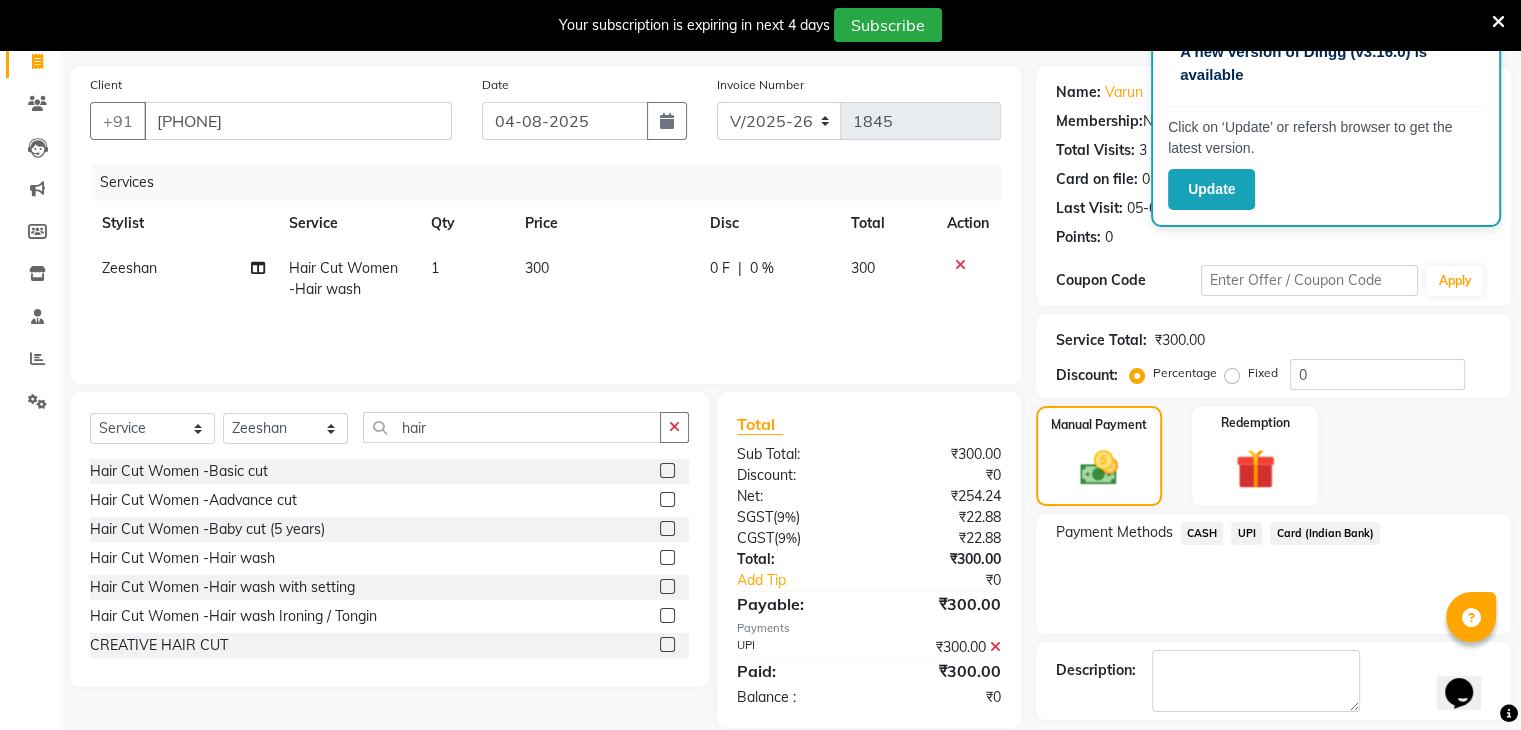scroll, scrollTop: 220, scrollLeft: 0, axis: vertical 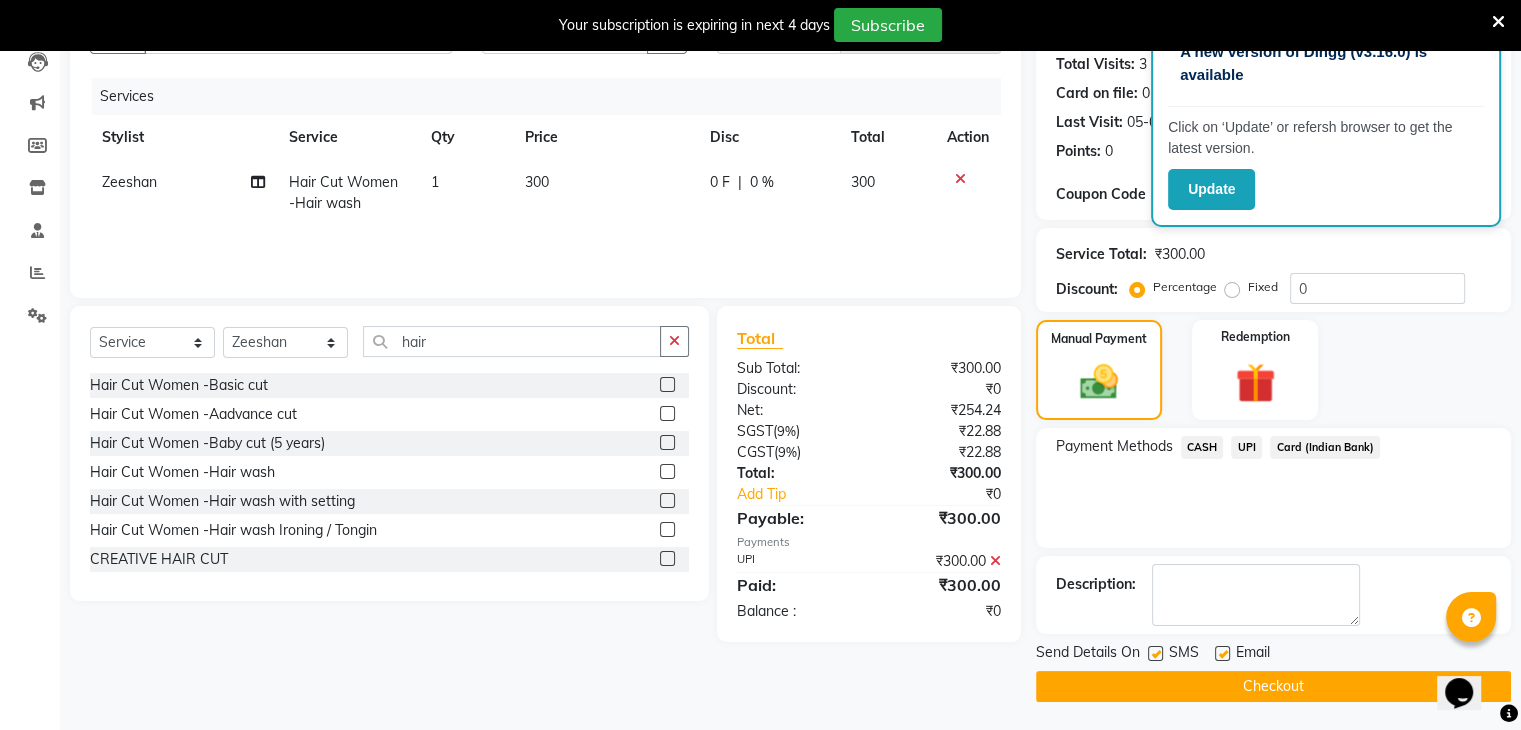 click on "Checkout" 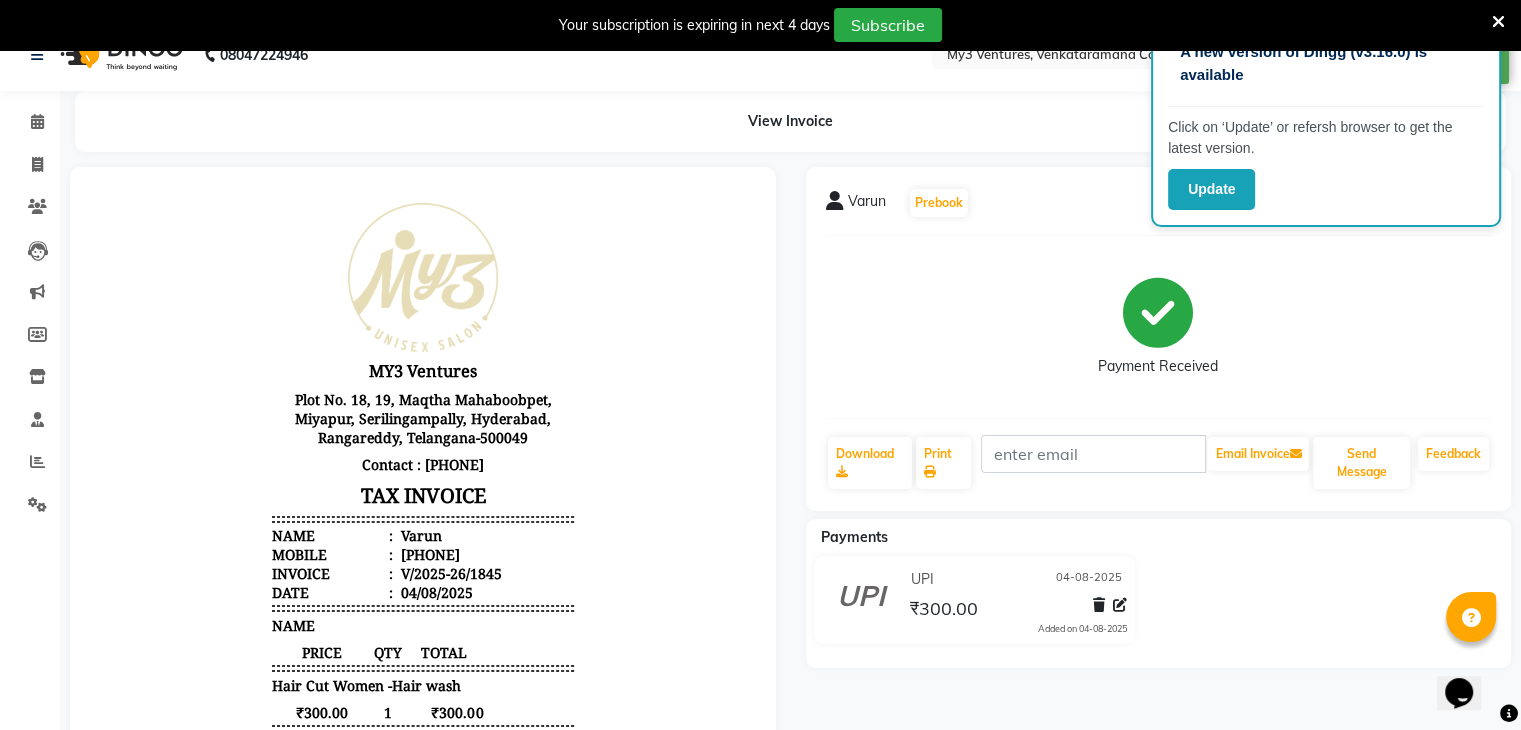 scroll, scrollTop: 0, scrollLeft: 0, axis: both 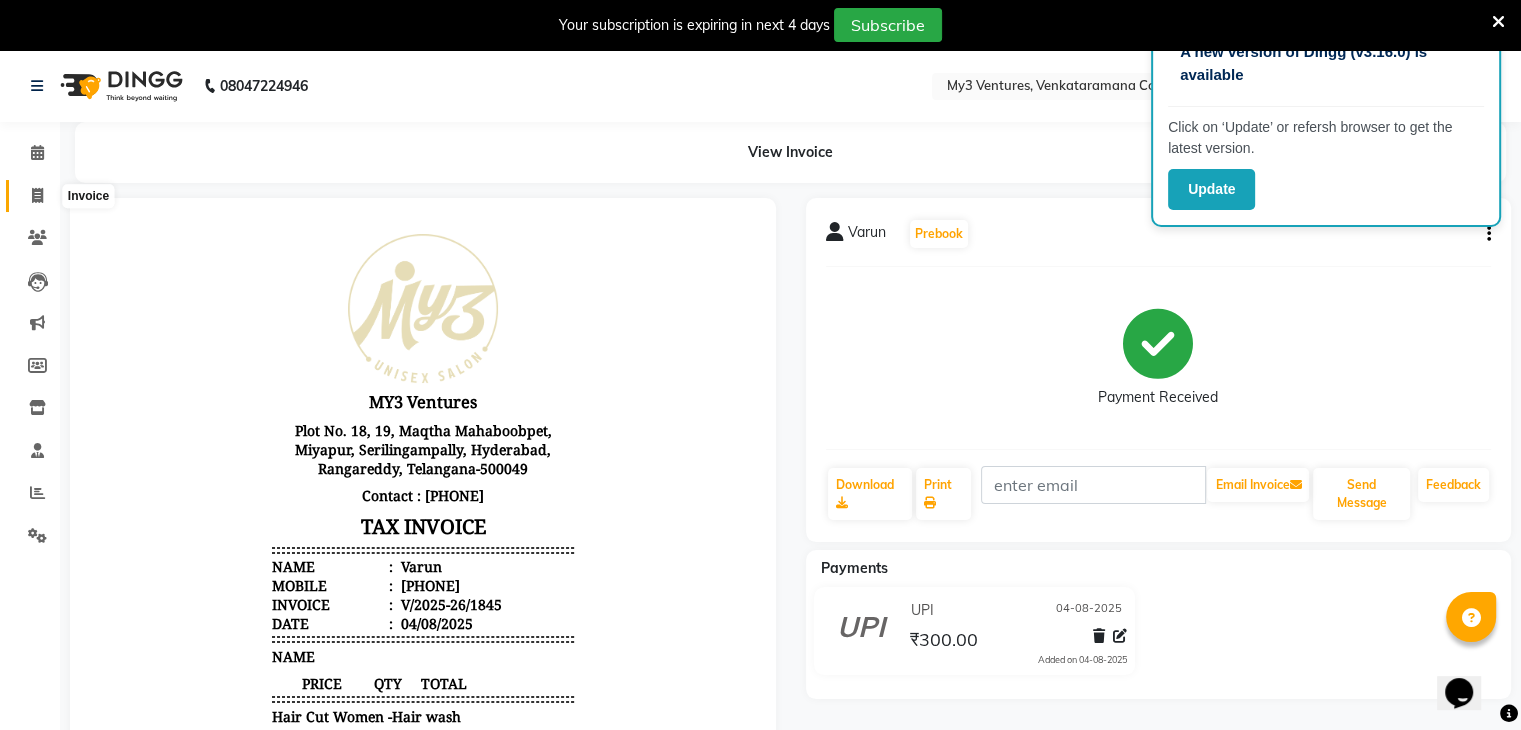 click 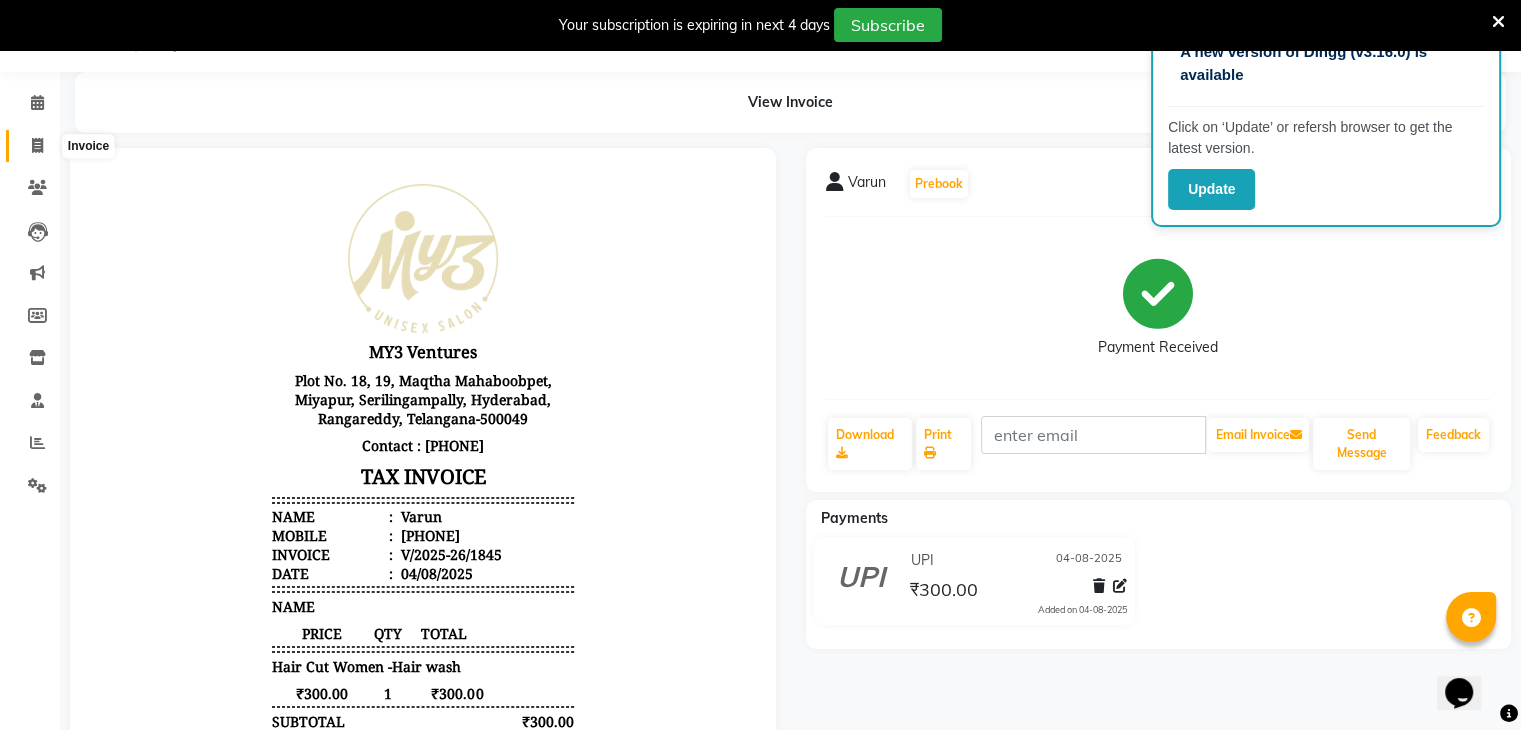 select on "6707" 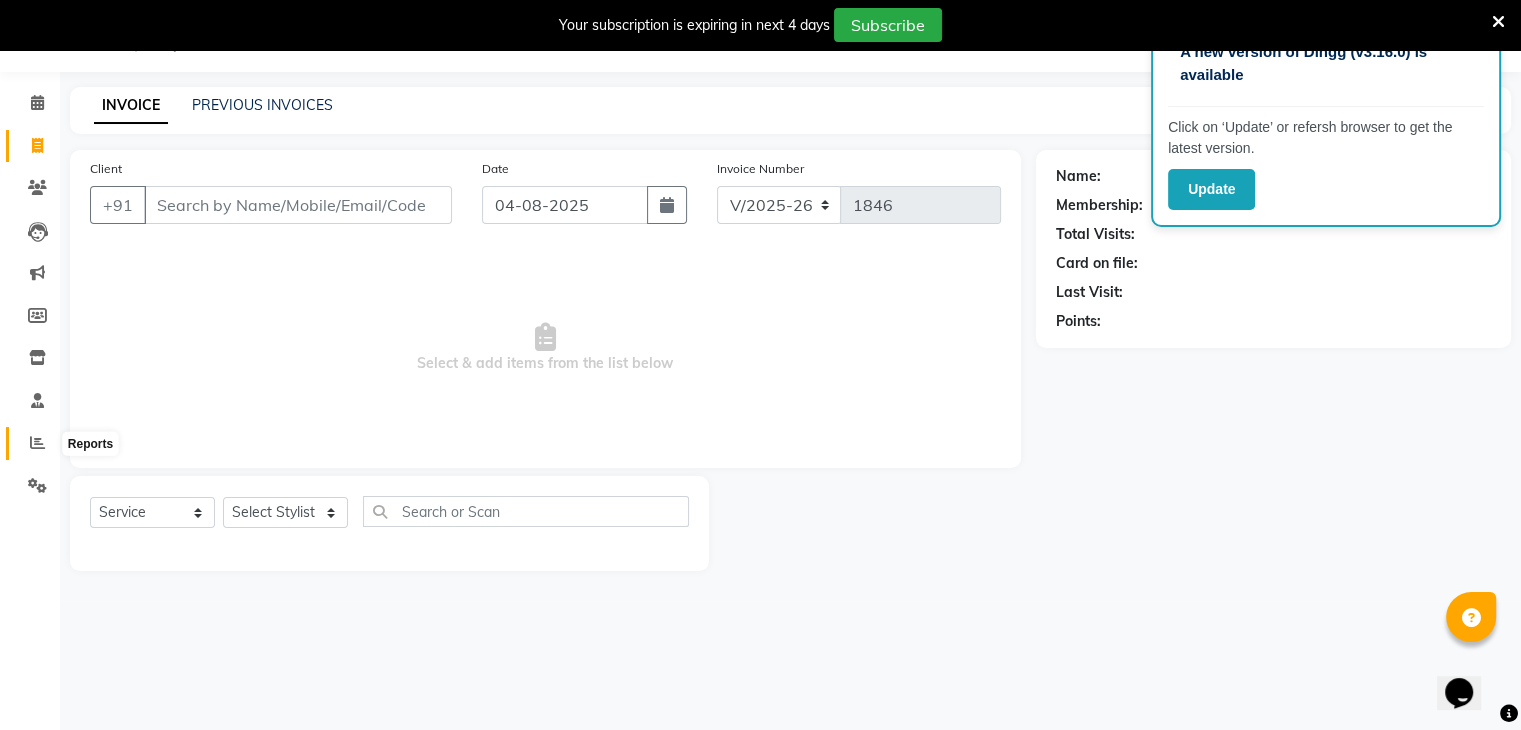 click 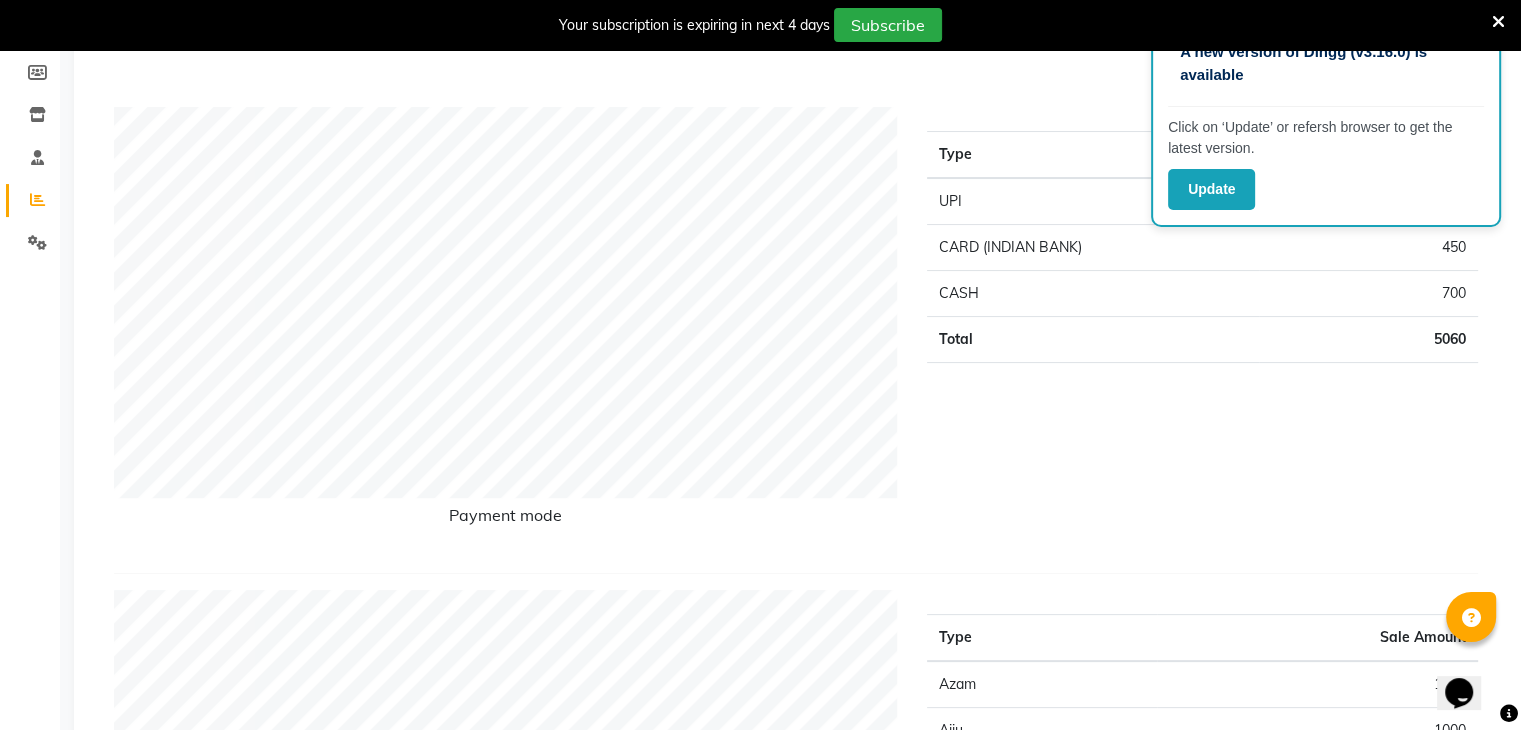 scroll, scrollTop: 0, scrollLeft: 0, axis: both 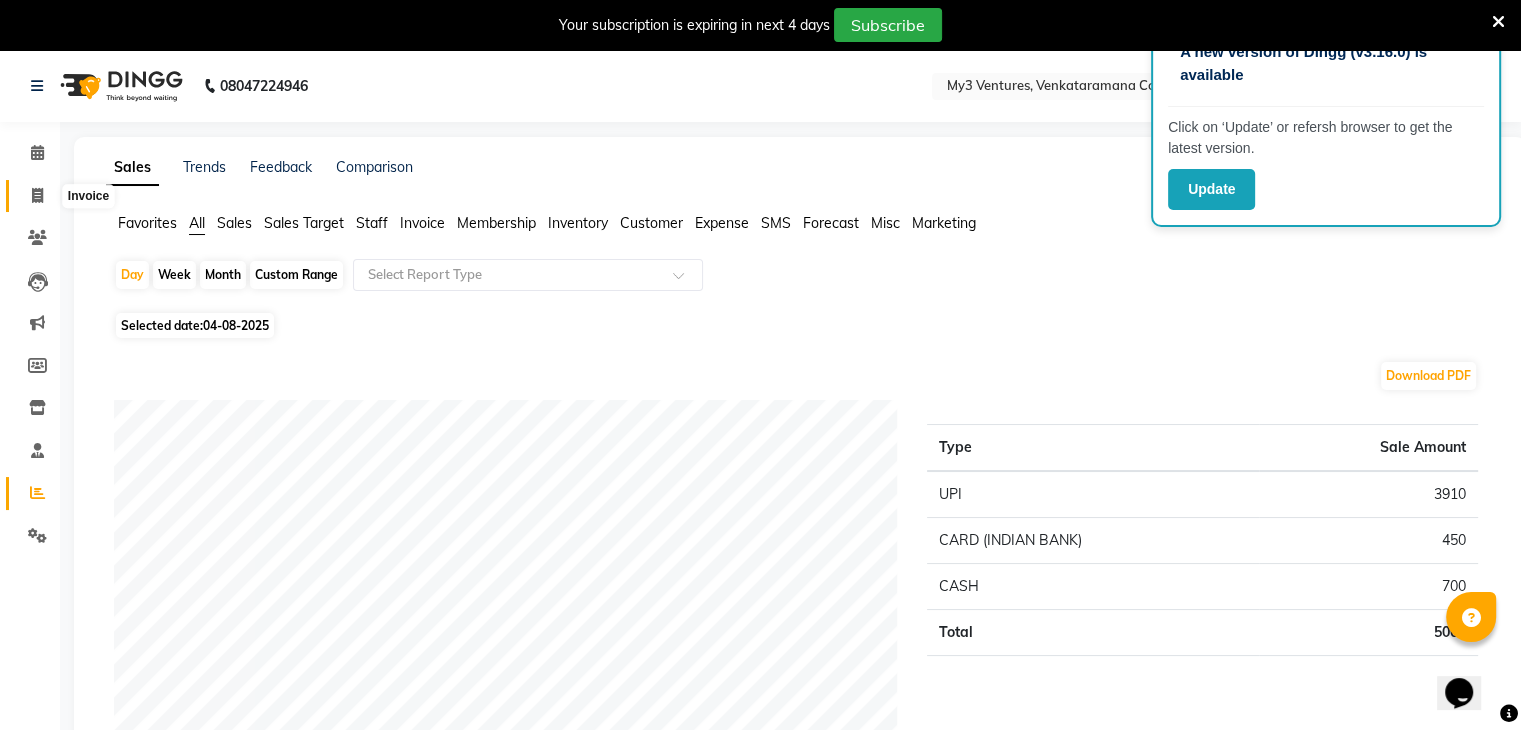 click 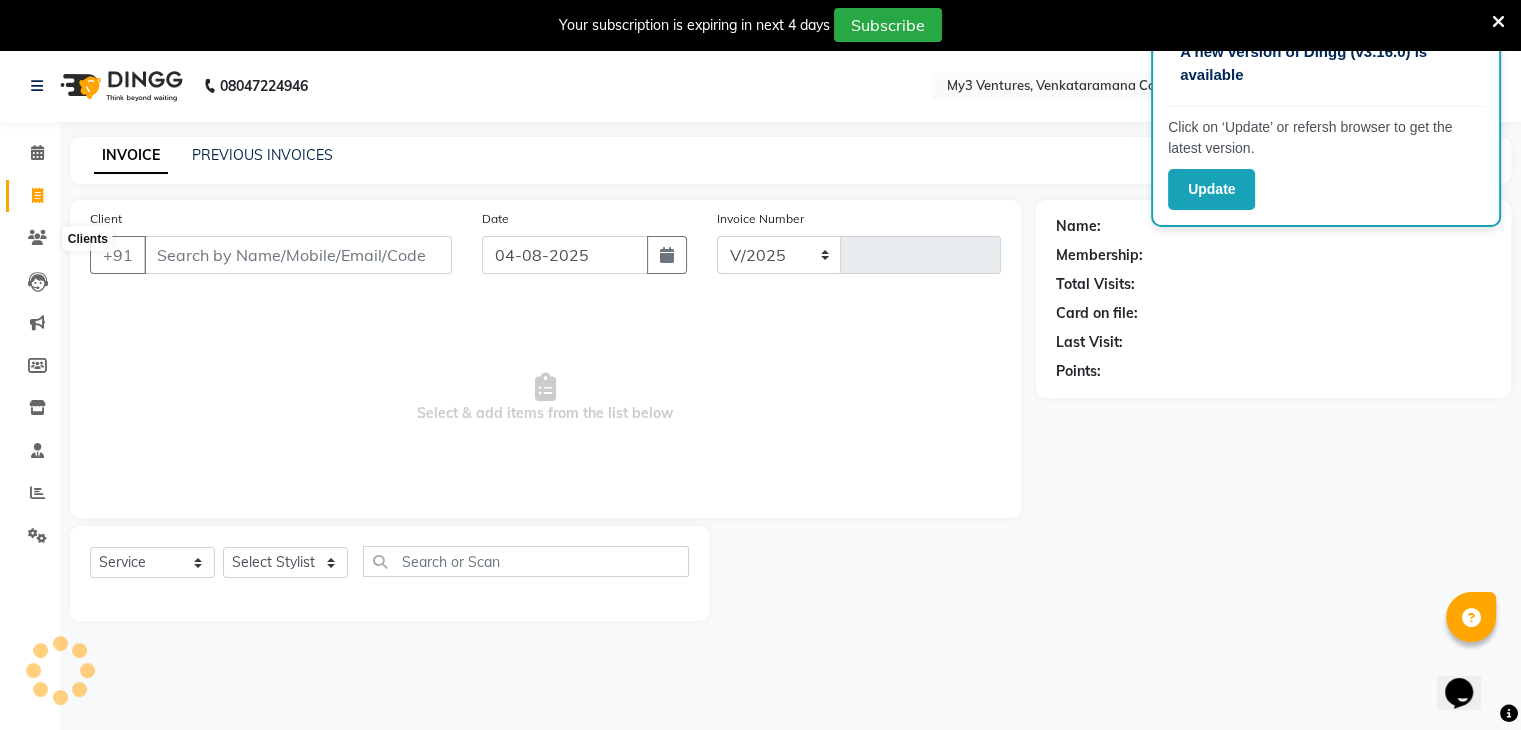 select on "6707" 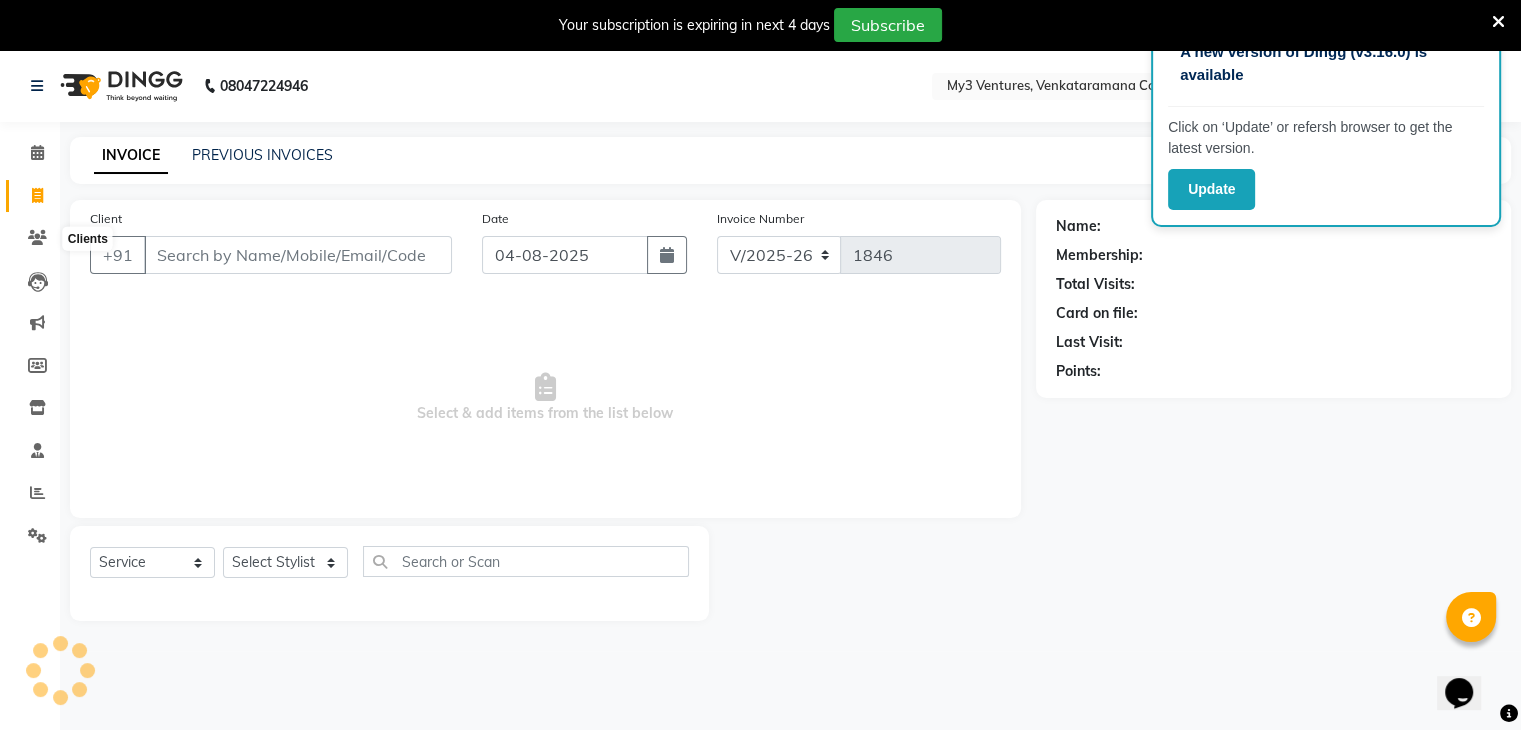 scroll, scrollTop: 50, scrollLeft: 0, axis: vertical 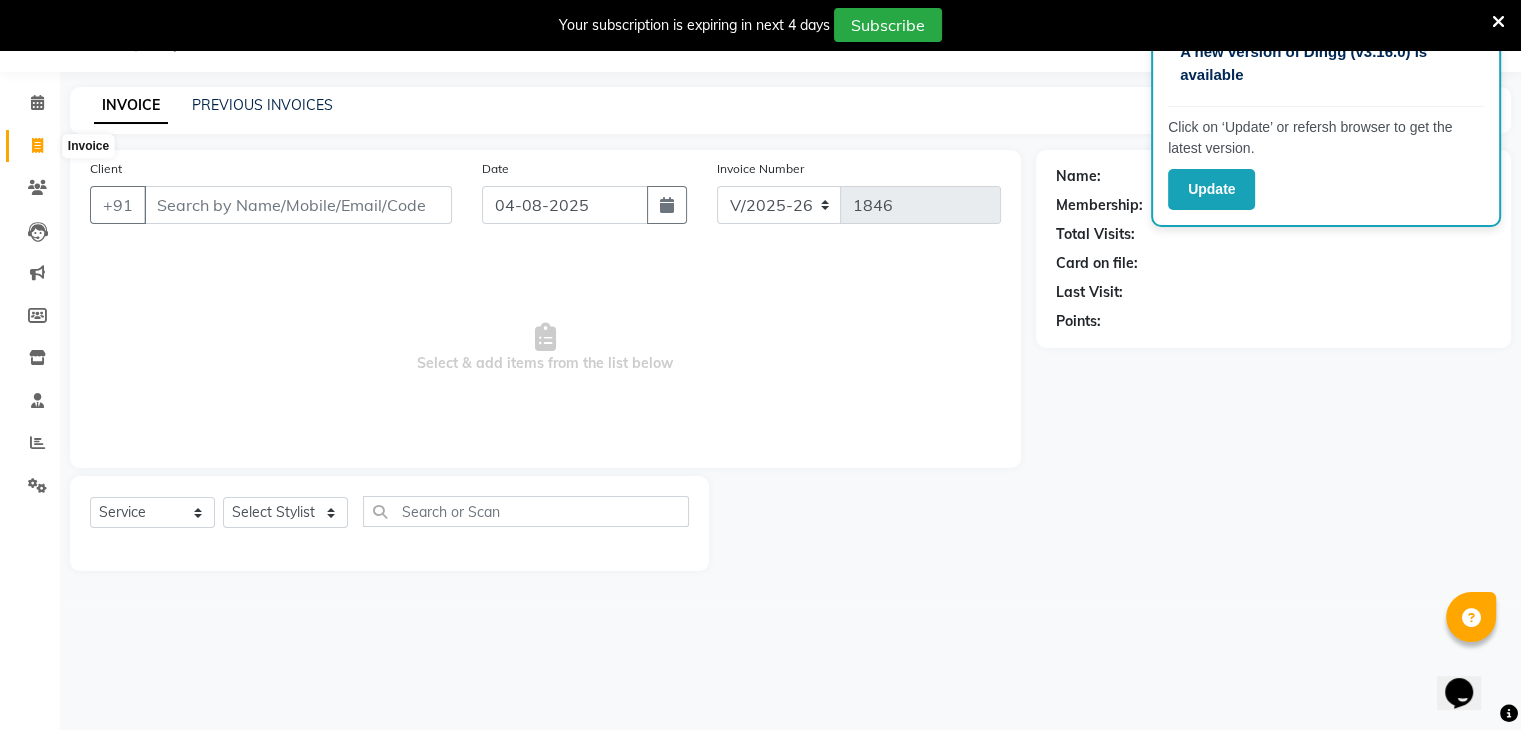 click 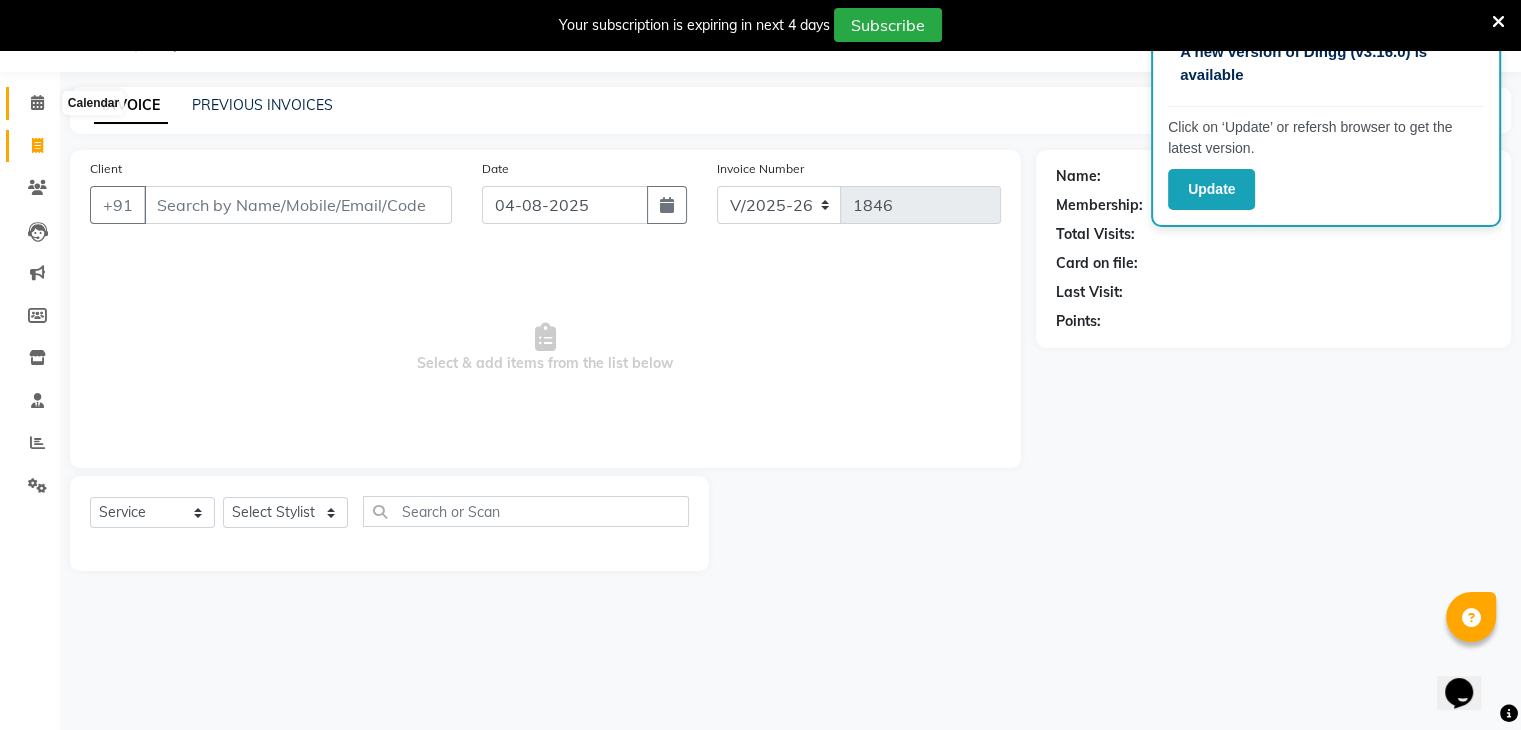 click 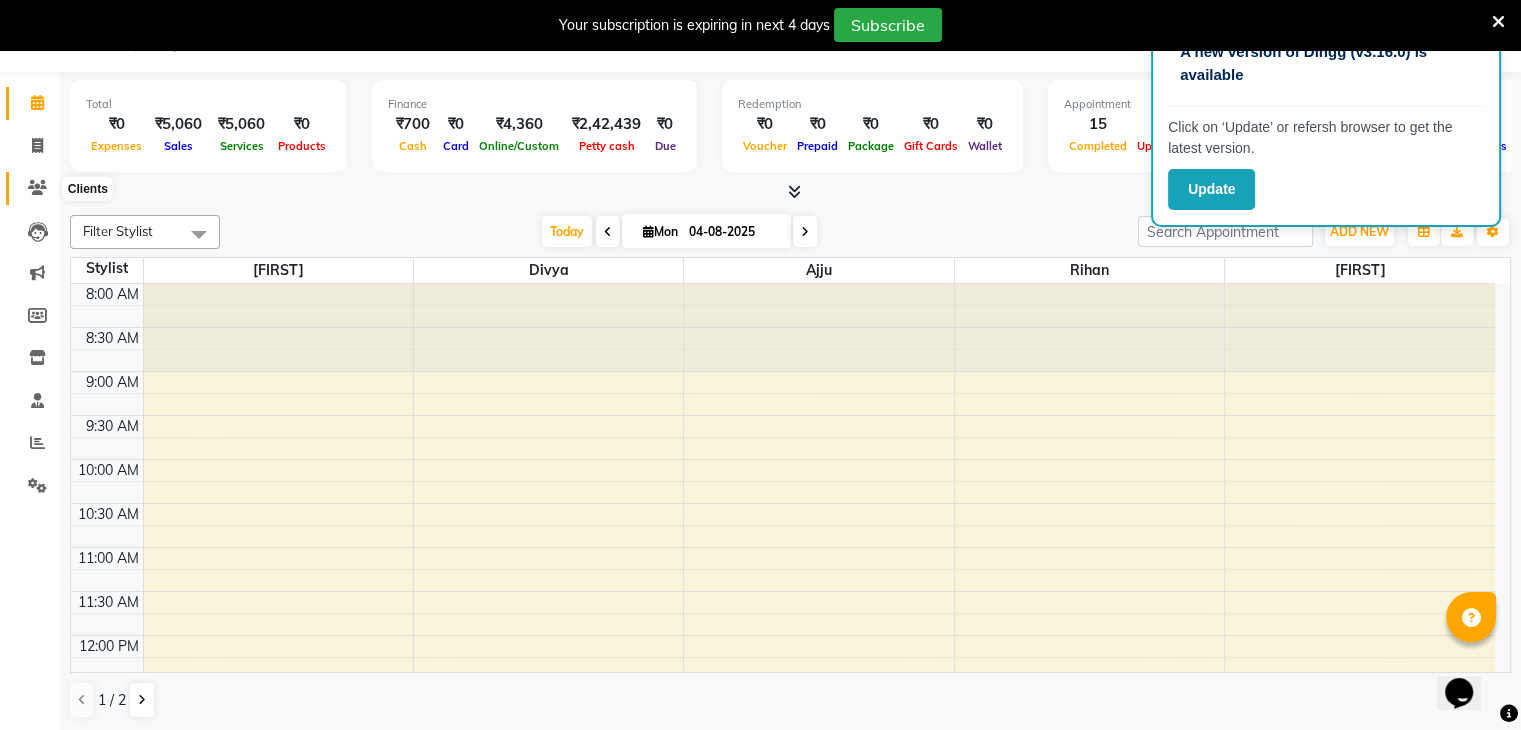 click 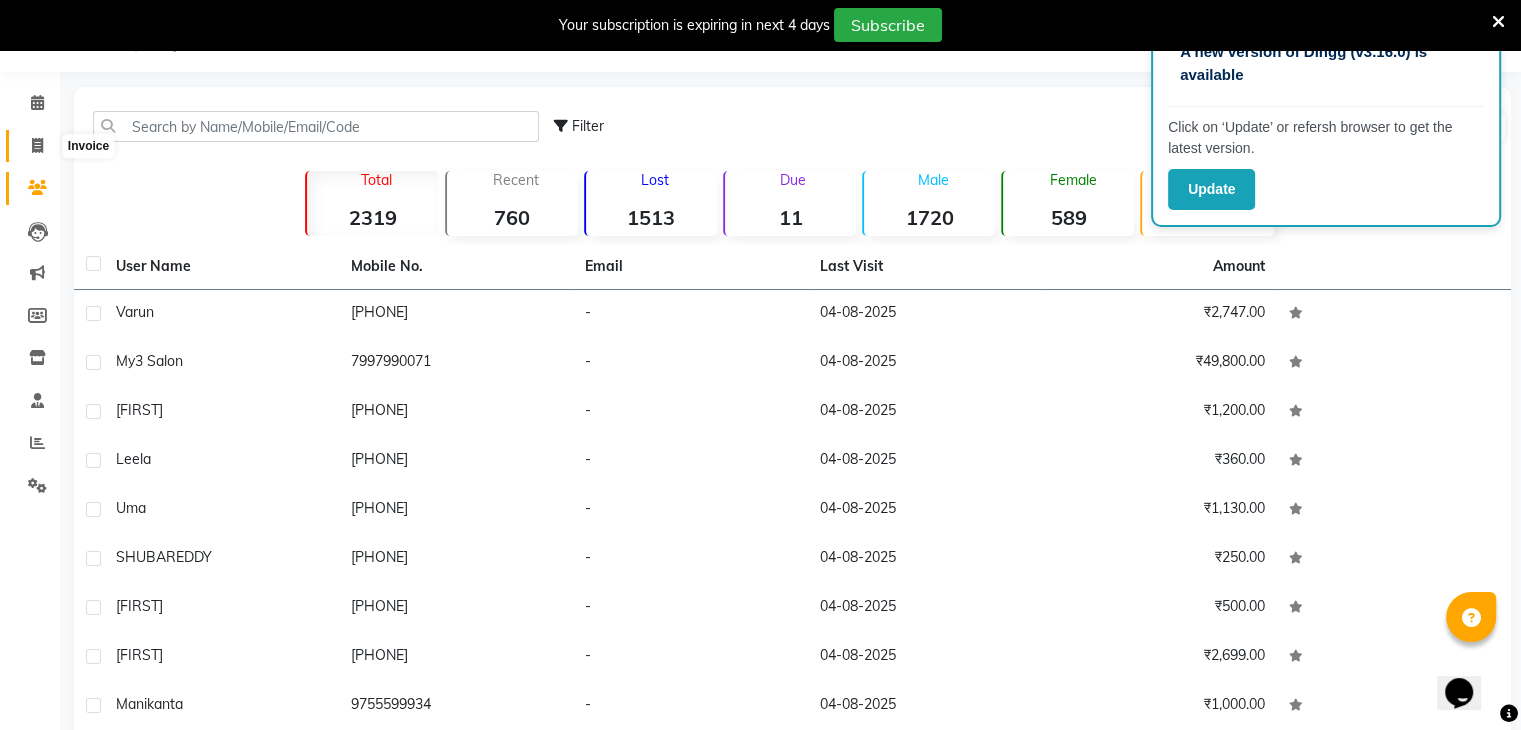 click 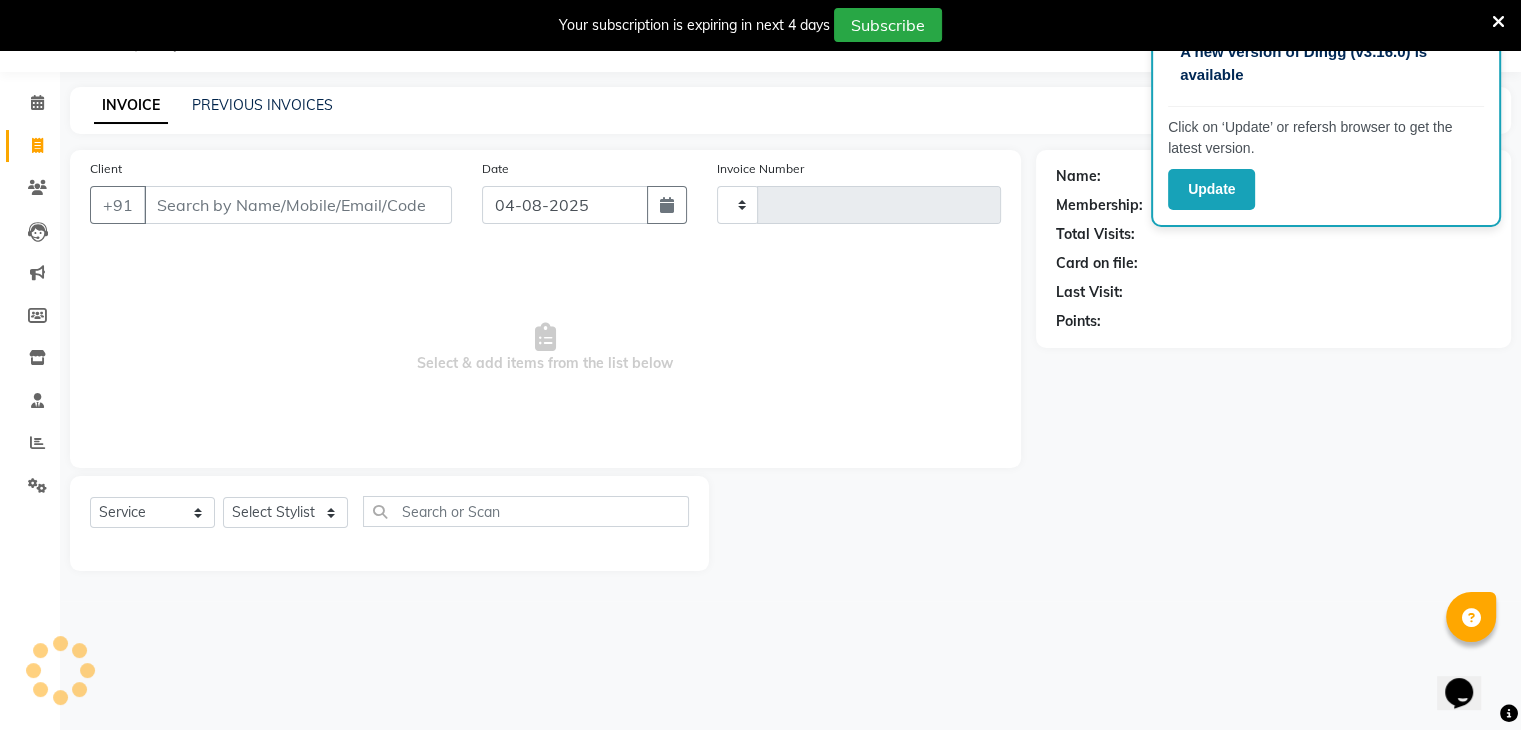 type on "1846" 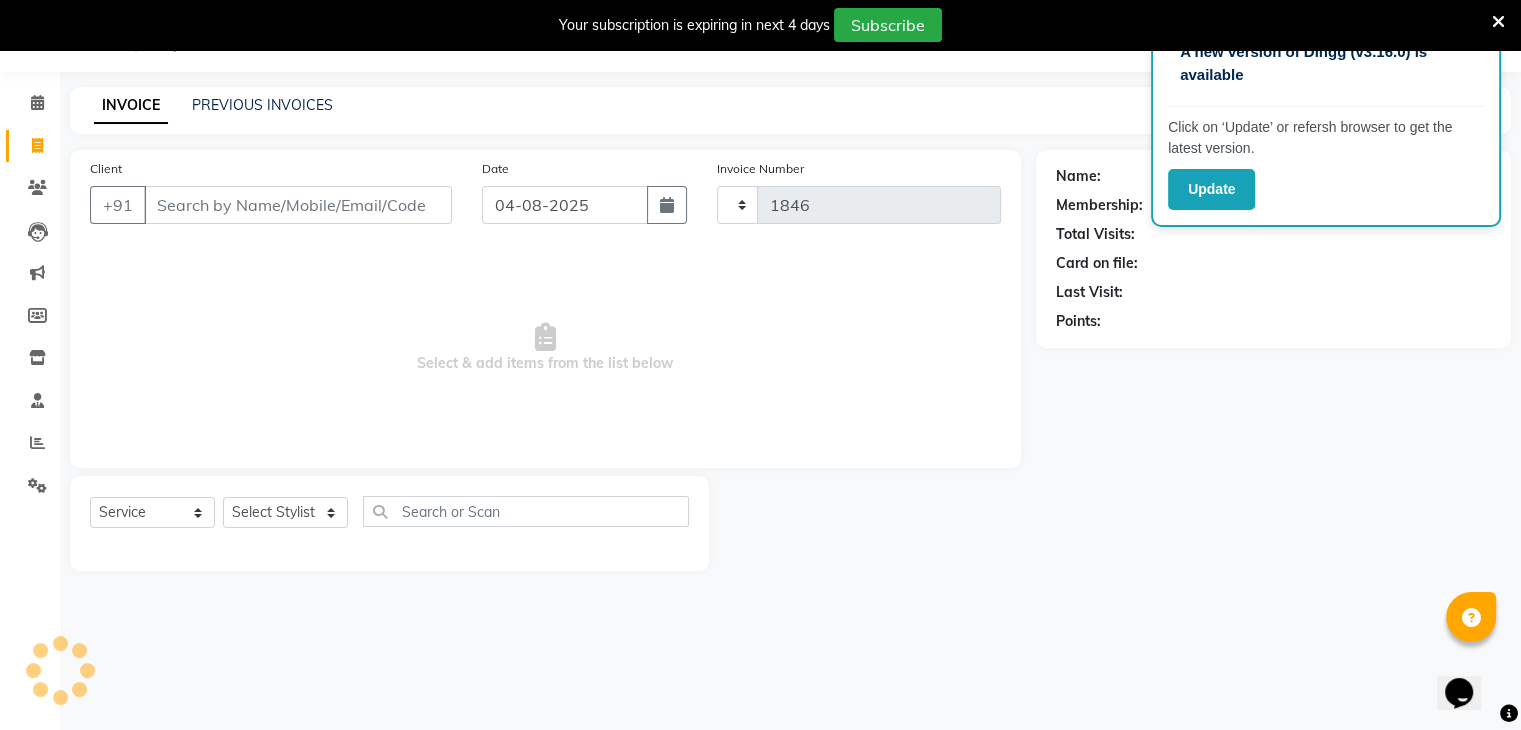 select on "6707" 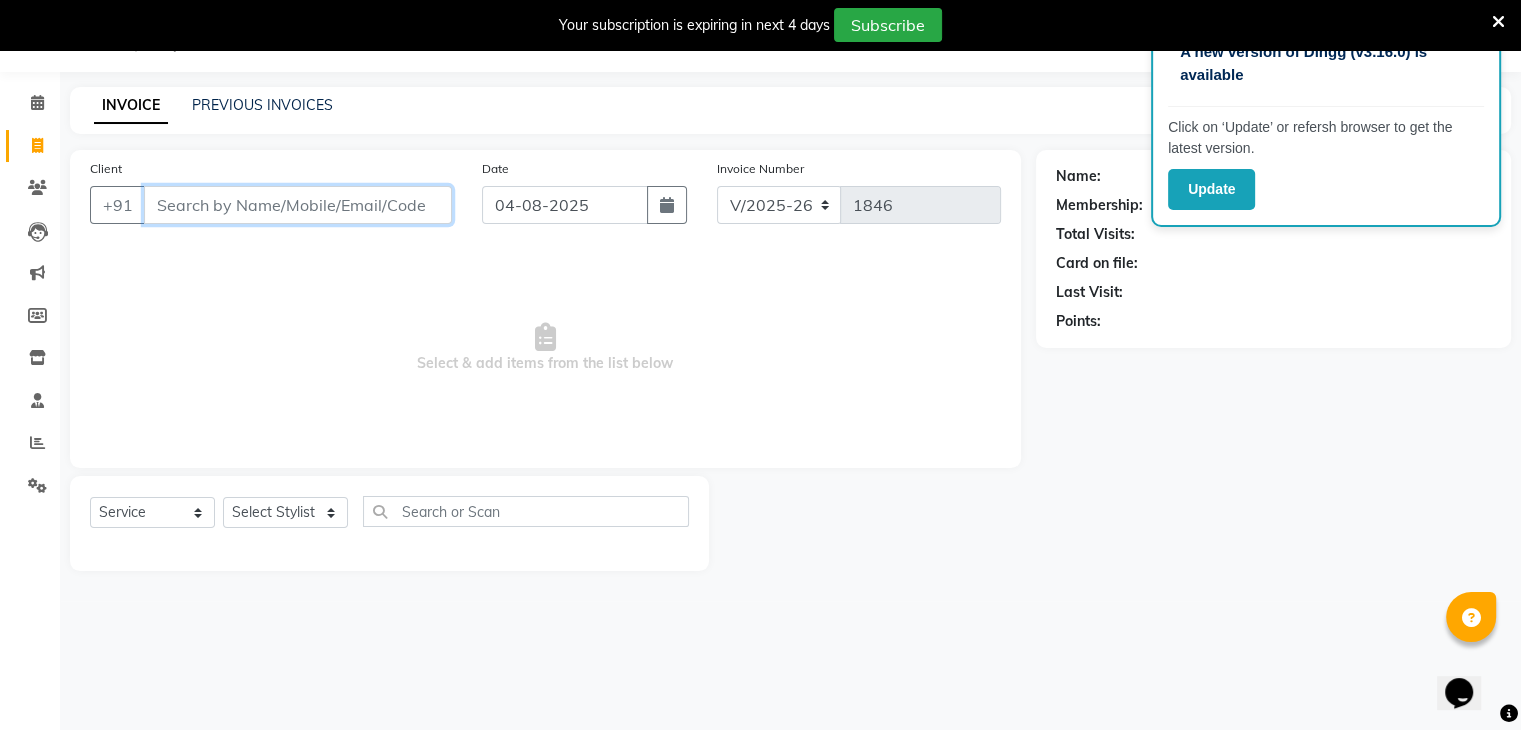 click on "Client" at bounding box center (298, 205) 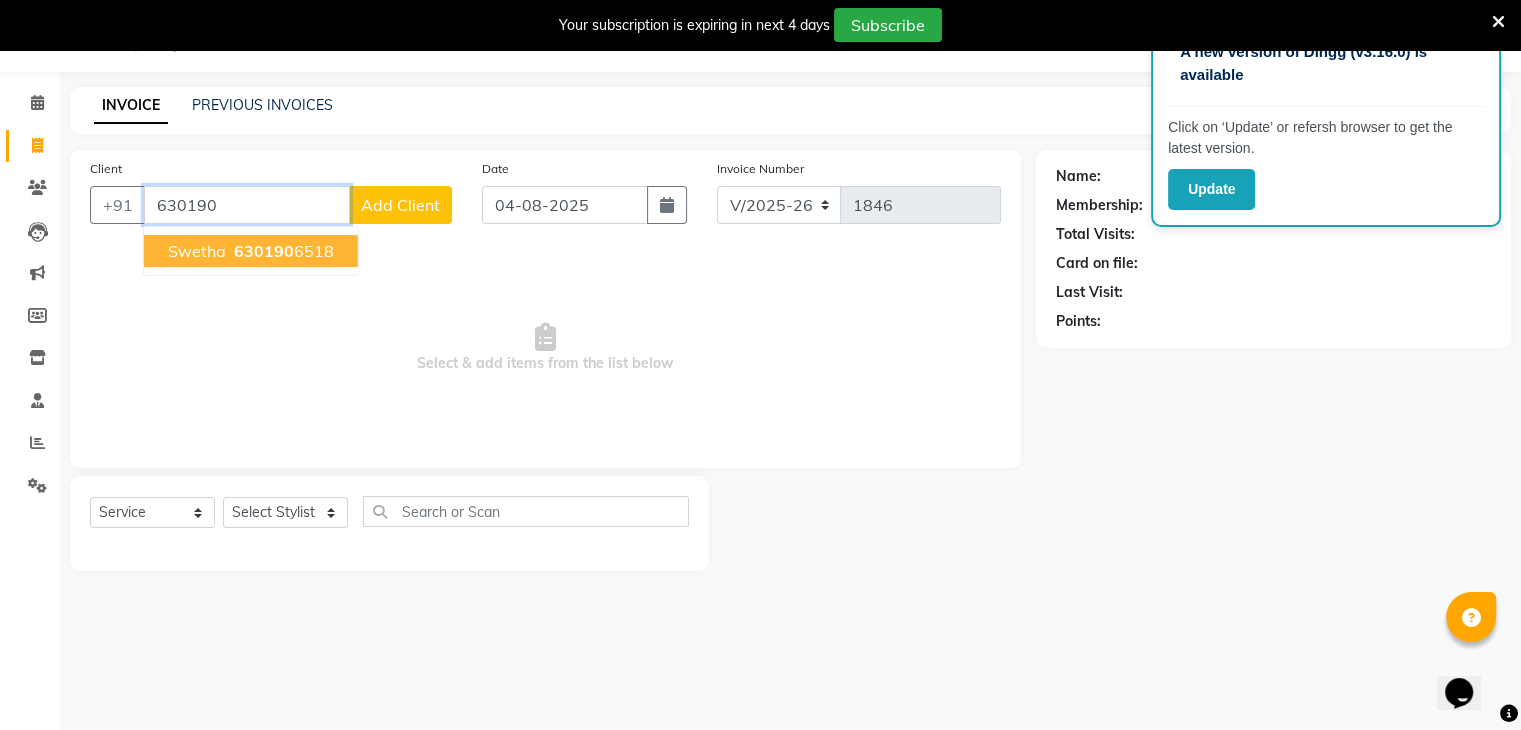 click on "[PHONE]" at bounding box center (282, 251) 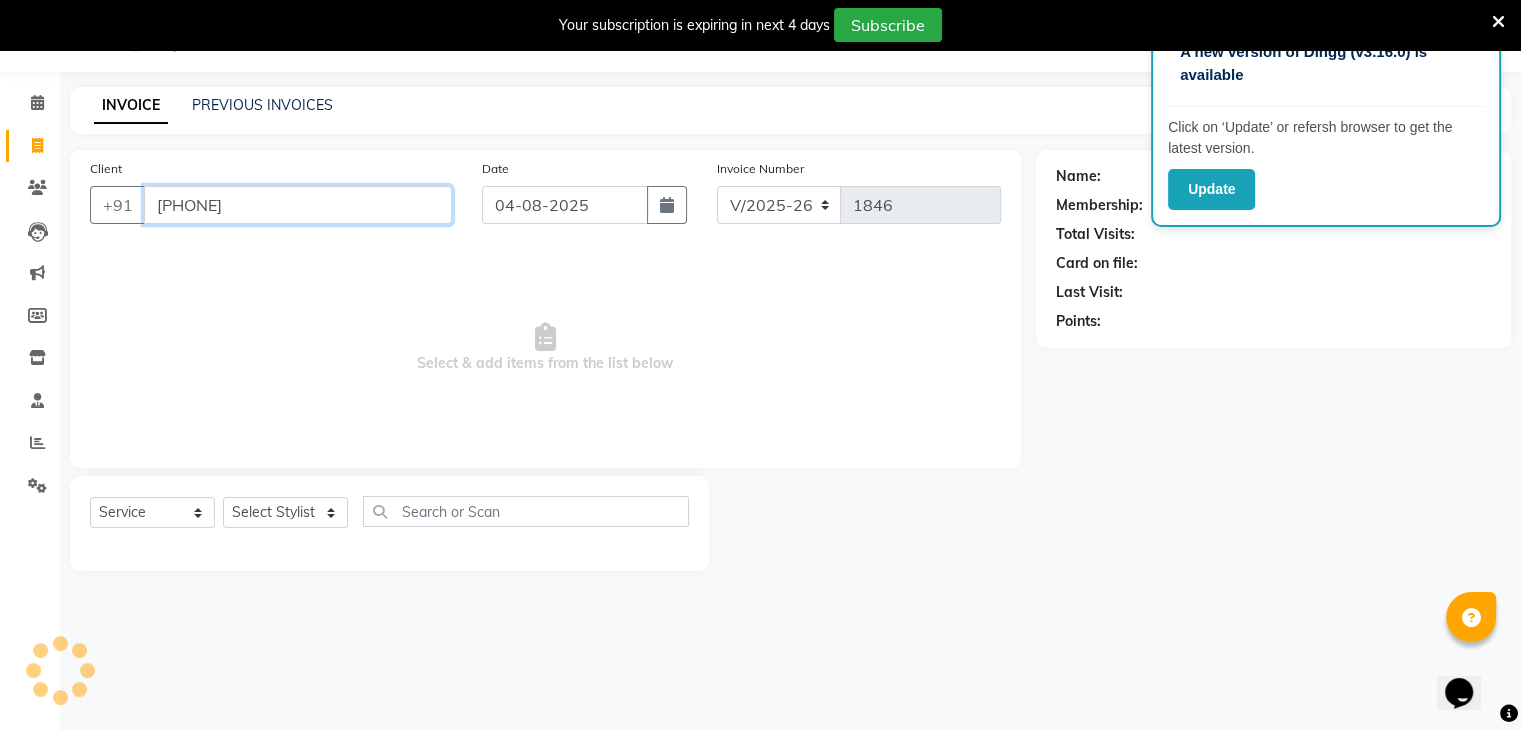 type on "[PHONE]" 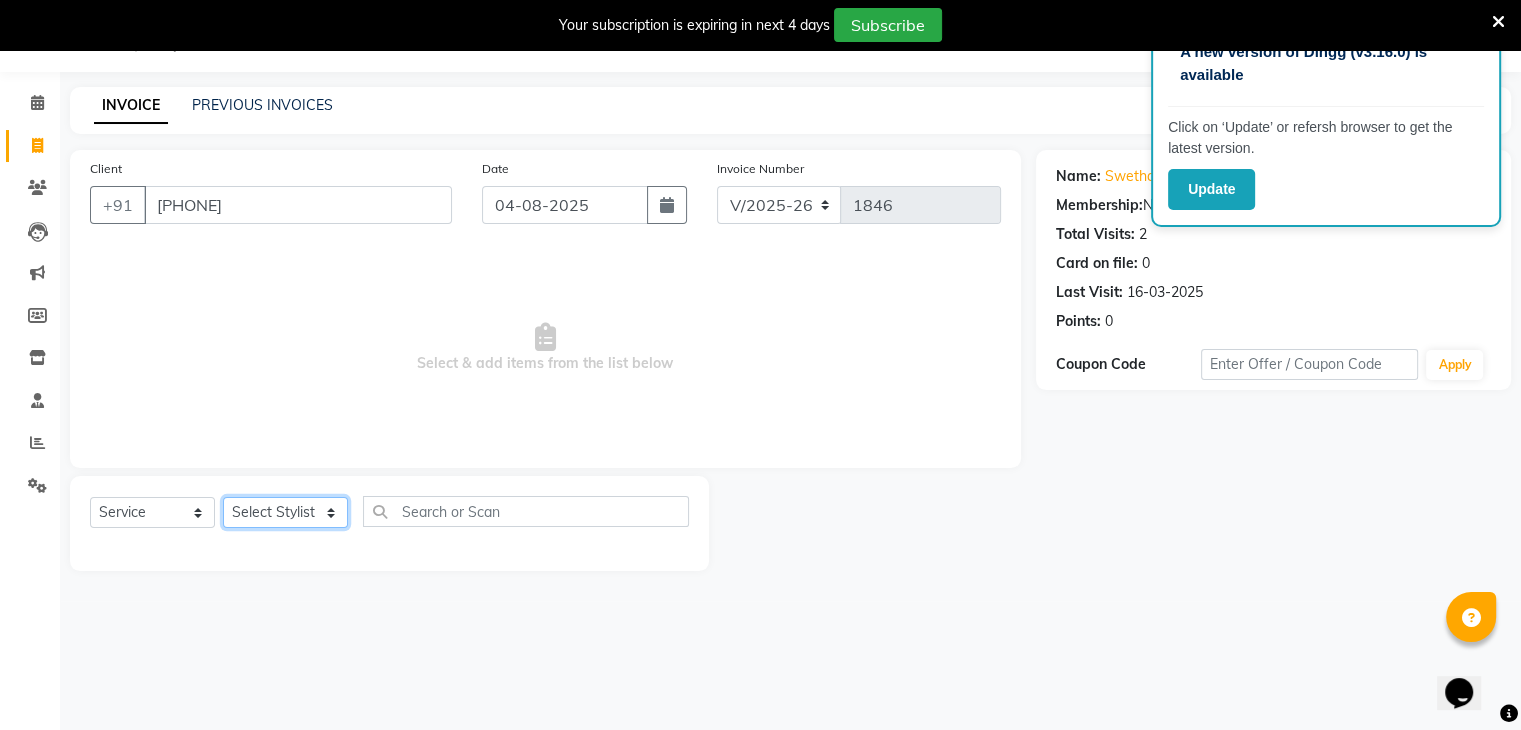 click on "Select Stylist ajju azam divya rihan Sahzad sowjanya srilatha Swapna Zeeshan" 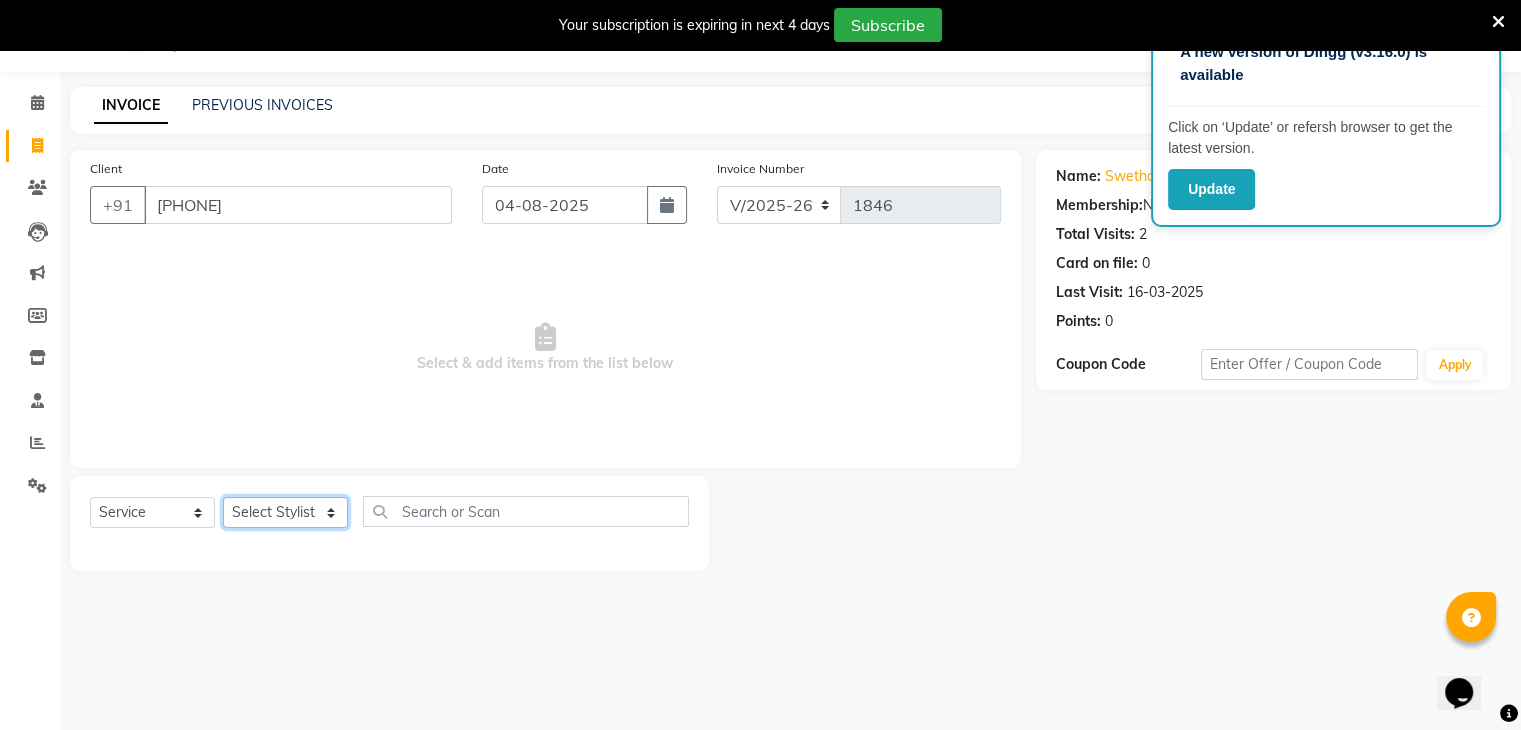 select on "72747" 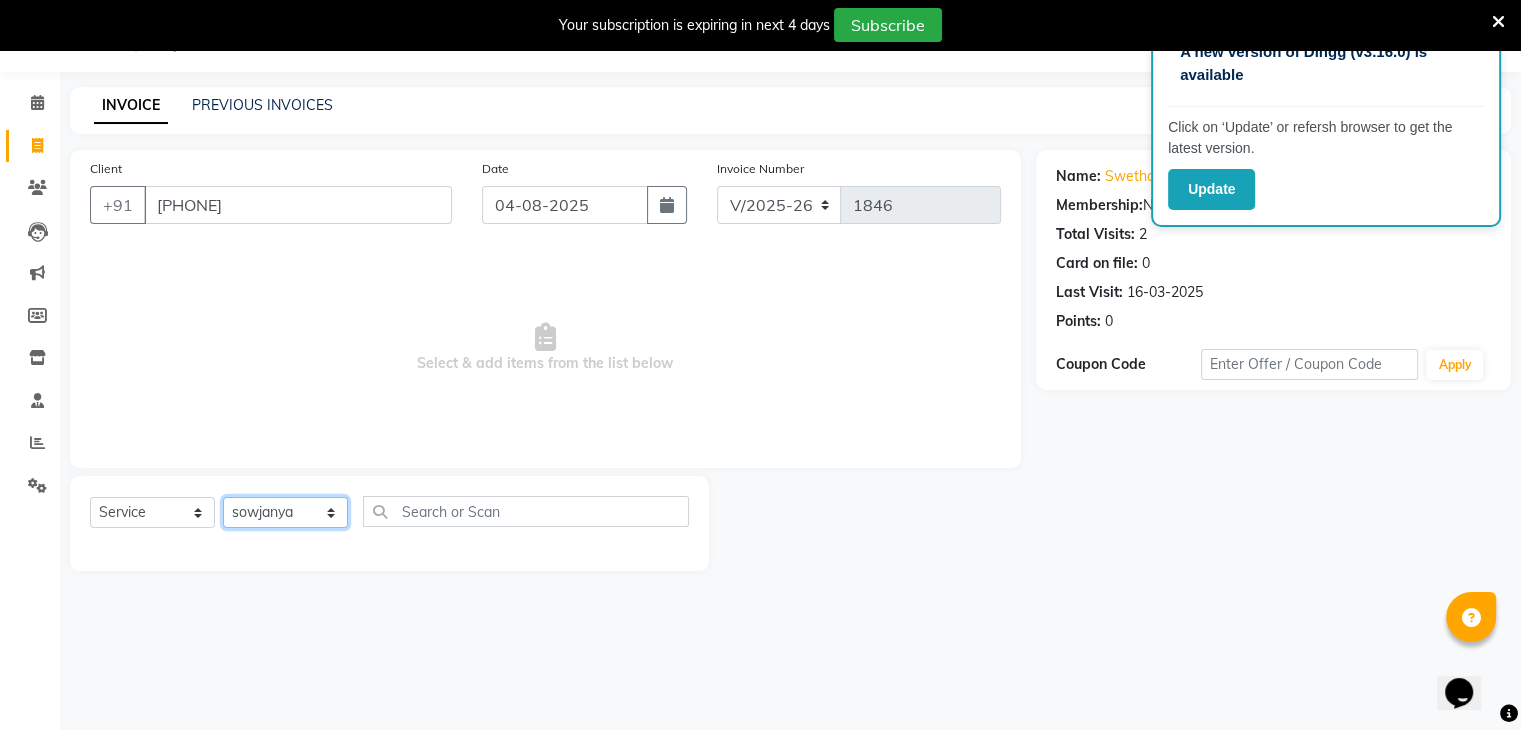 click on "Select Stylist ajju azam divya rihan Sahzad sowjanya srilatha Swapna Zeeshan" 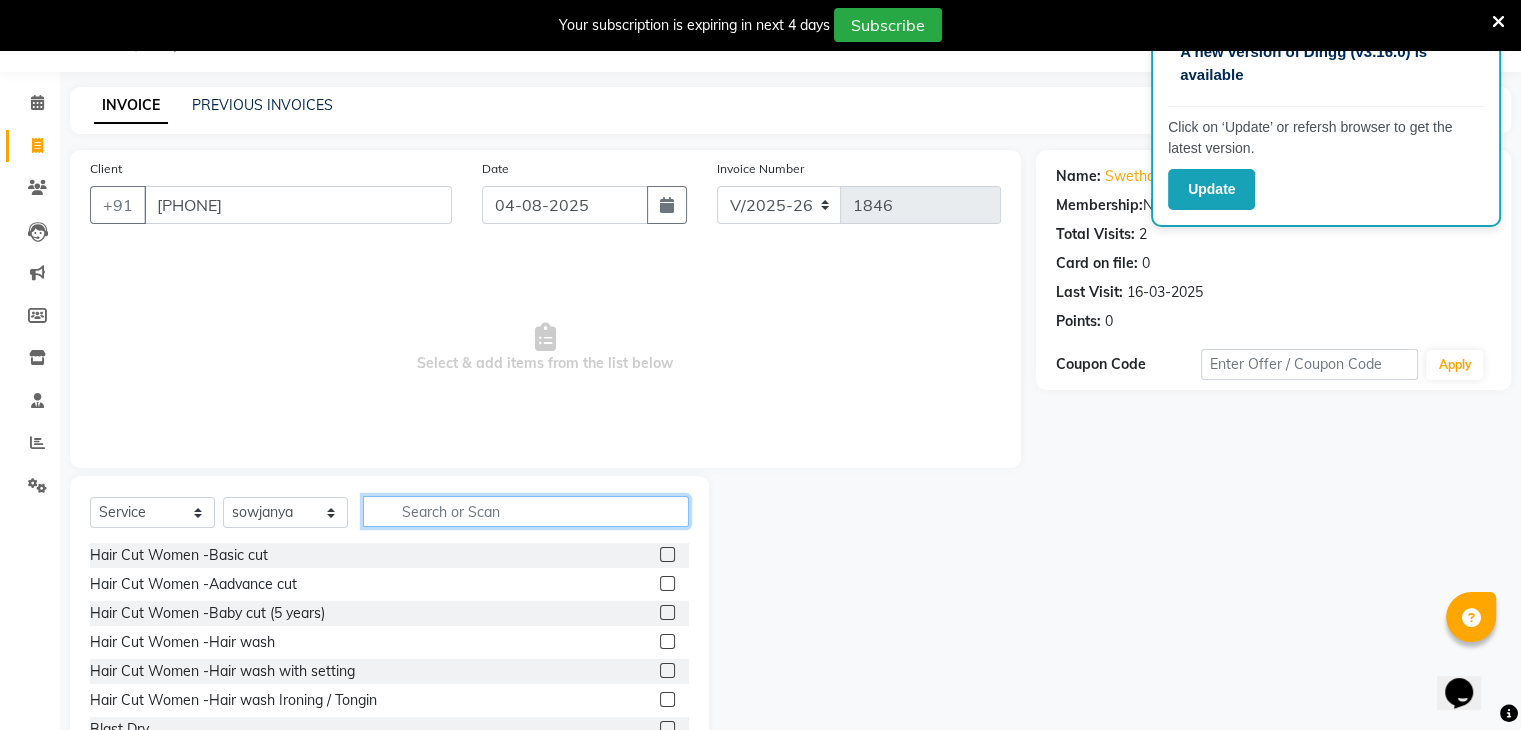 click 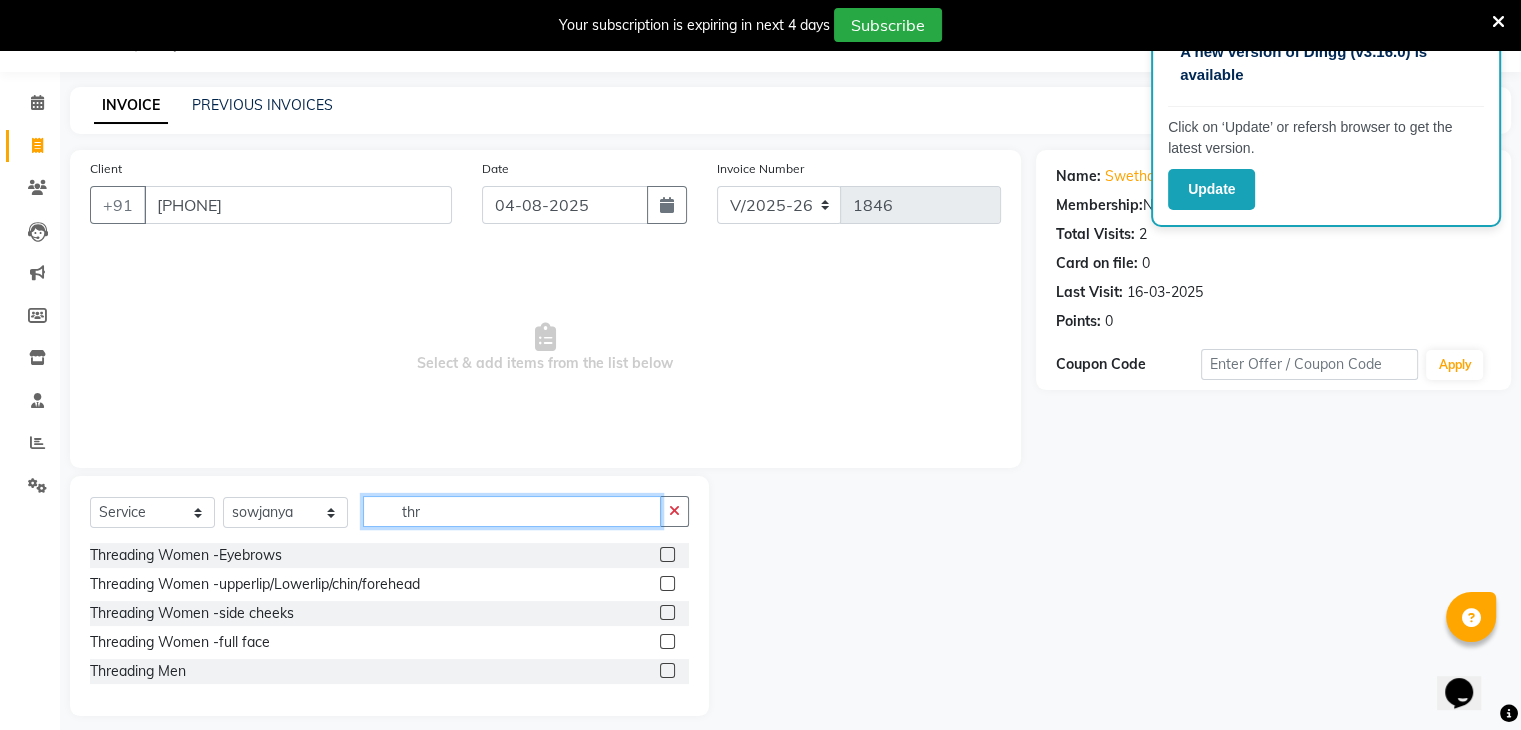 type on "thr" 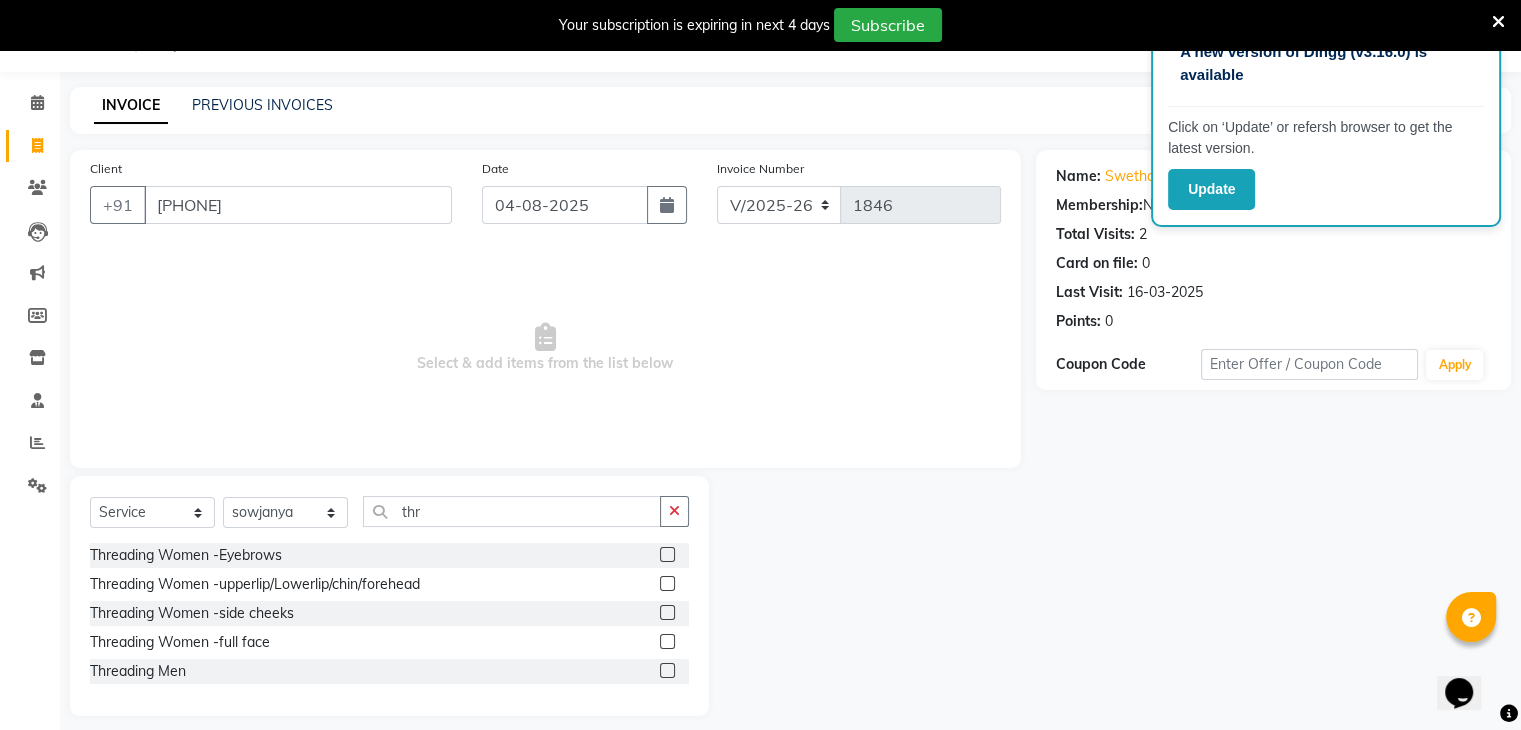 click 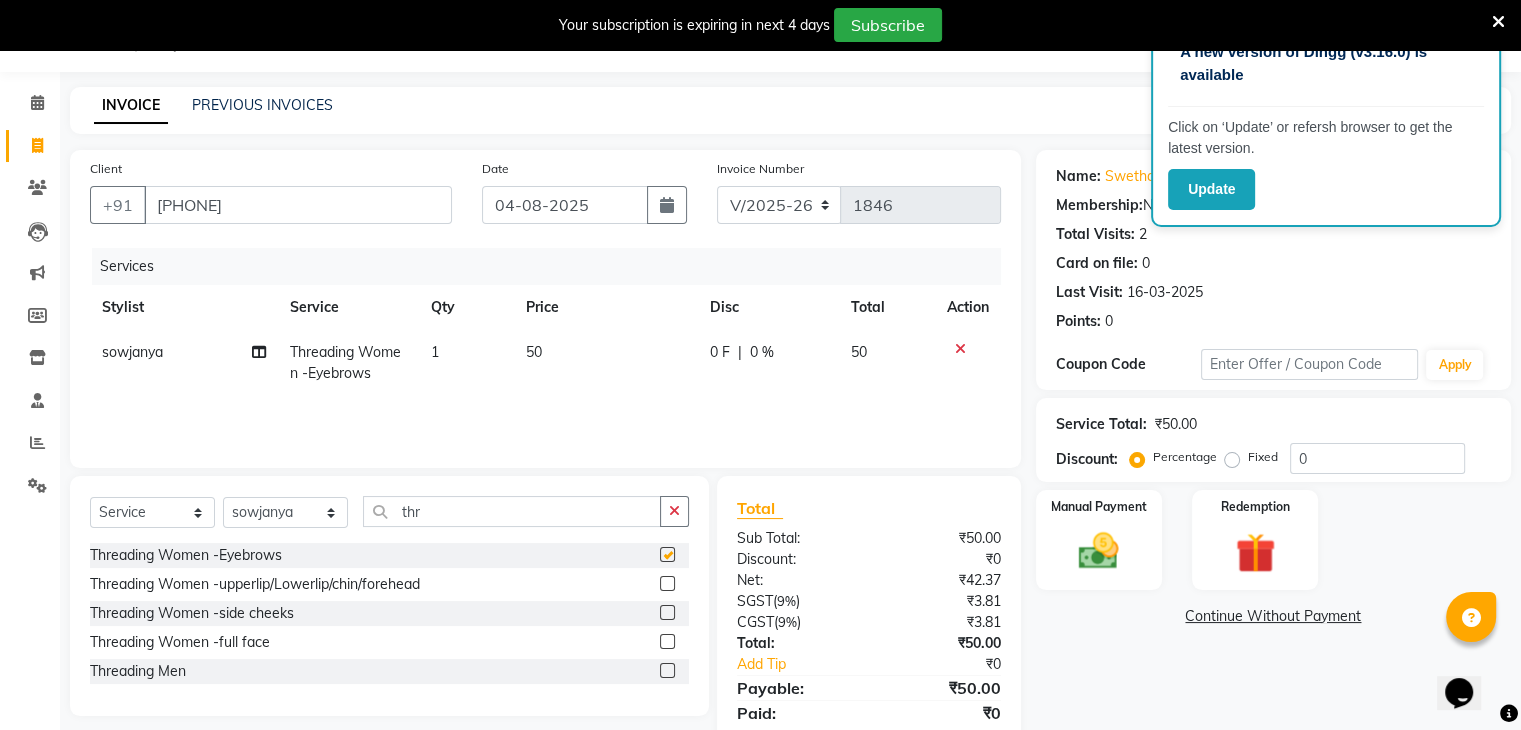 checkbox on "false" 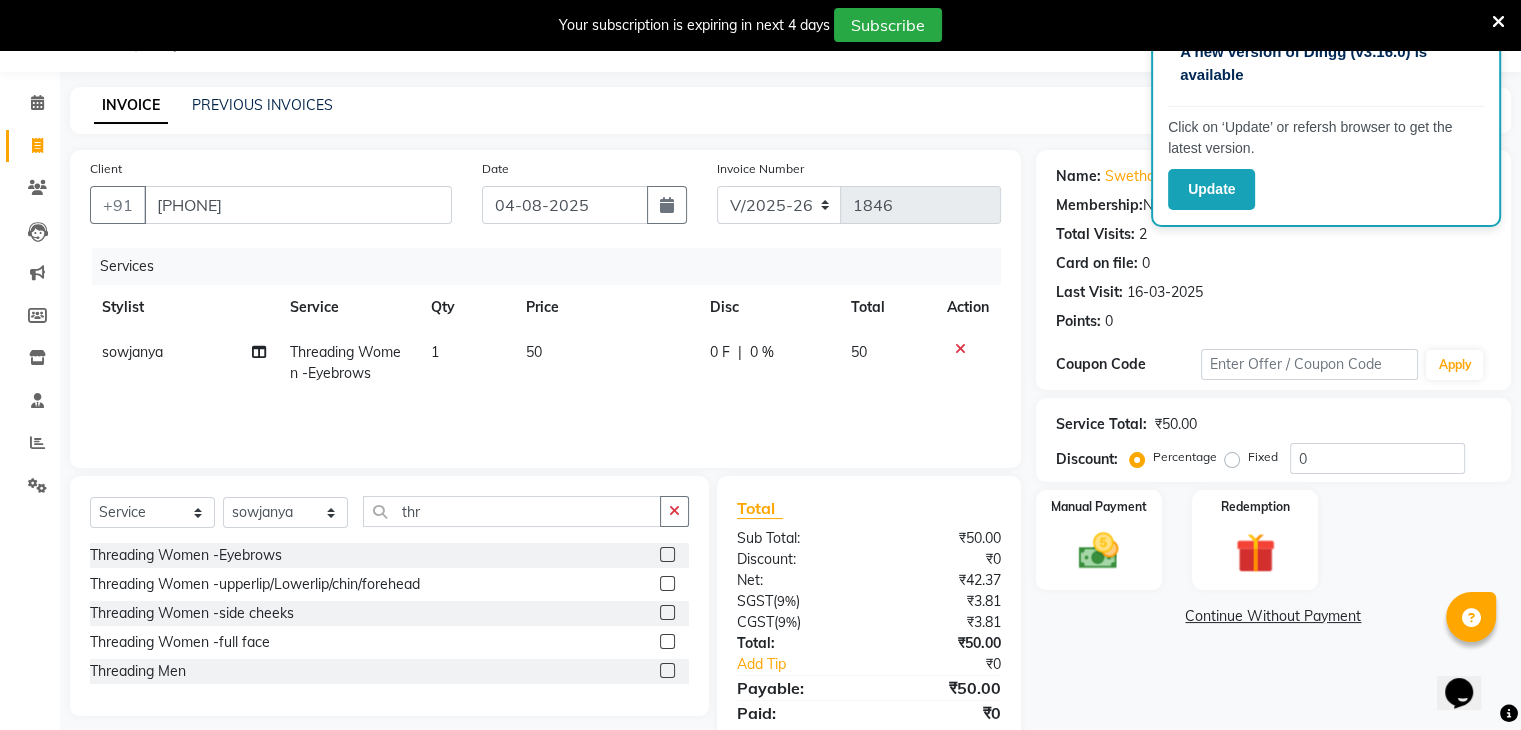 click 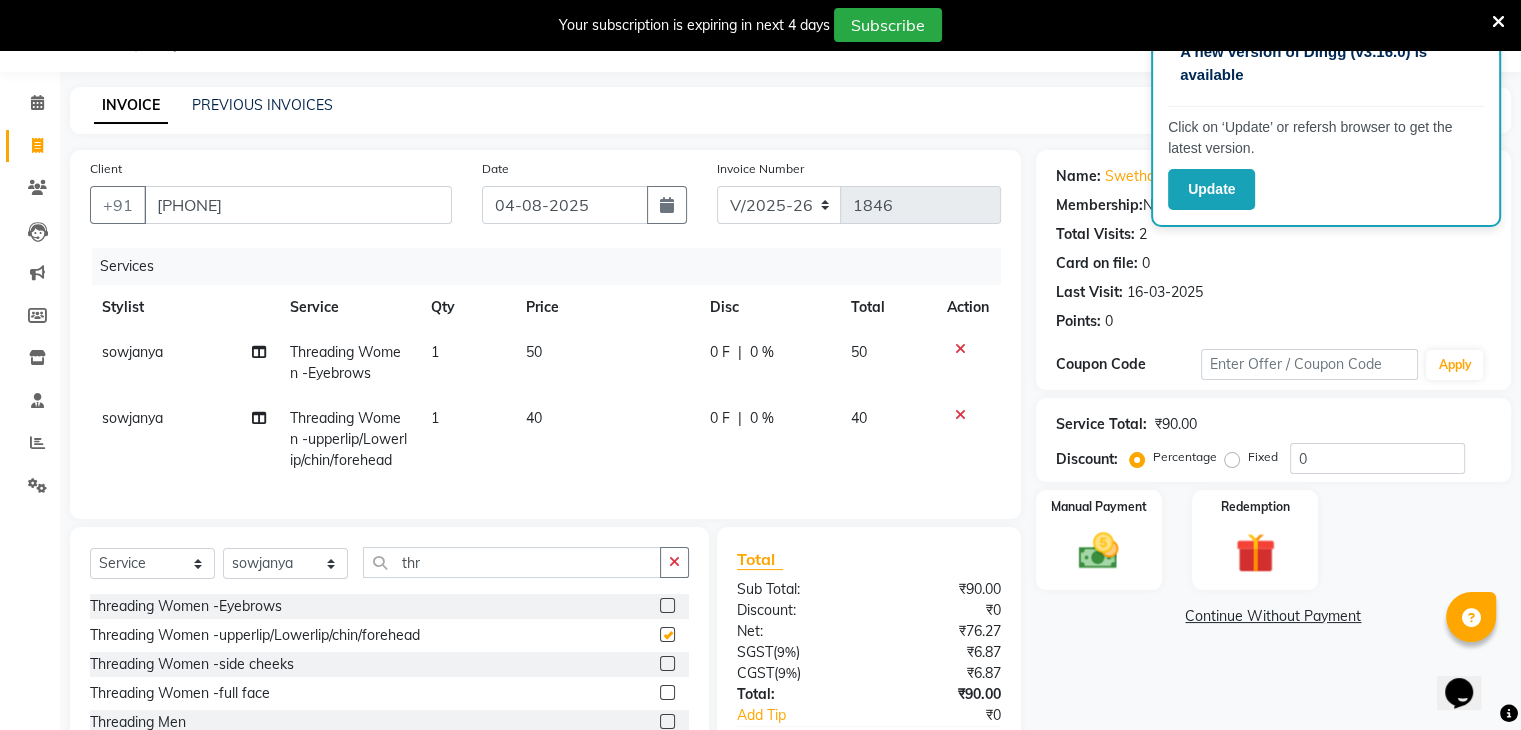 checkbox on "false" 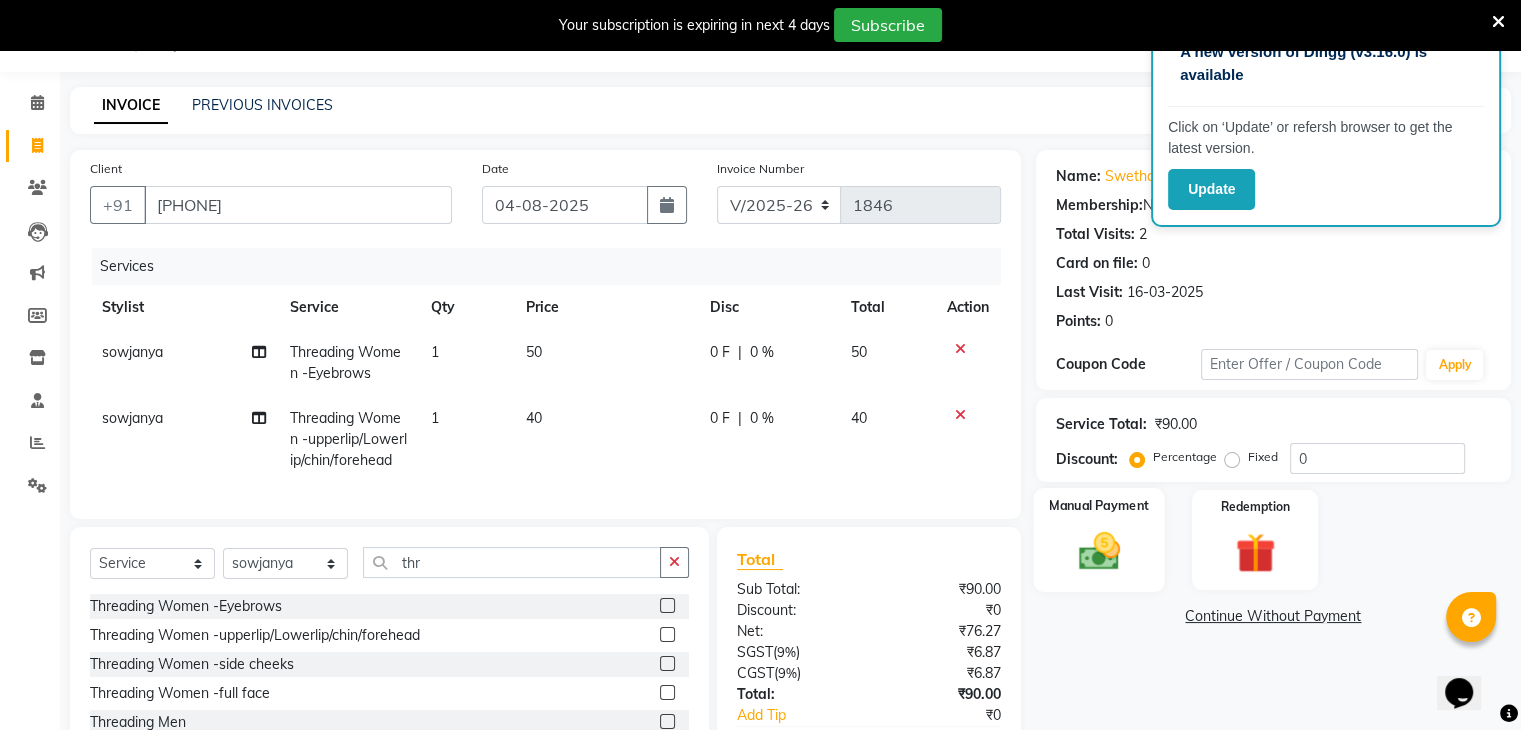 click on "Manual Payment" 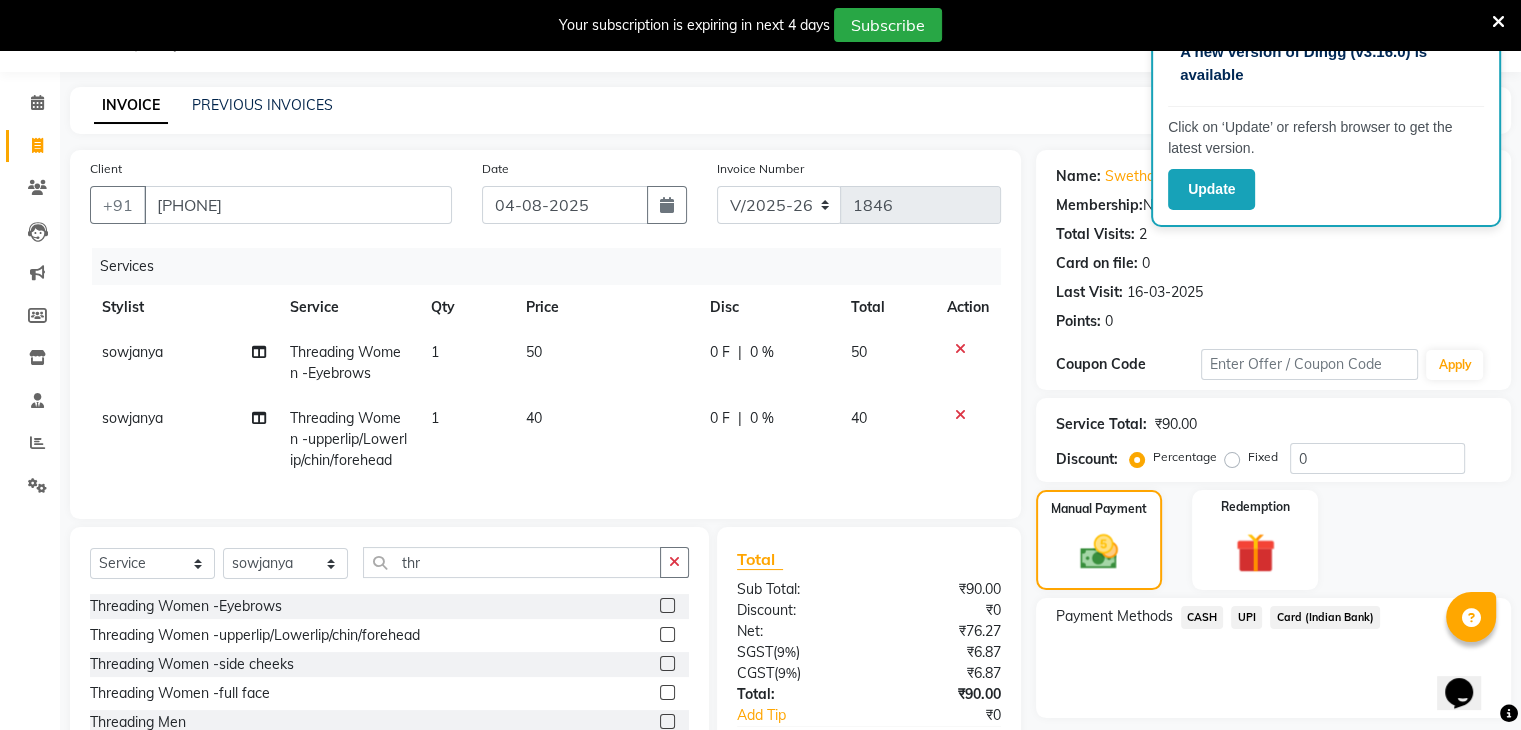 click on "UPI" 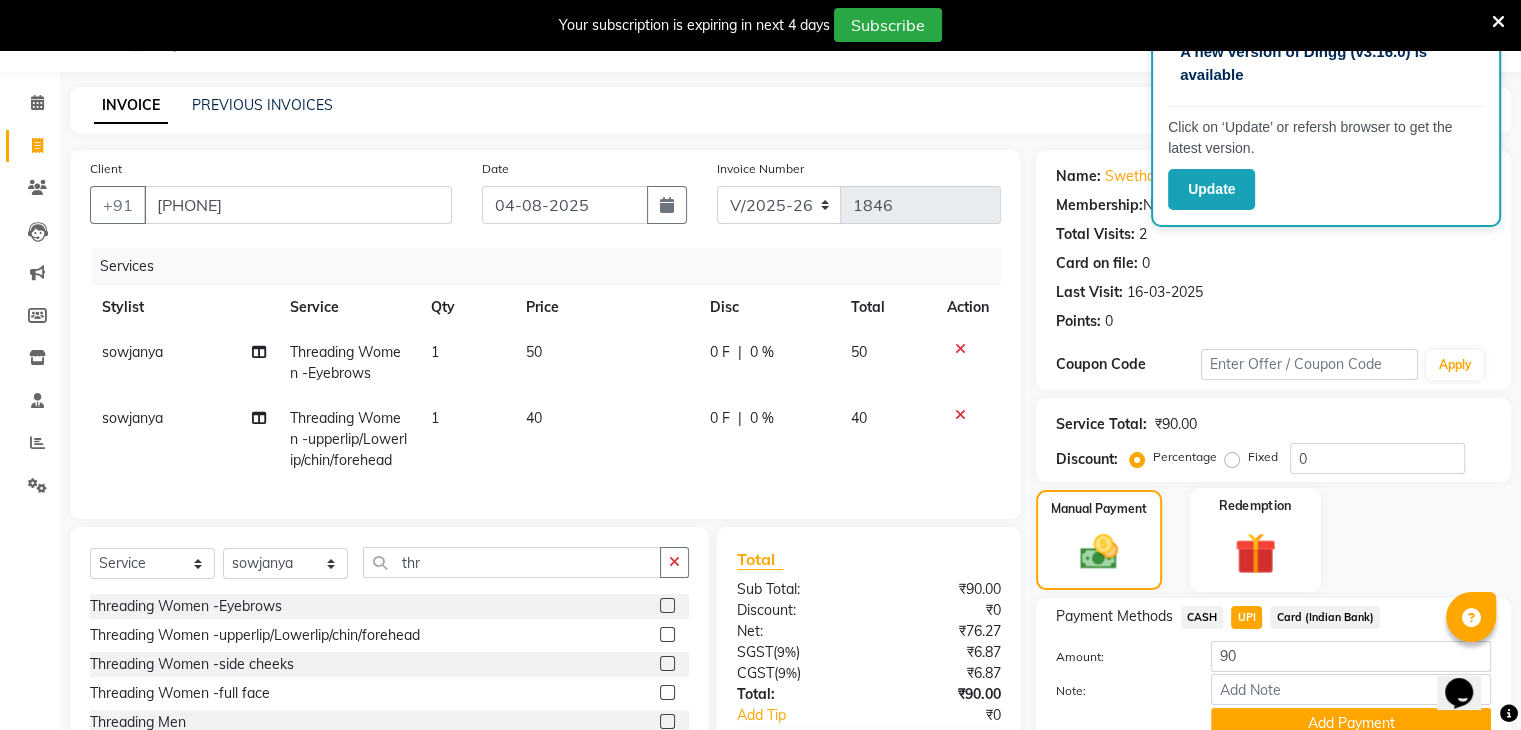 scroll, scrollTop: 174, scrollLeft: 0, axis: vertical 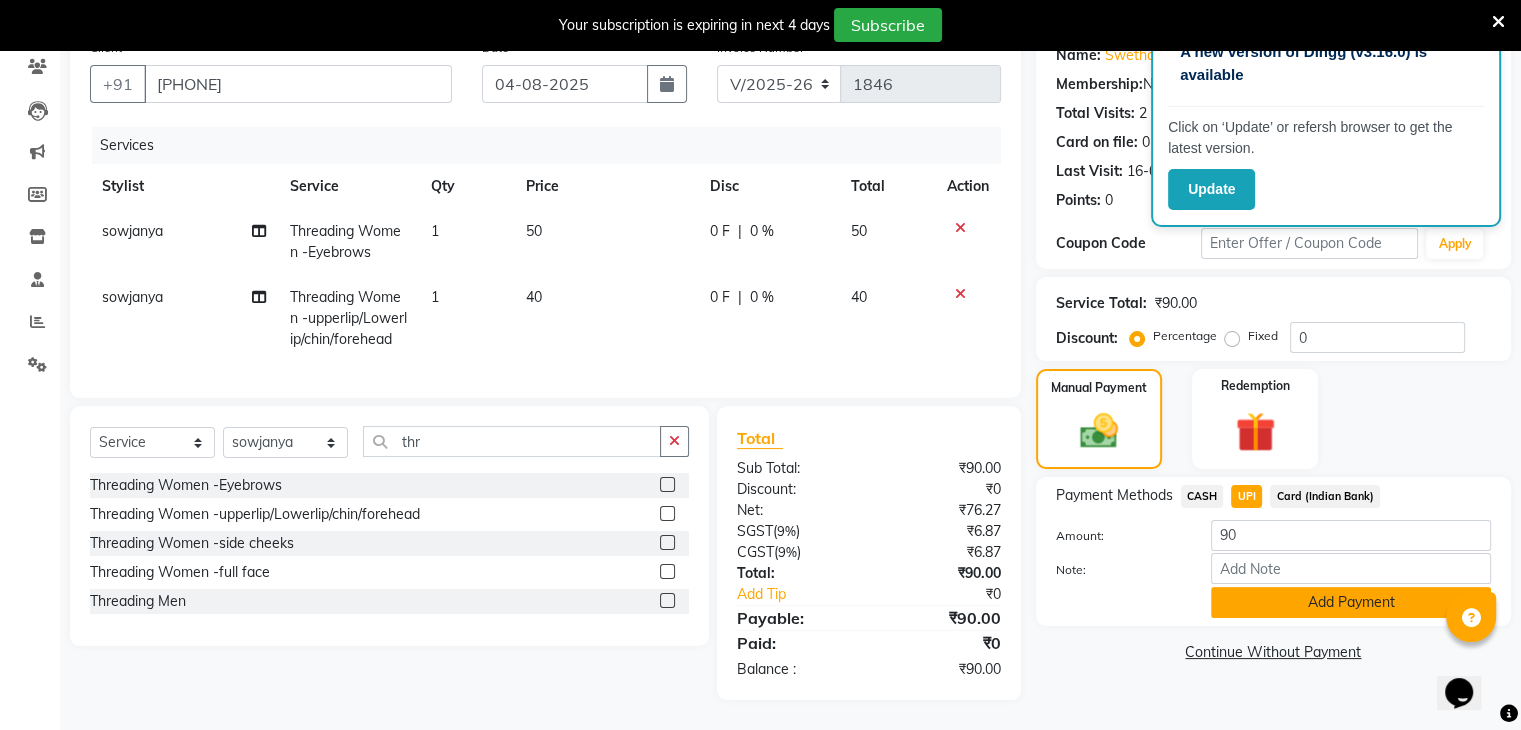 click on "Add Payment" 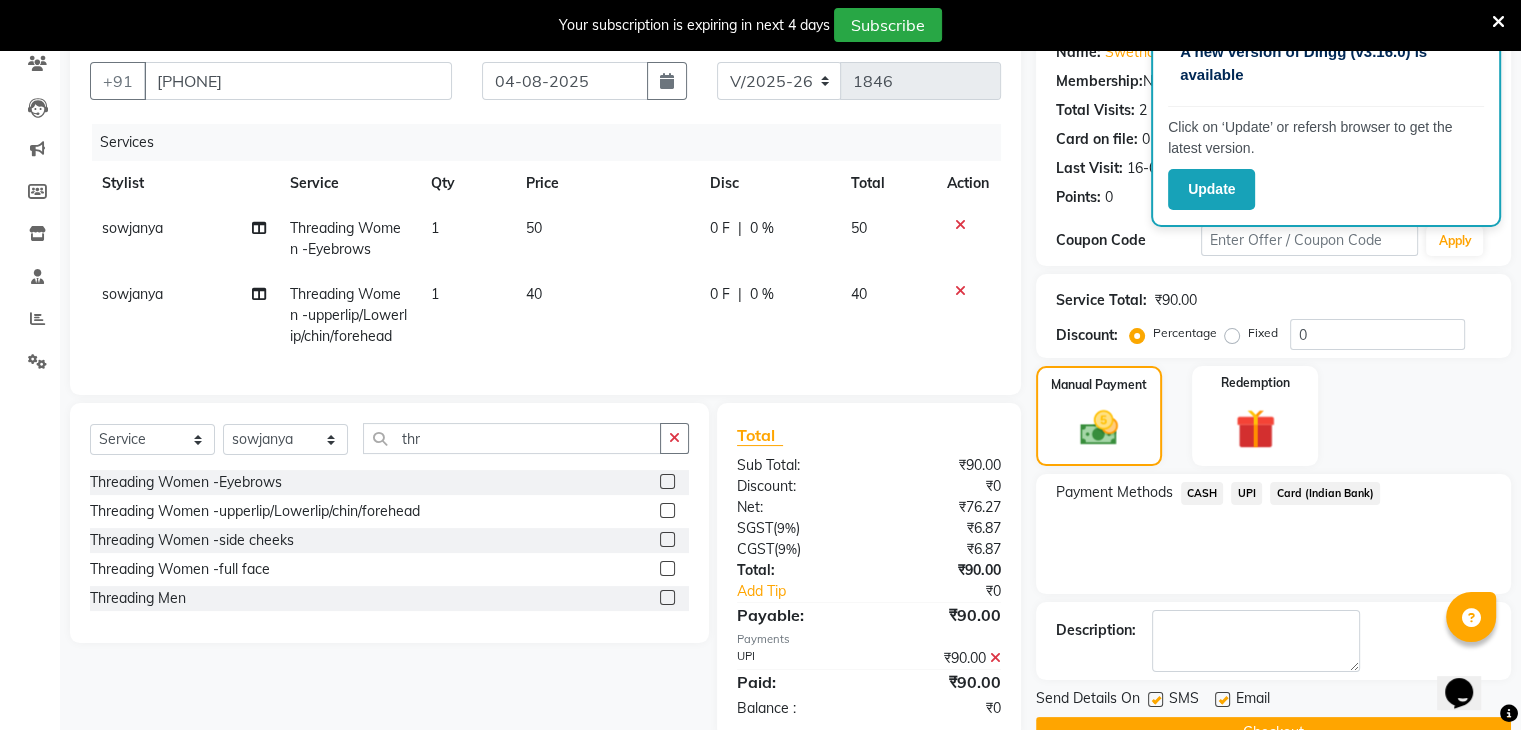 scroll, scrollTop: 228, scrollLeft: 0, axis: vertical 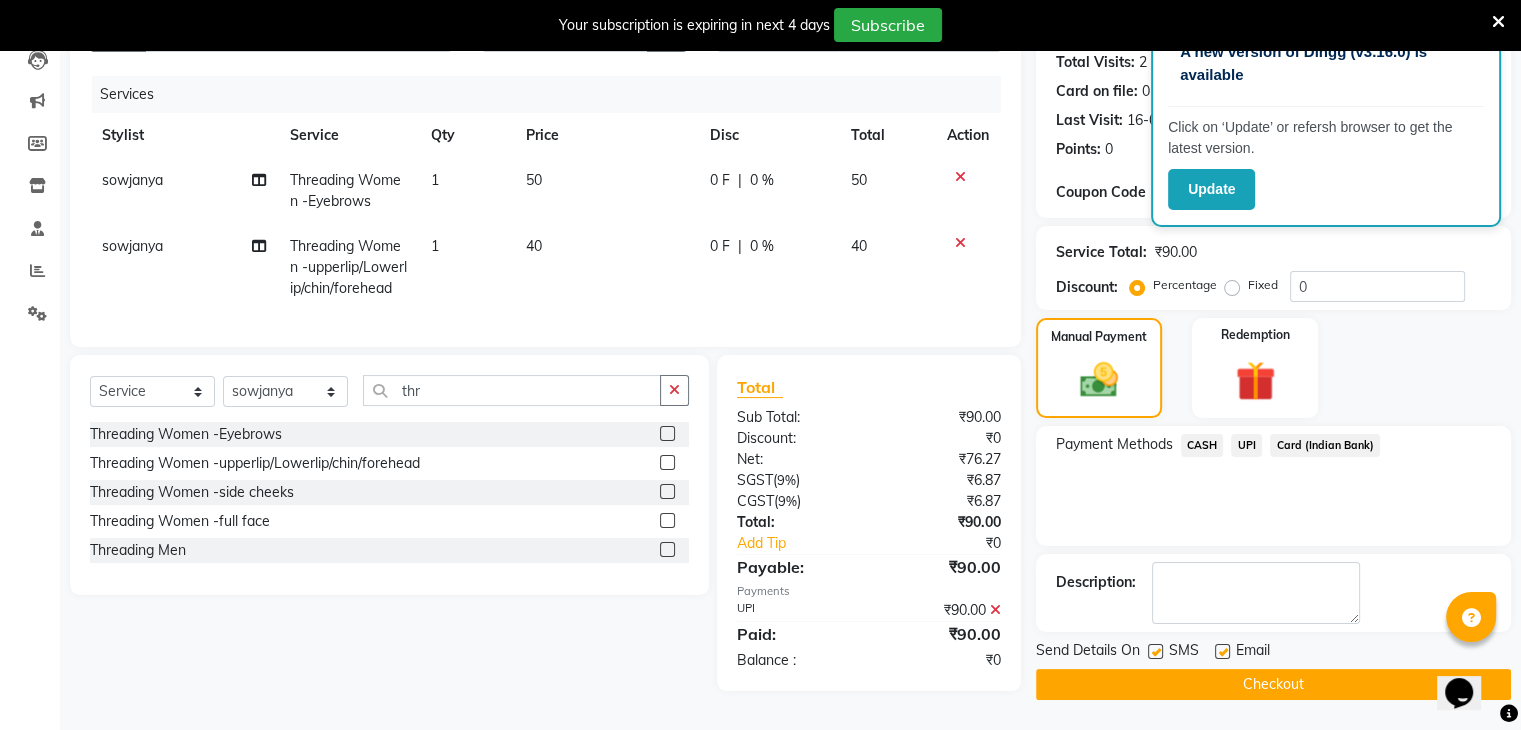 click on "Checkout" 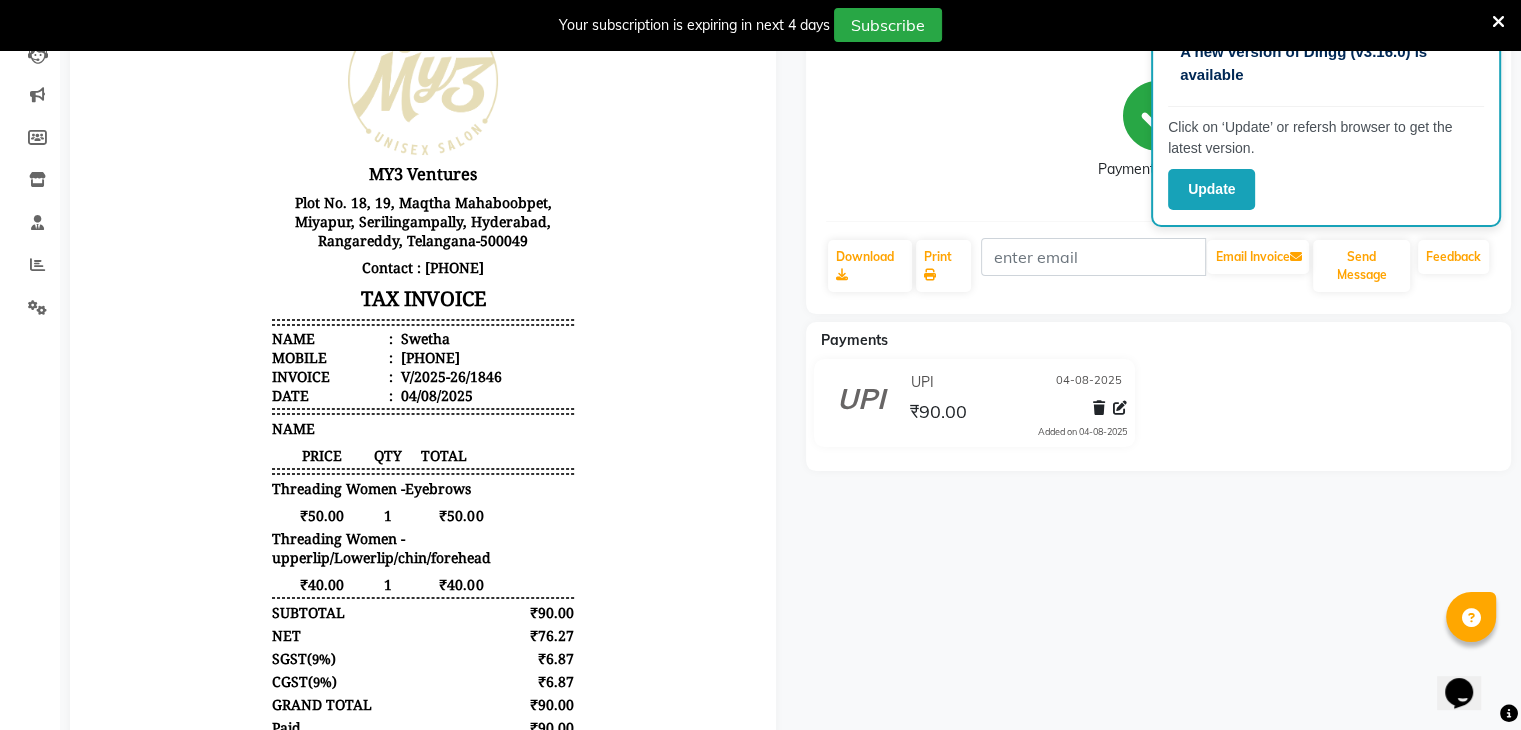 scroll, scrollTop: 0, scrollLeft: 0, axis: both 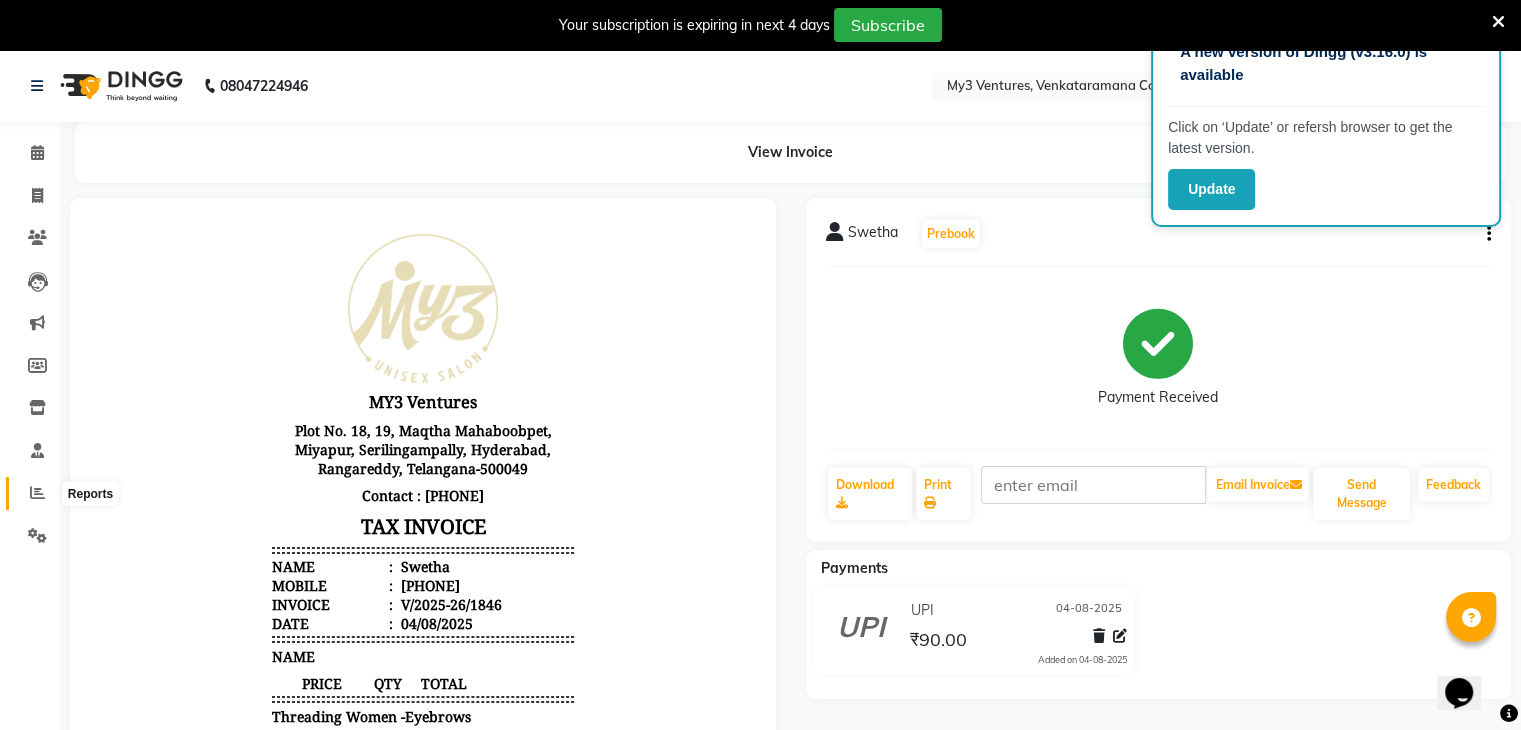click 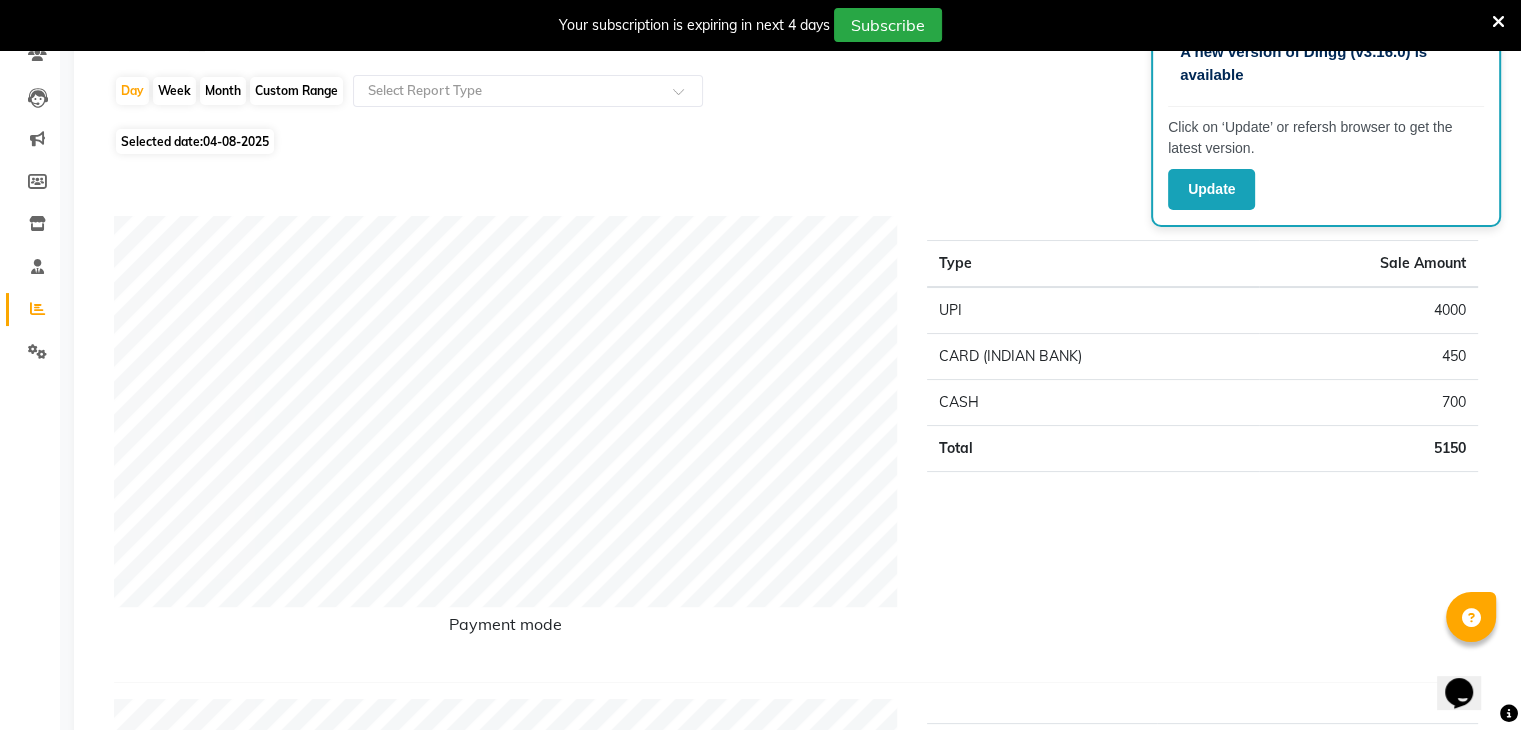 scroll, scrollTop: 0, scrollLeft: 0, axis: both 